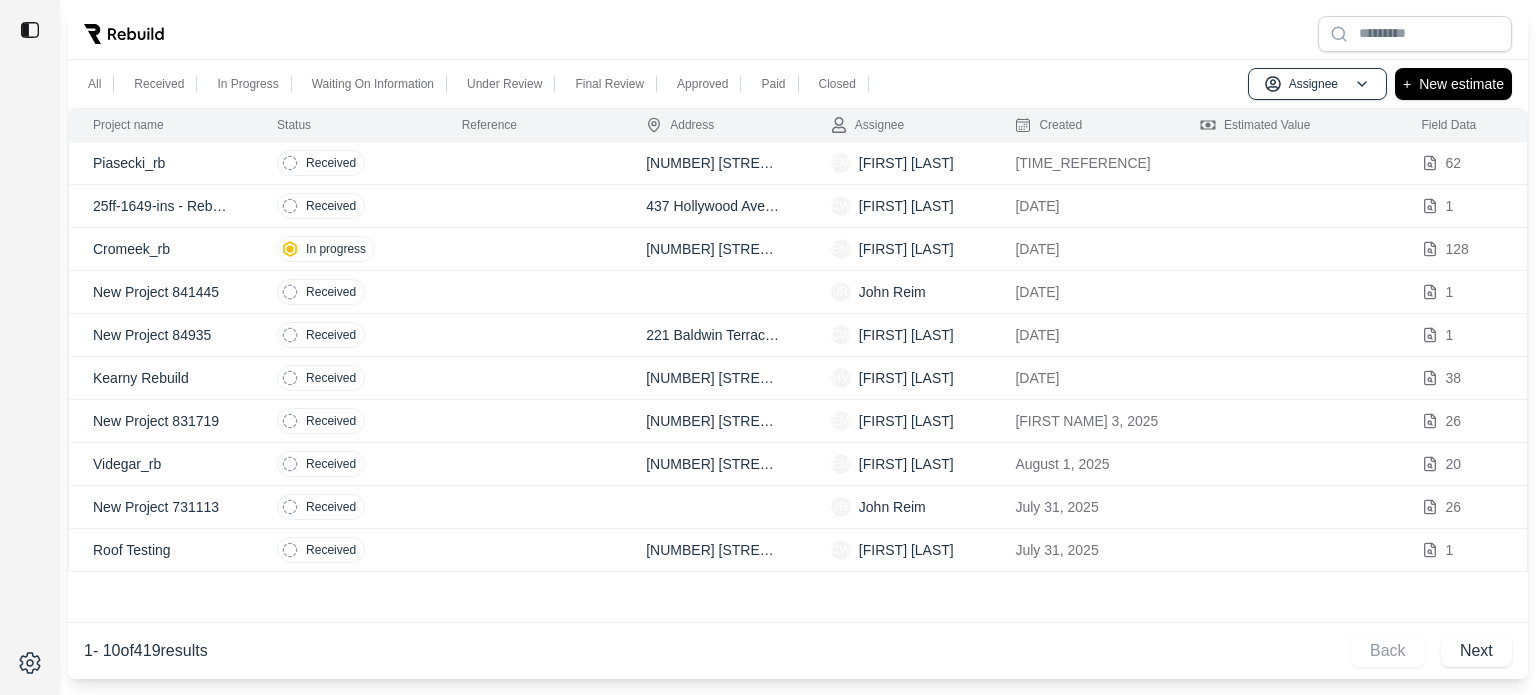scroll, scrollTop: 0, scrollLeft: 0, axis: both 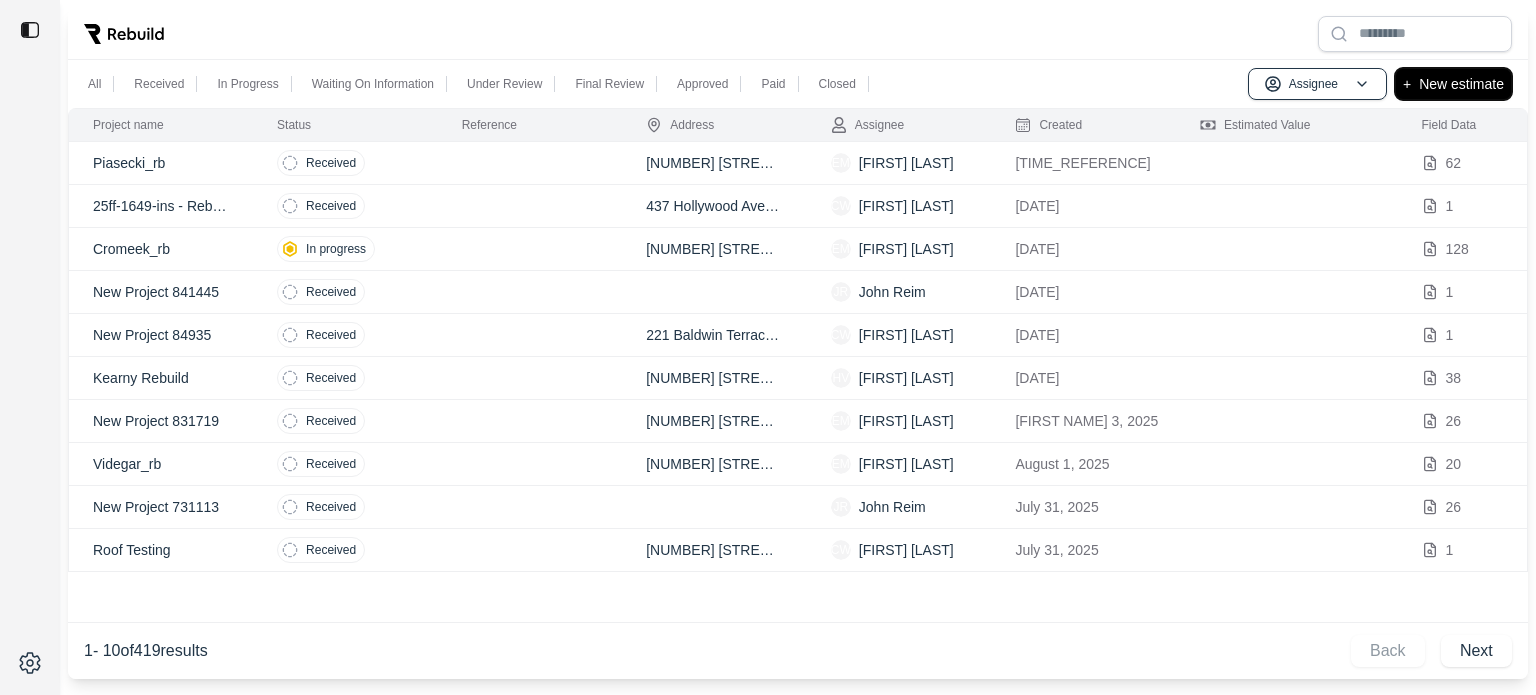 click on "+ New estimate" at bounding box center (1453, 84) 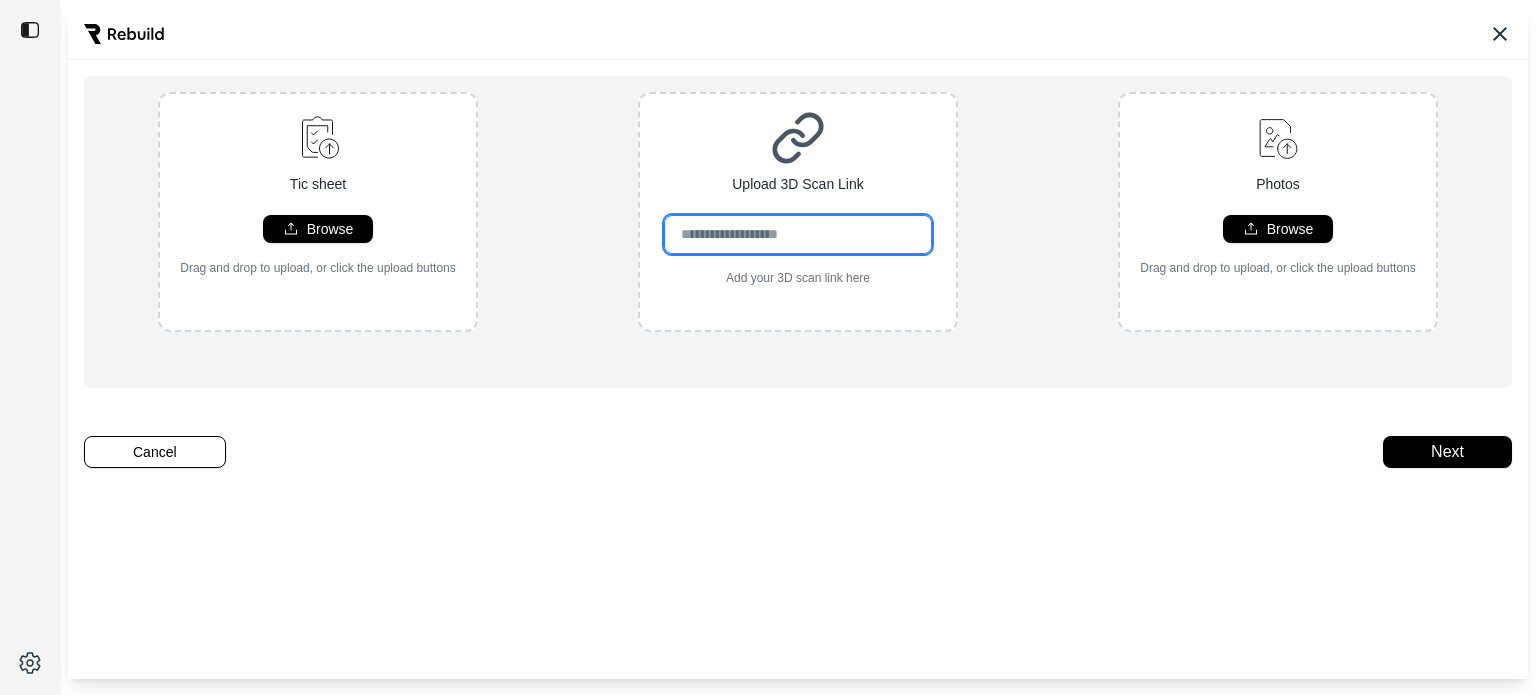 click at bounding box center (798, 234) 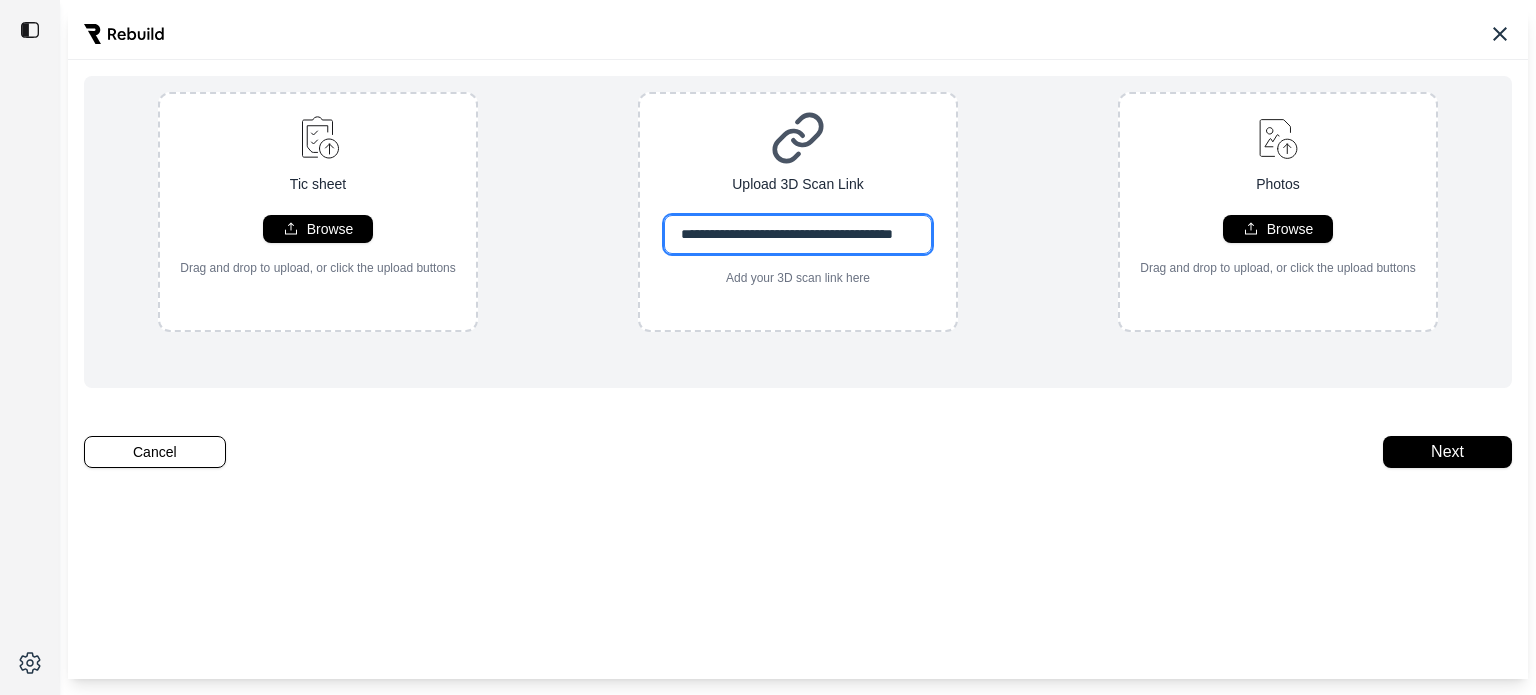 scroll, scrollTop: 0, scrollLeft: 52, axis: horizontal 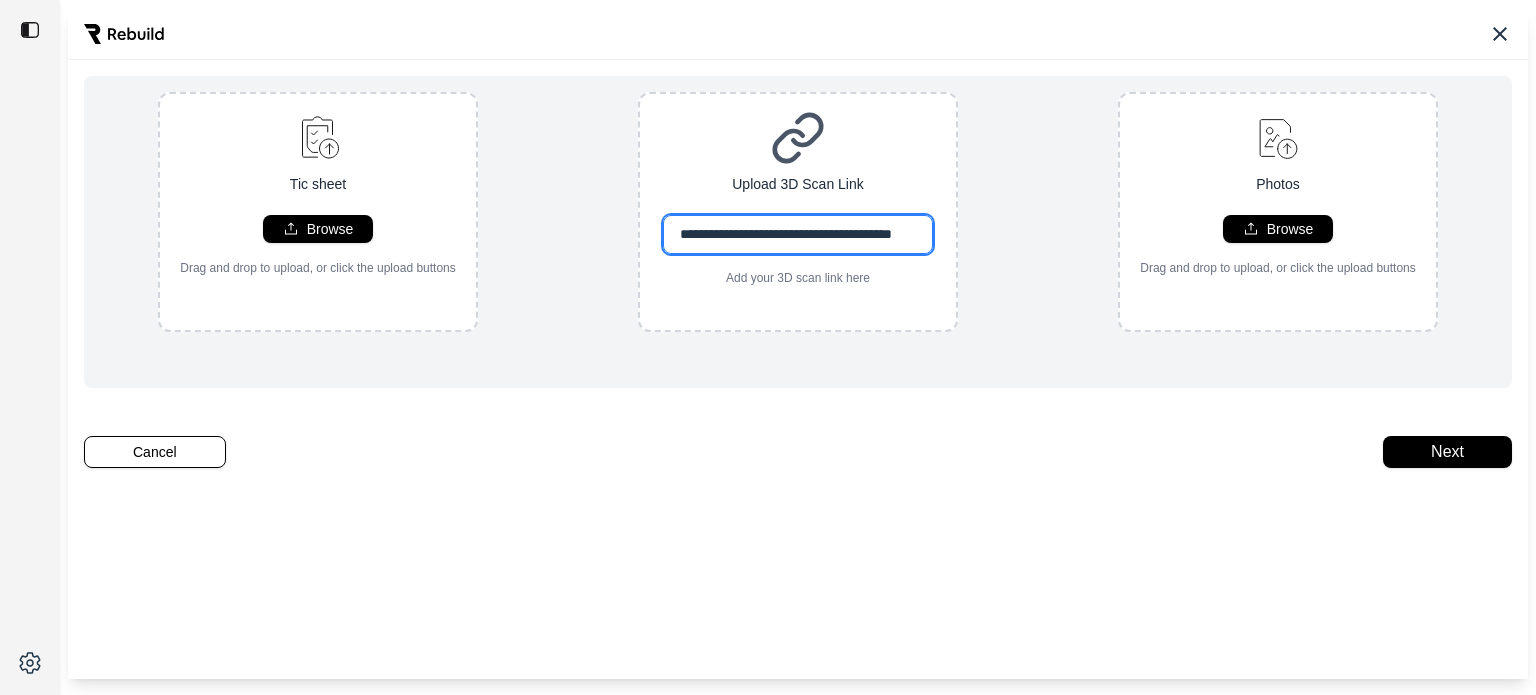 type on "**********" 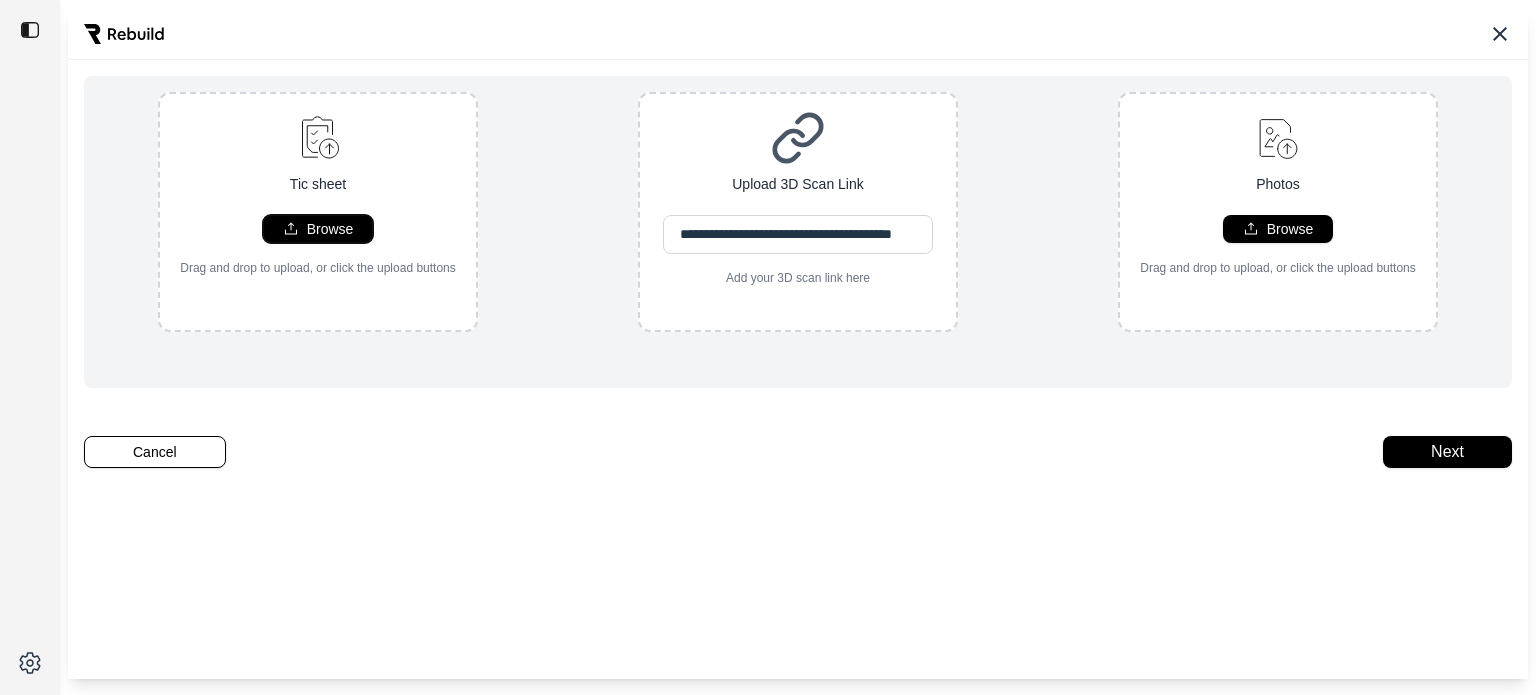 click on "Browse" at bounding box center (317, 229) 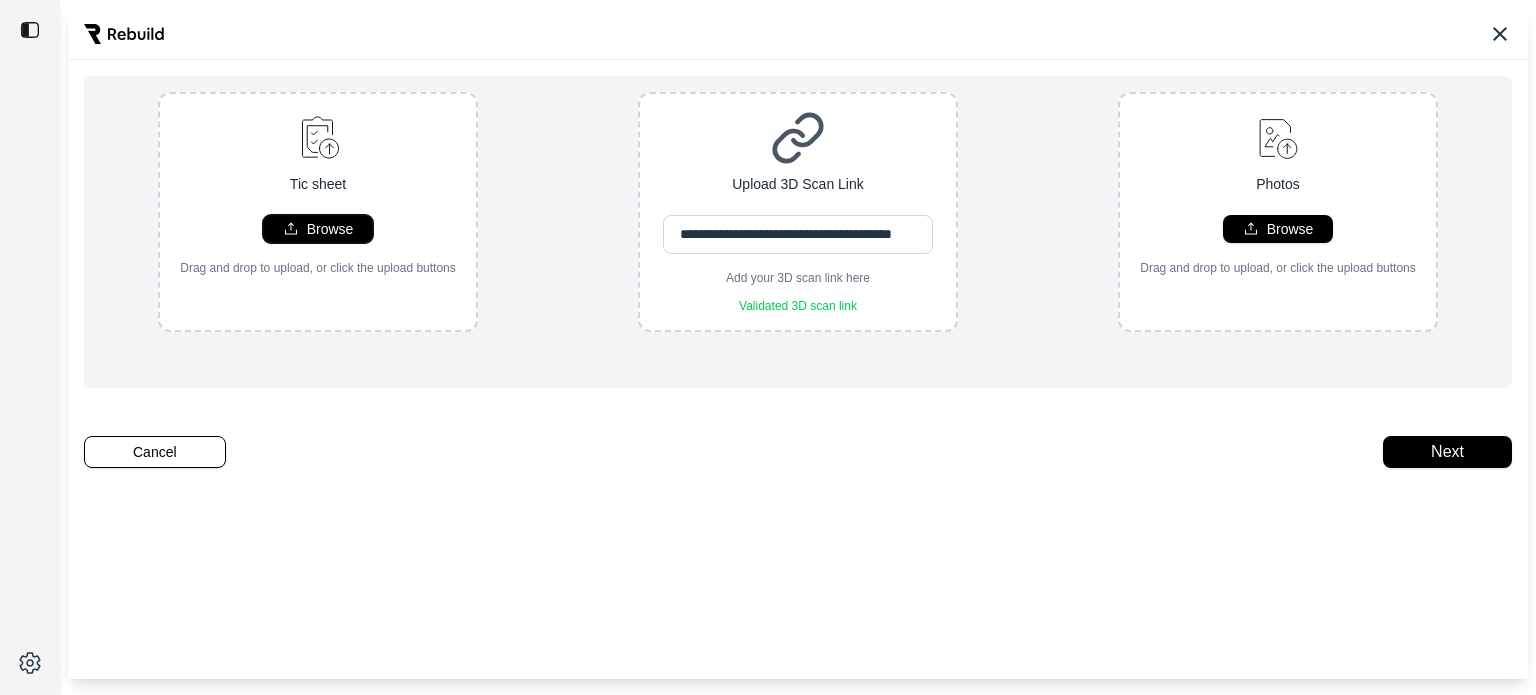 type on "**********" 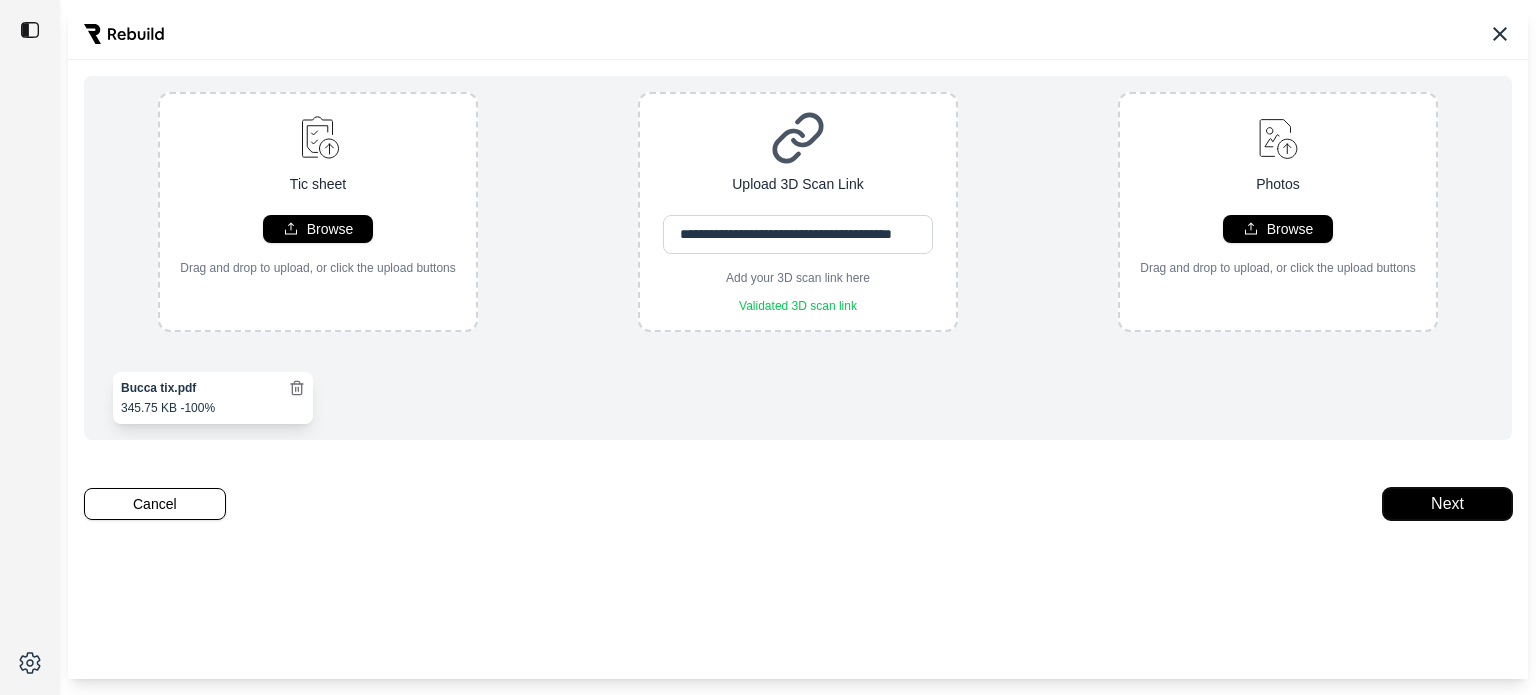 click on "Next" at bounding box center (1447, 504) 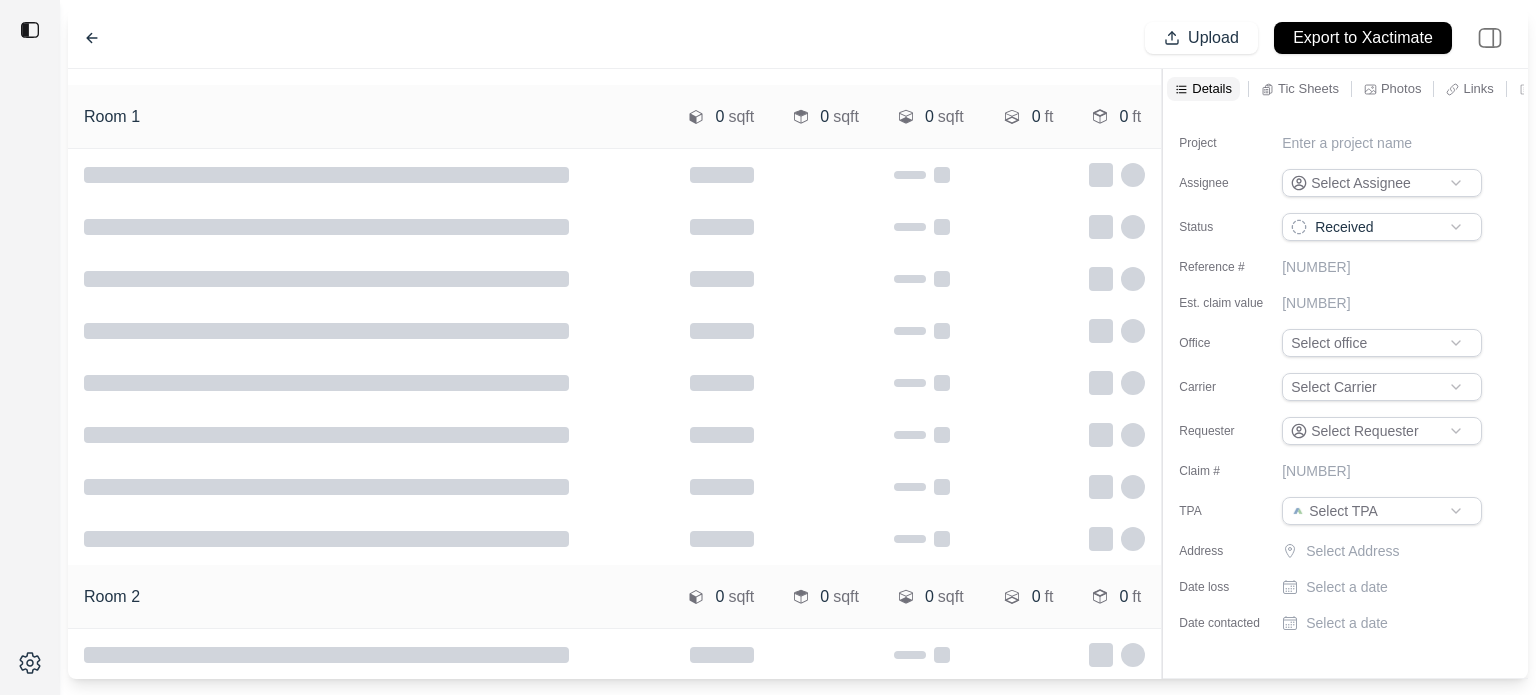 click on "Project Enter a project name Assignee Select Assignee Status Received Reference # 123123123123 Est. claim value 123123123123 Office Select office Carrier Select Carrier Requester Select Requester Claim # 123123123123 TPA Select TPA Address Select Address Date loss Select a date Date contacted Select a date" at bounding box center [1345, 375] 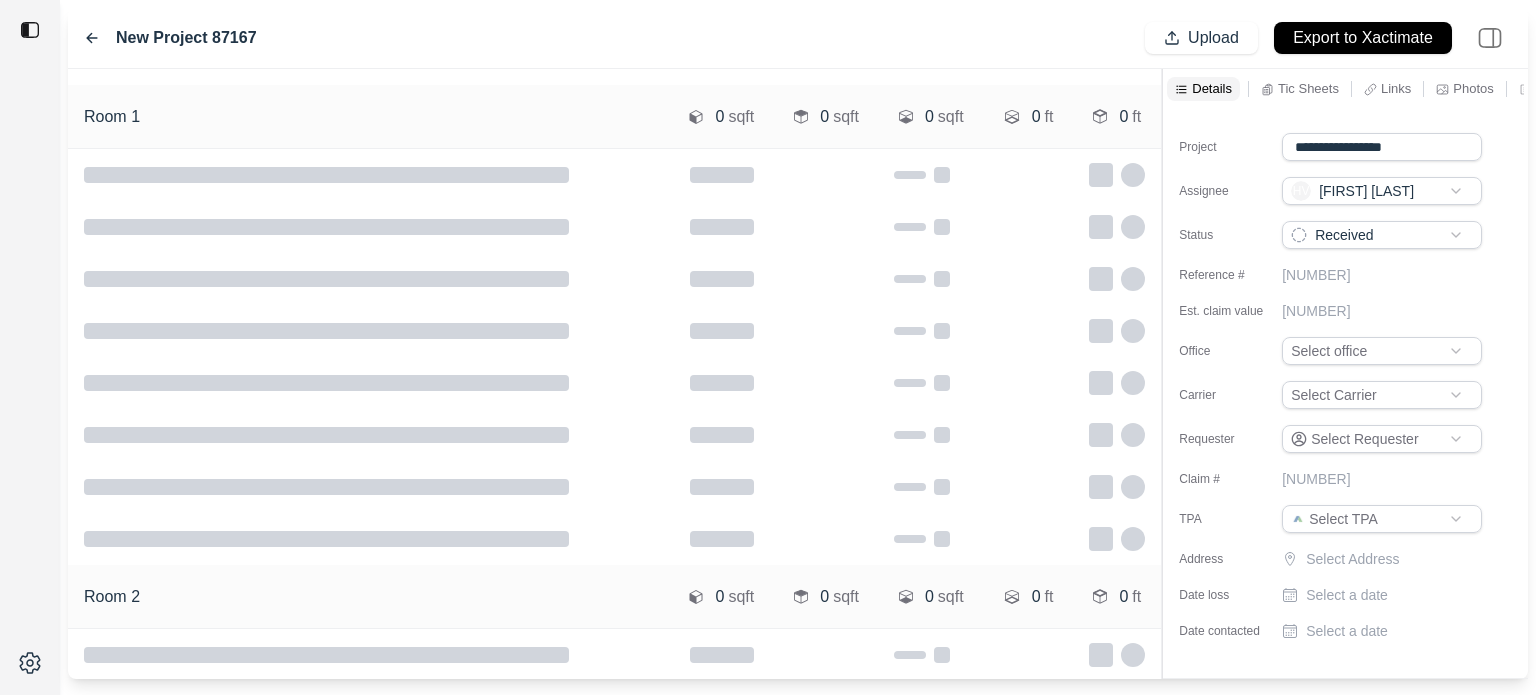 type on "**********" 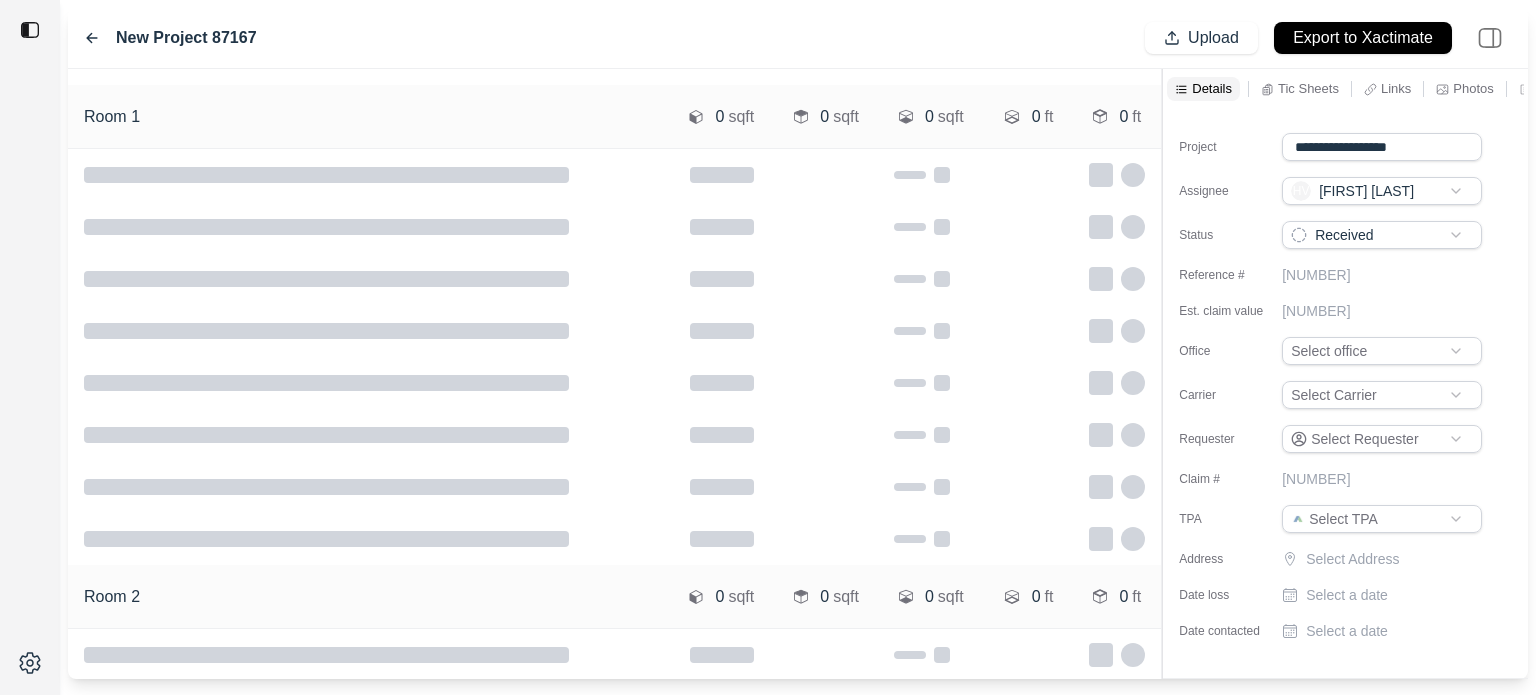 type on "**********" 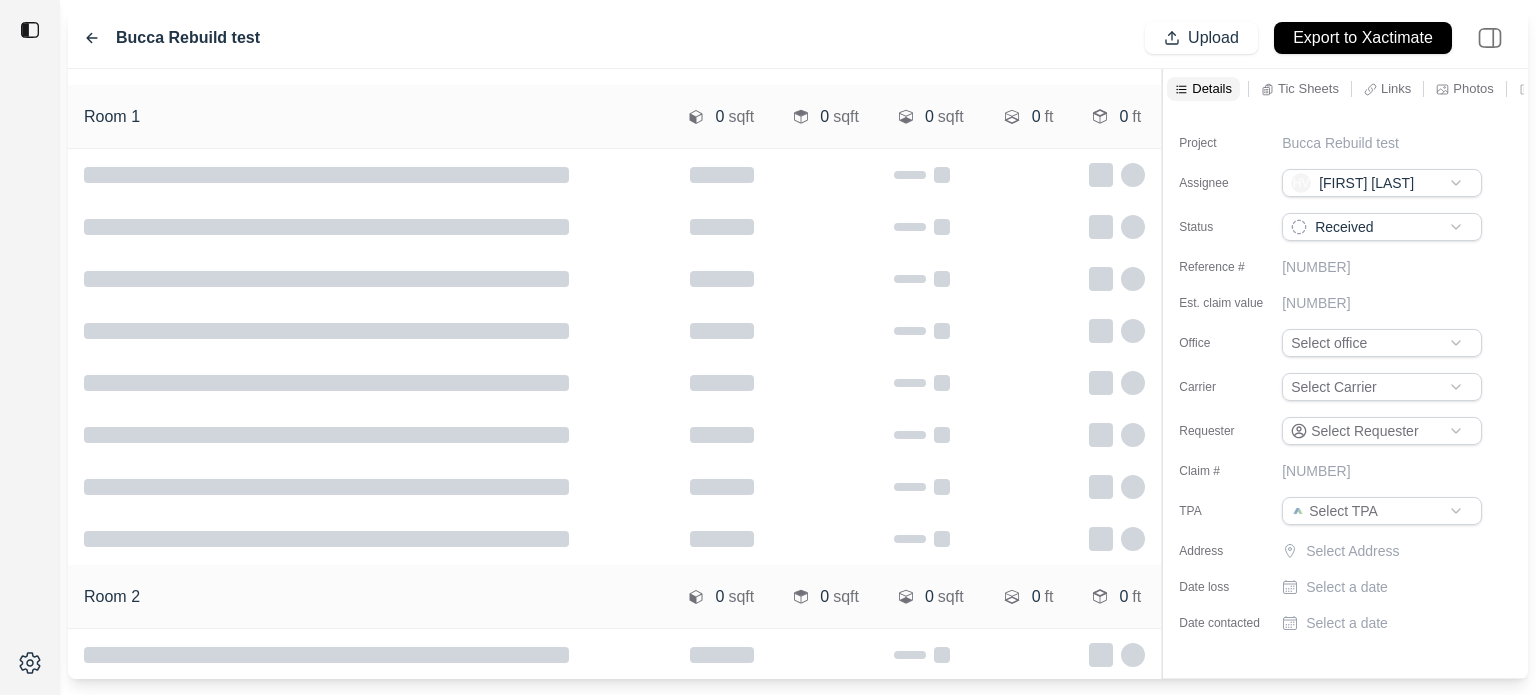 click on "Project Bucca Rebuild test Assignee HV [FIRST] [LAST] Status Received Reference # 123123123123 Est. claim value 123123123123 Office Select office Carrier Select Carrier Requester Select Requester Claim # 123123123123 TPA Select TPA Address Select Address Date loss Select a date Date contacted Select a date" at bounding box center (1345, 375) 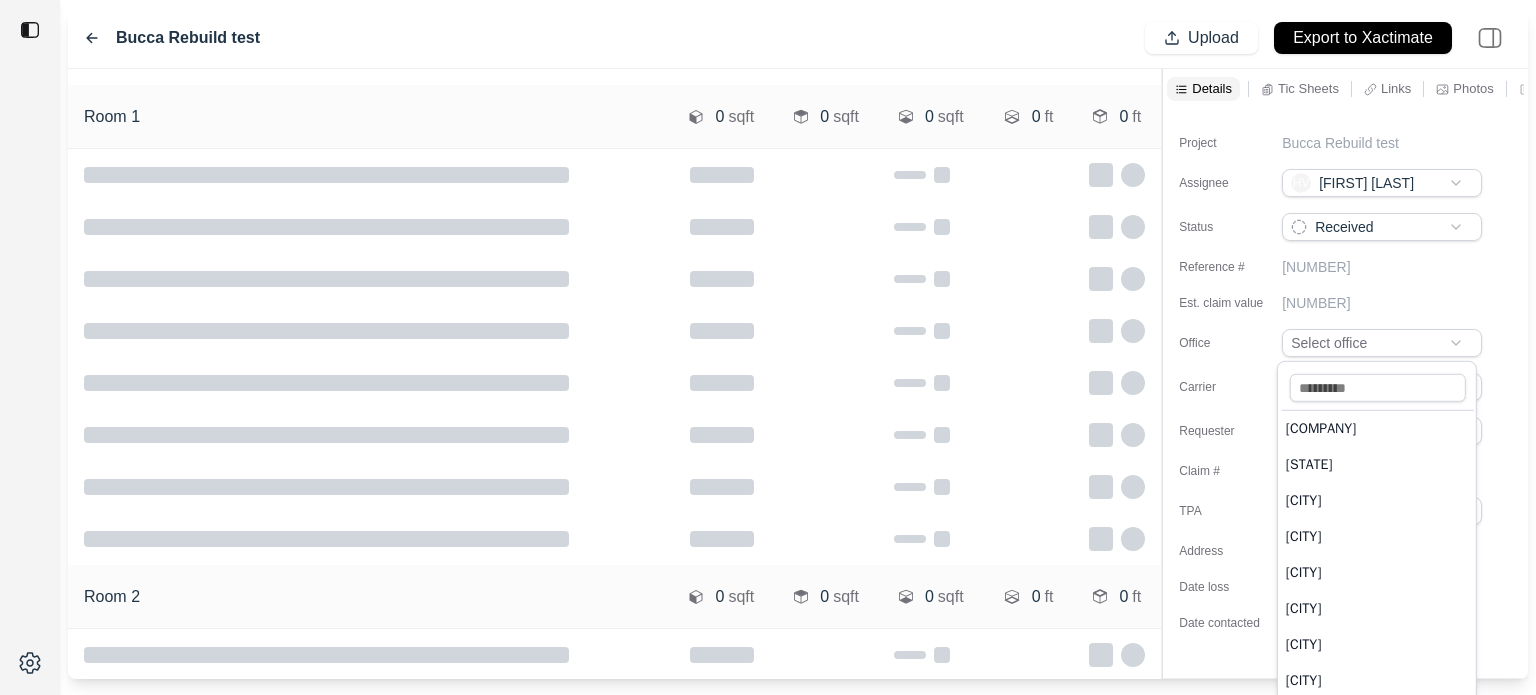 click on "Astrocare [CITY] [CITY] [CITY]" at bounding box center (768, 347) 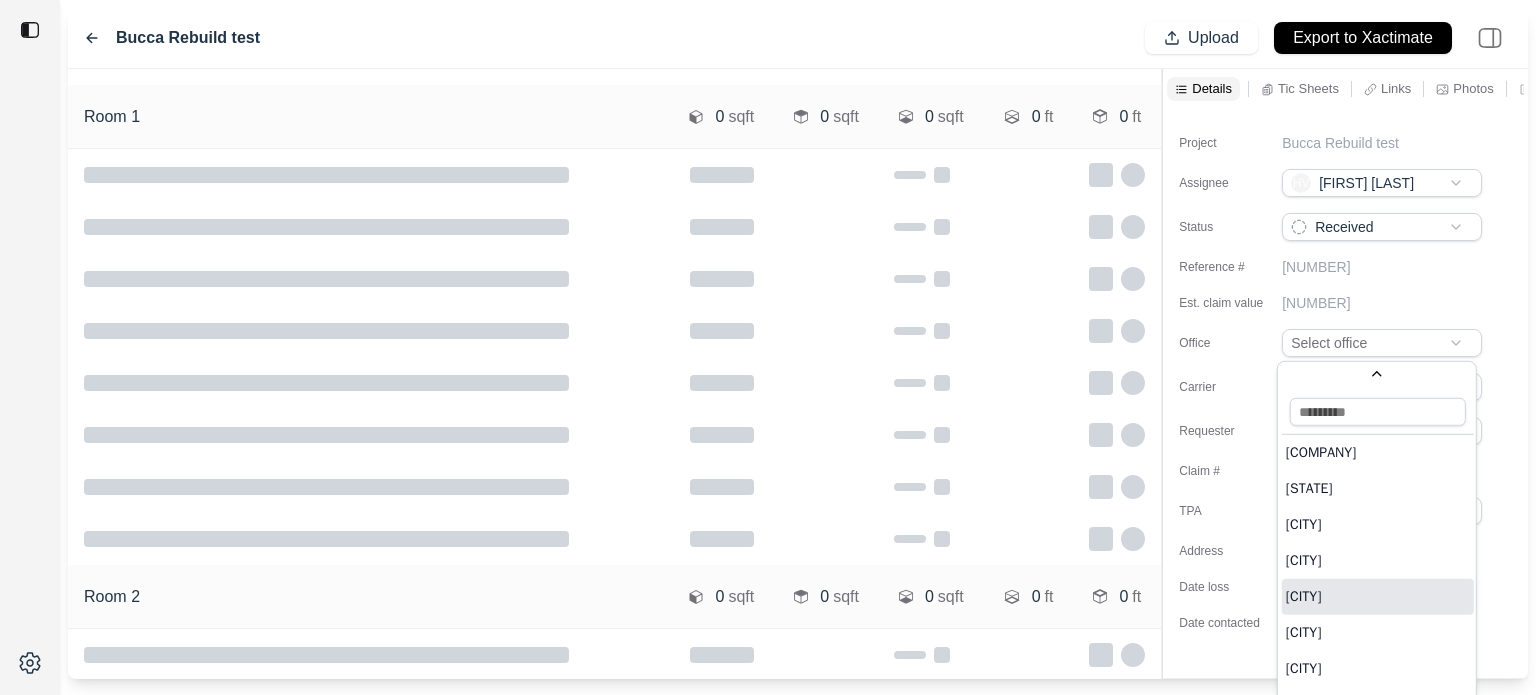 scroll, scrollTop: 54, scrollLeft: 0, axis: vertical 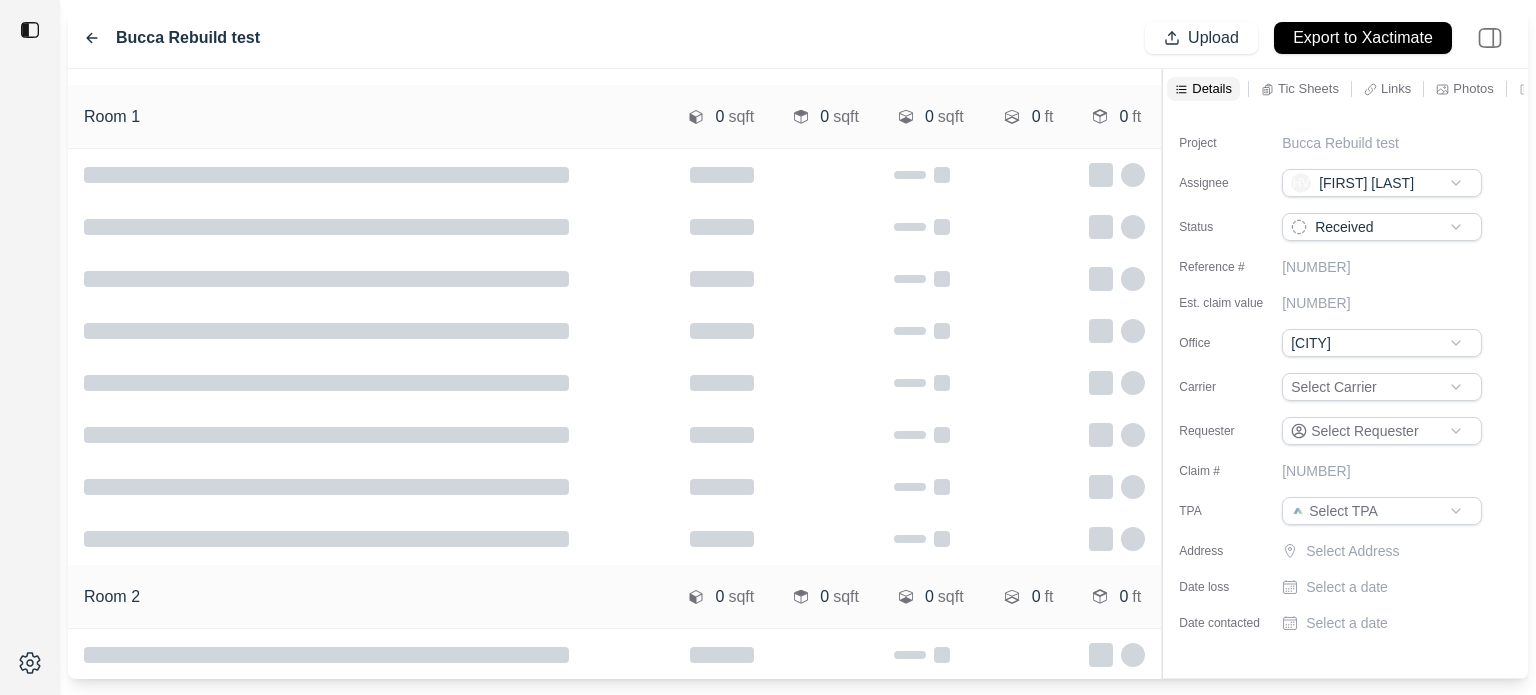 click on "**********" at bounding box center (768, 347) 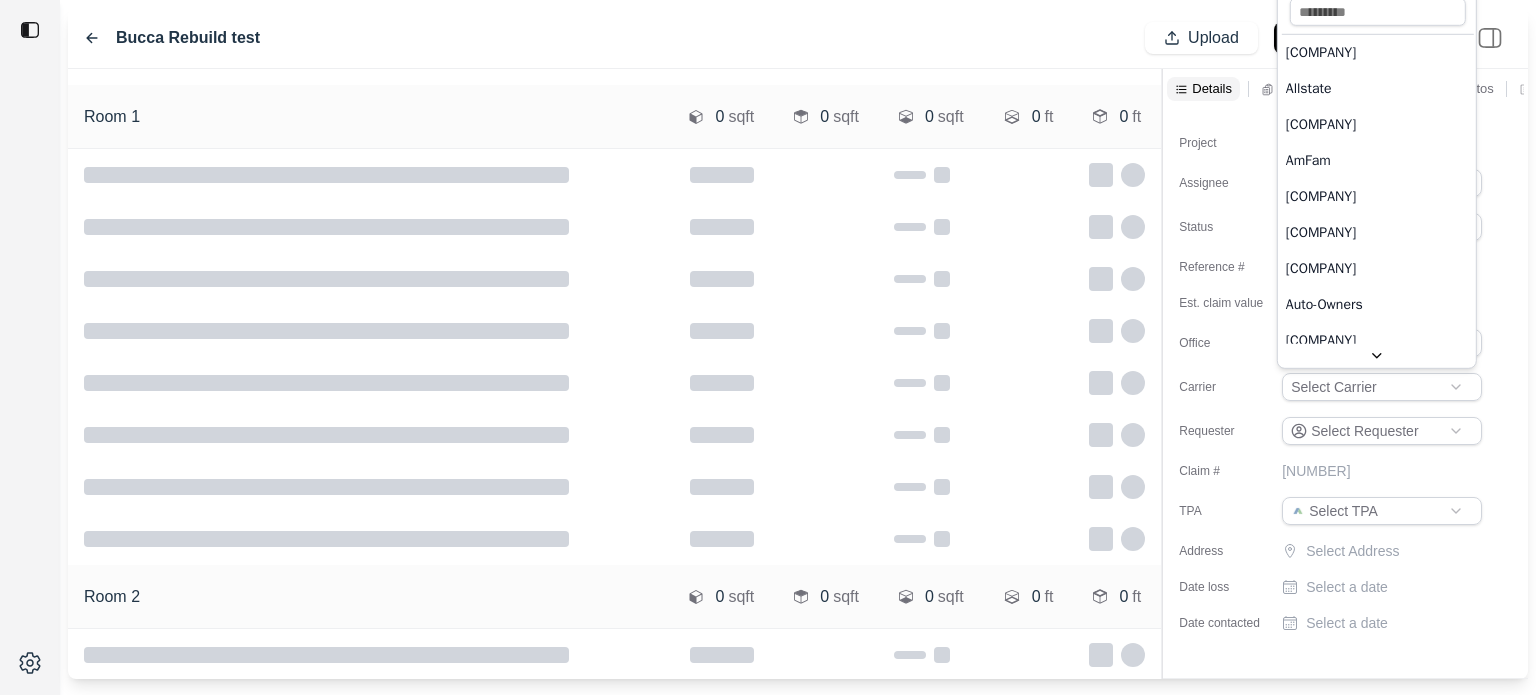 scroll, scrollTop: 500, scrollLeft: 0, axis: vertical 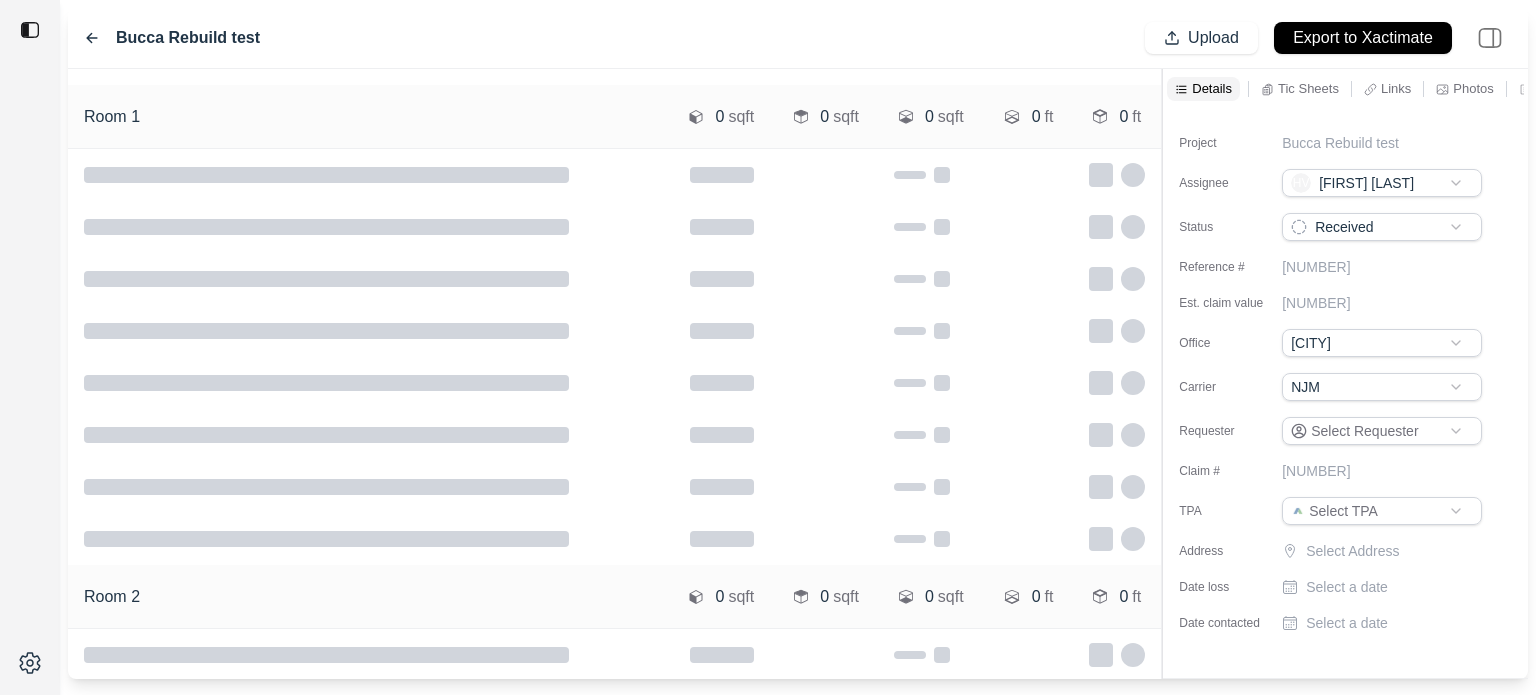 click on "Project Bucca Rebuild test Assignee HV [FIRST] [LAST] Status Received Reference # 123123123123 Est. claim value 123123123123 Office [CITY] Carrier NJM Requester Select Requester Claim # 123123123123 TPA Select TPA Address Select Address Date loss Select a date Date contacted Select a date" at bounding box center [1345, 375] 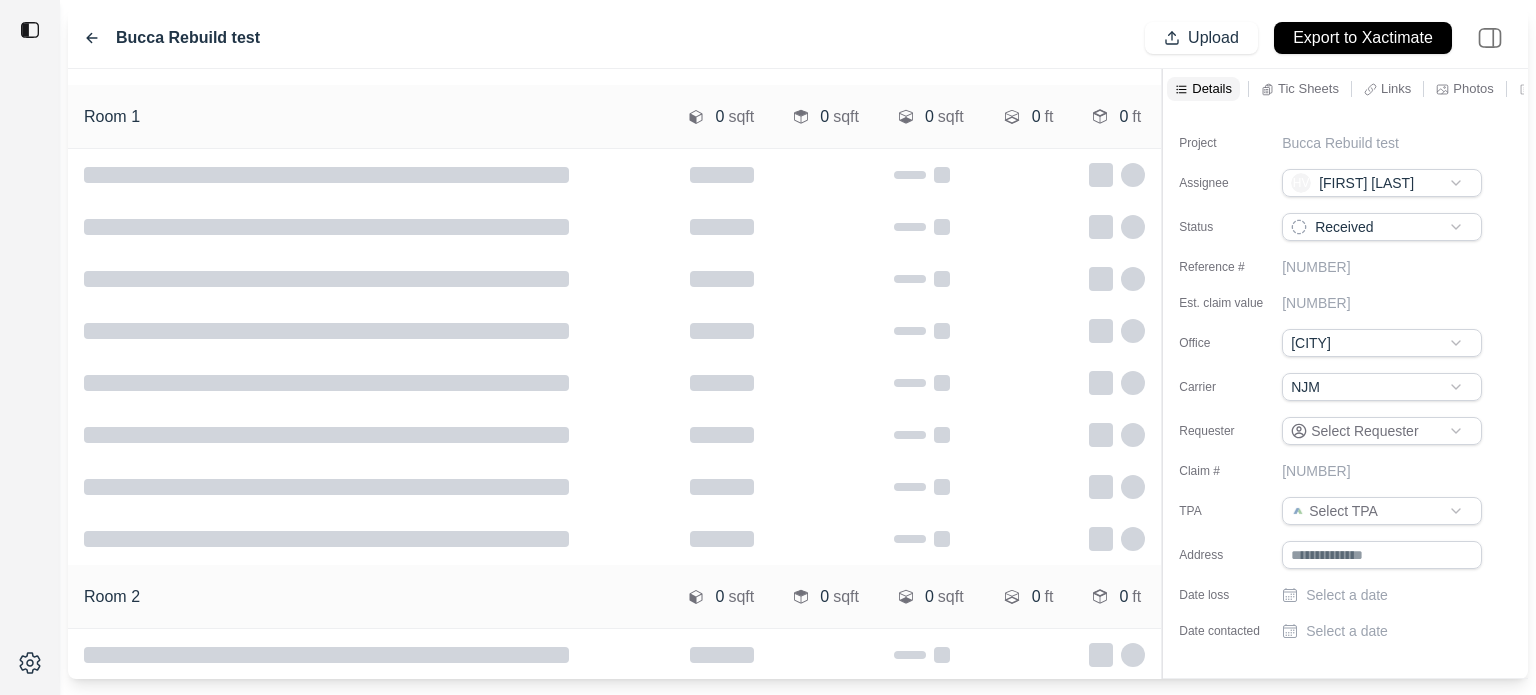 click at bounding box center (1382, 555) 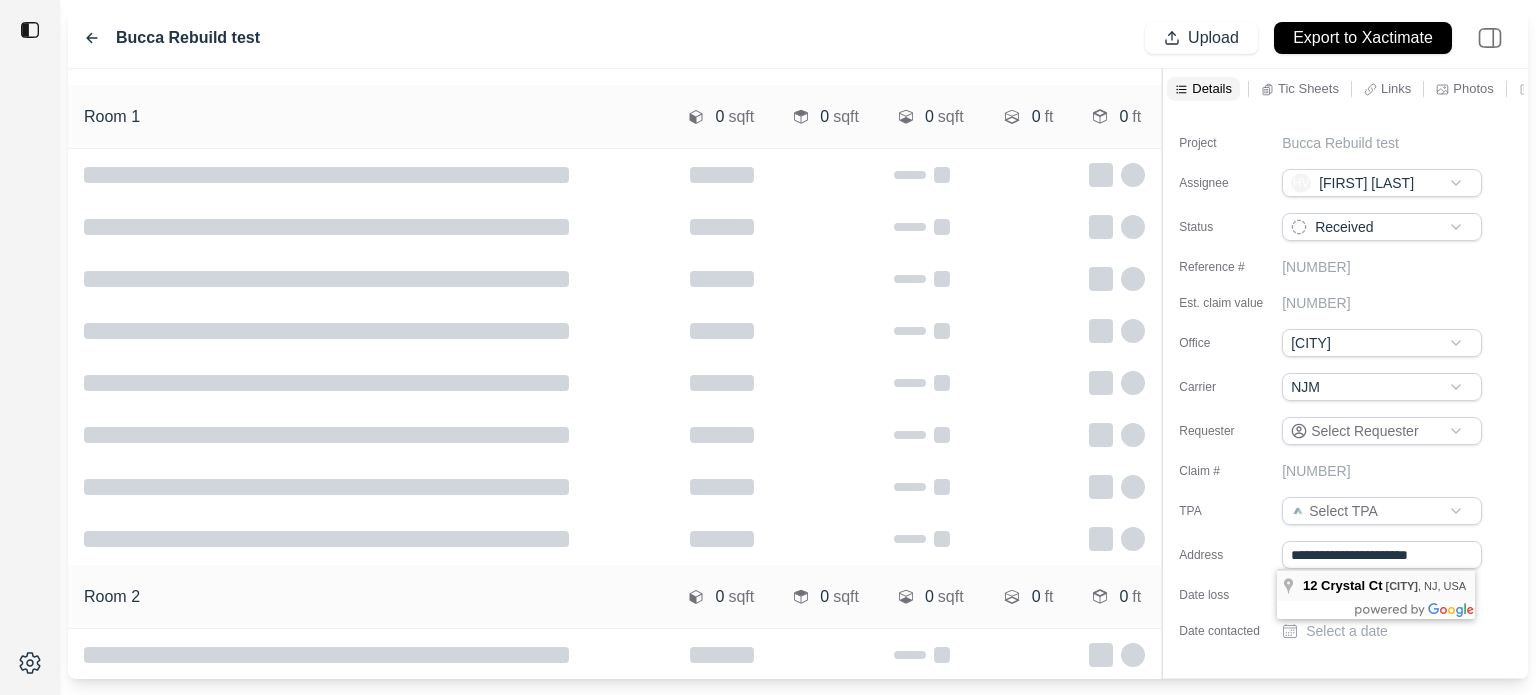 type on "**********" 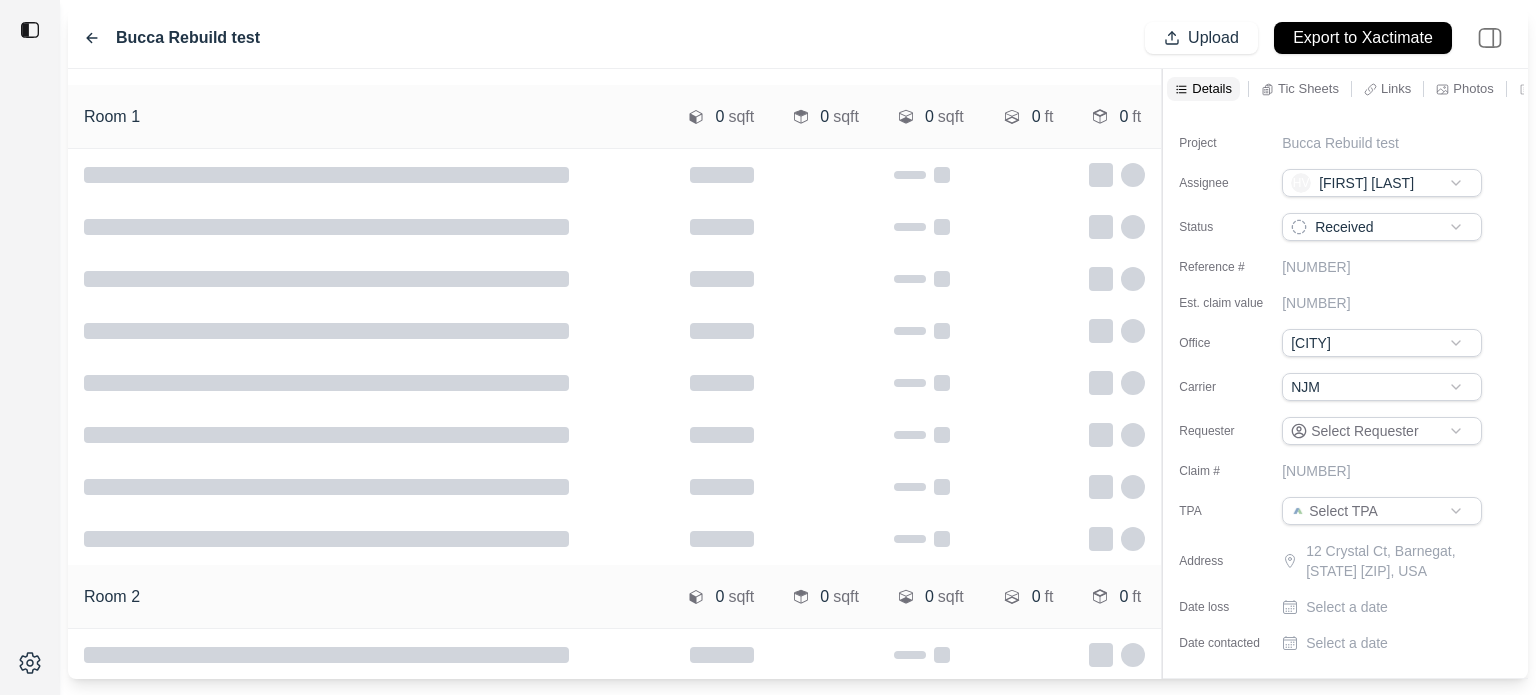 click on "Select a date" at bounding box center (1347, 607) 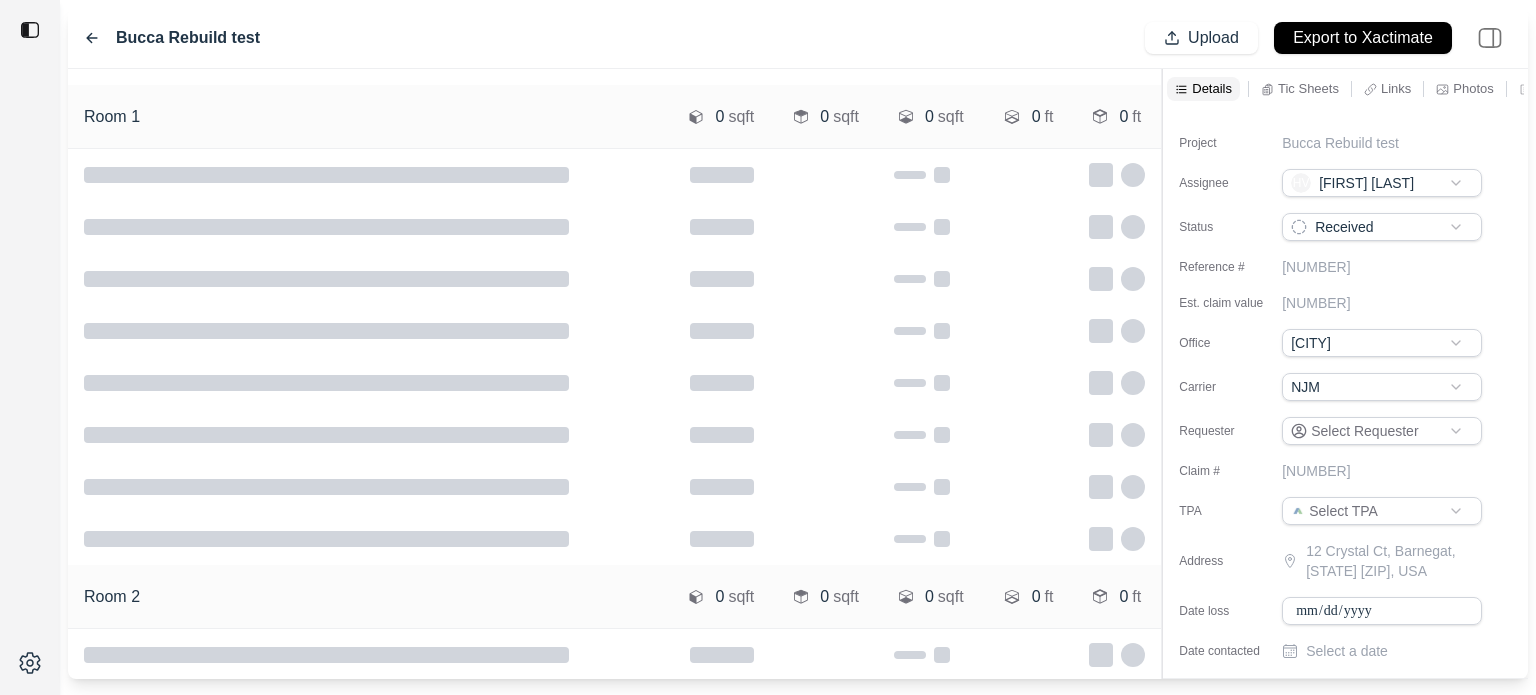 type on "**********" 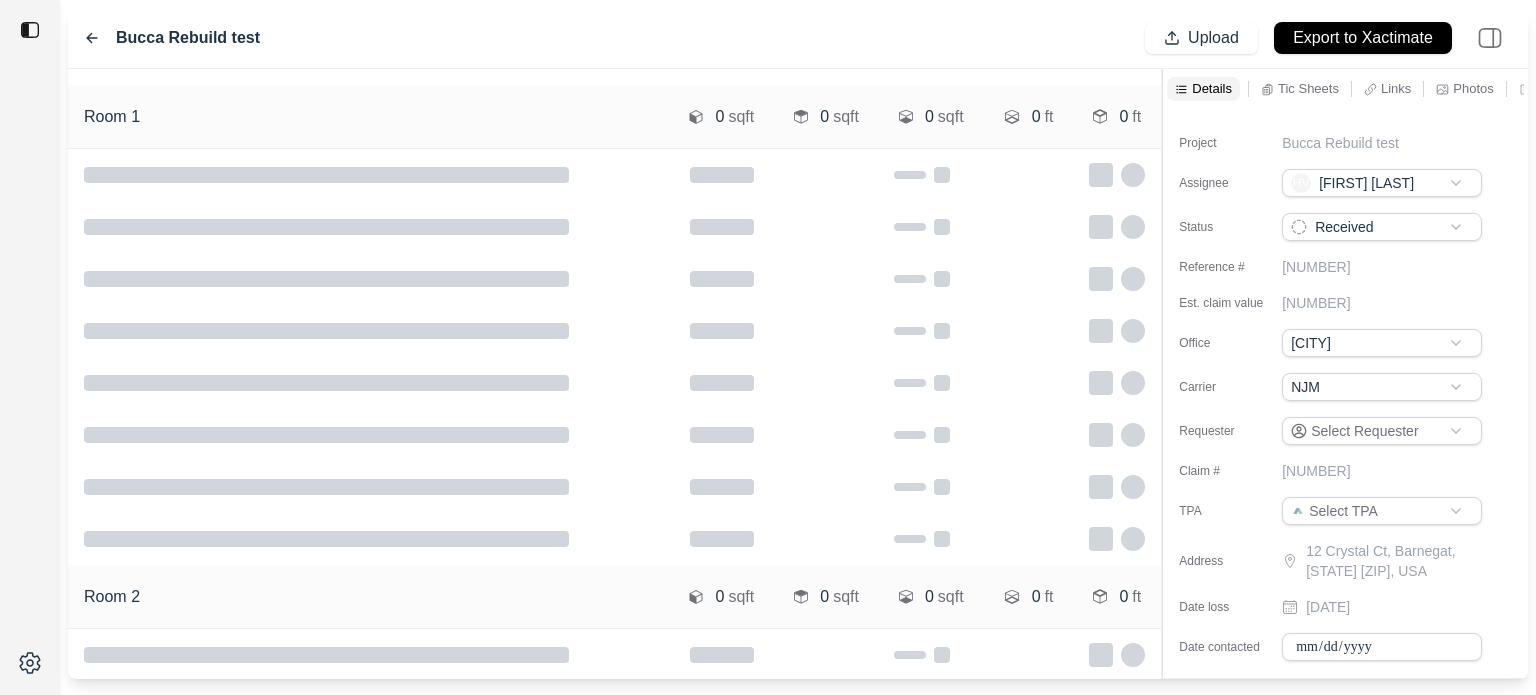 type on "**********" 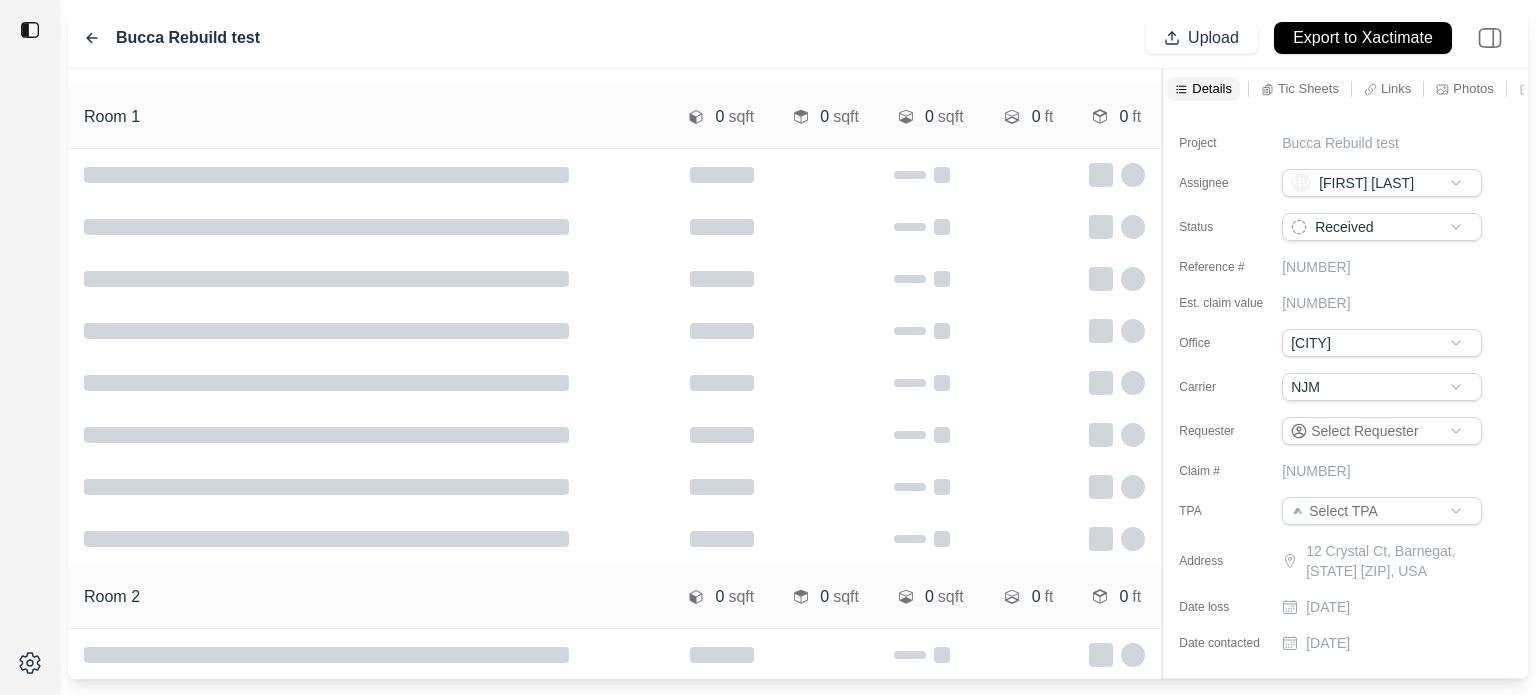 click on "Project Bucca Rebuild test Assignee HV [FIRST] [LAST] Status Received Reference # 123123123123 Est. claim value 123123123123 Office [CITY] Carrier NJM Requester Select Requester Claim # 123123123123 TPA Select TPA Address [NUMBER] [STREET] Ct, [CITY], [STATE] [POSTAL_CODE], [COUNTRY] Date loss [DATE] Date contacted [DATE]" at bounding box center (1345, 385) 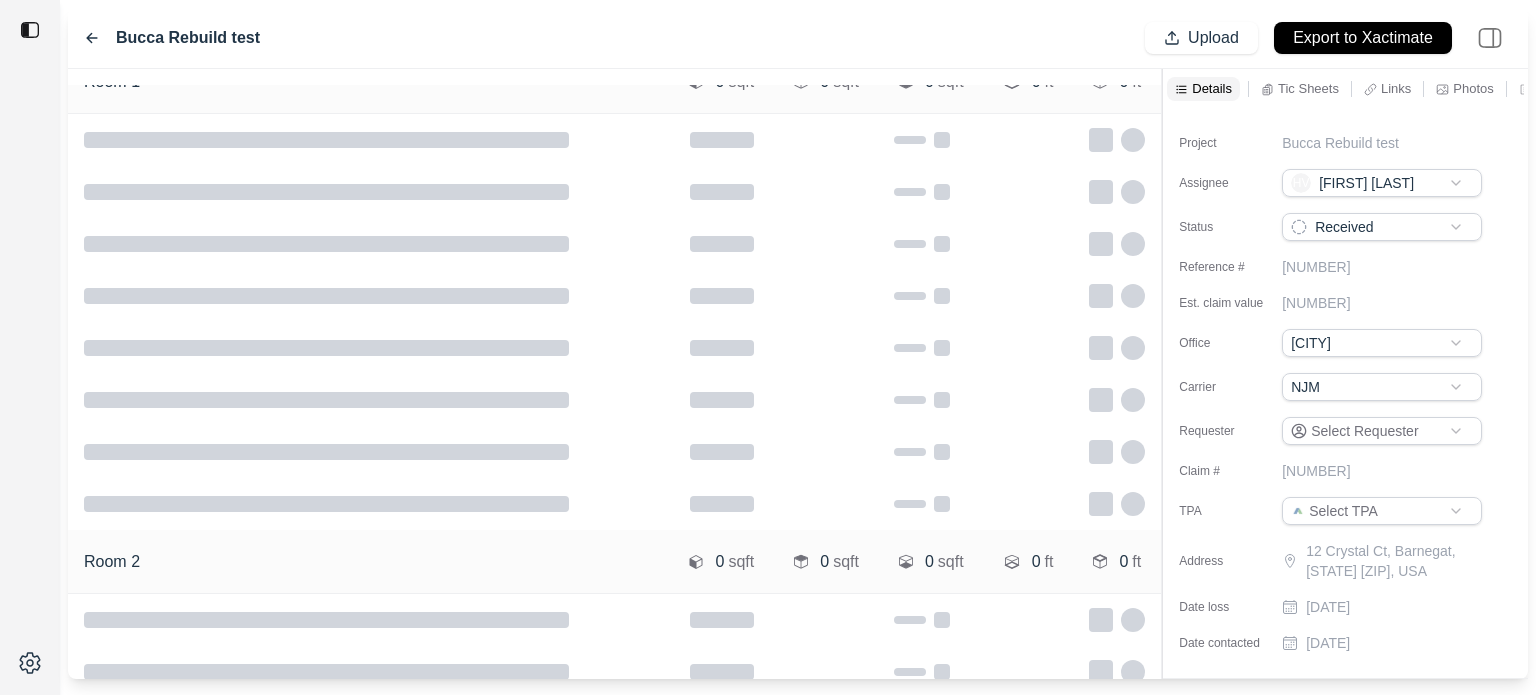 scroll, scrollTop: 0, scrollLeft: 0, axis: both 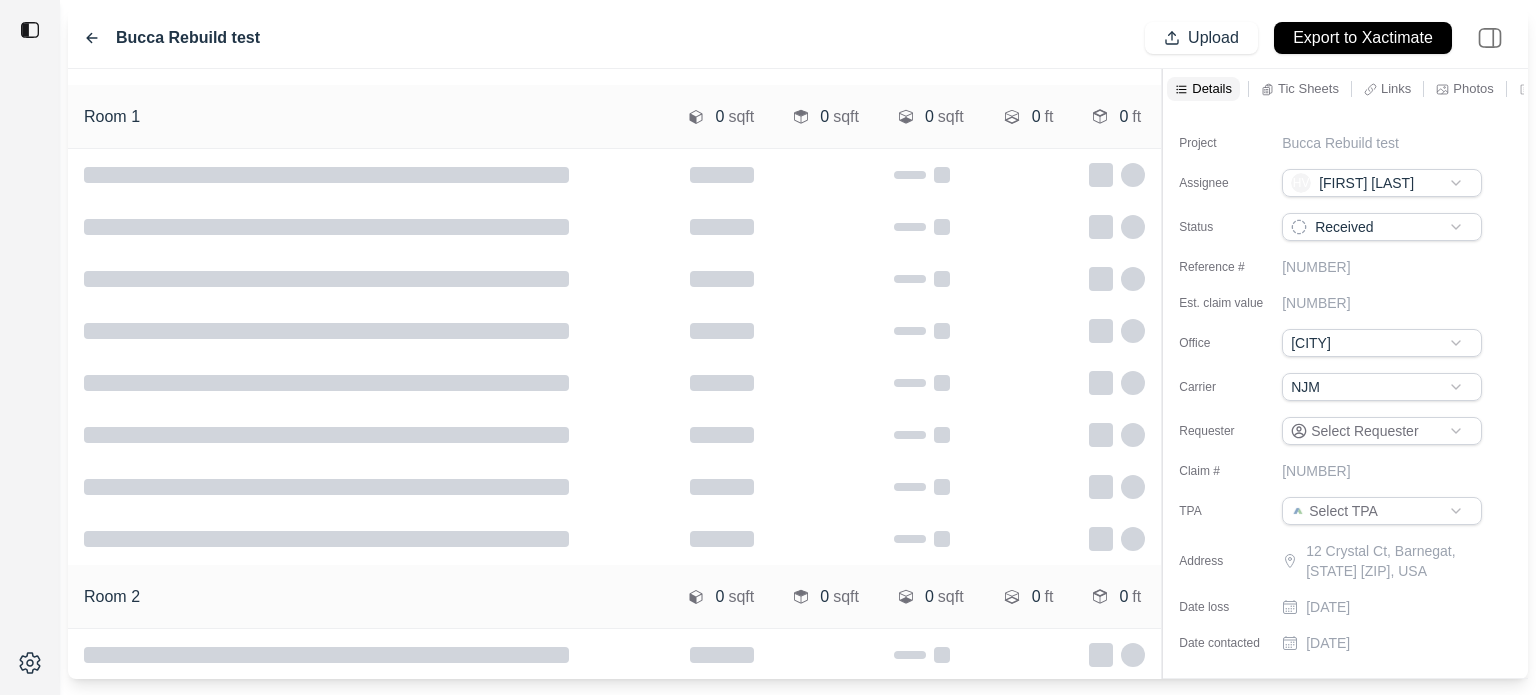 click on "Details Tic Sheets Links Photos Notes Other Project Bucca Rebuild test Assignee HV [NAME] Status Received Reference # 123123123123 Est. claim value 123123123123 Office [CITY] Carrier NJM Requester Select Requester Claim # 123123123123 TPA Select TPA Address 12 Crystal Ct, Barnegat, [STATE] [ZIP], USA Date loss 7/30/2025 Date contacted 8/6/2025" at bounding box center (798, 374) 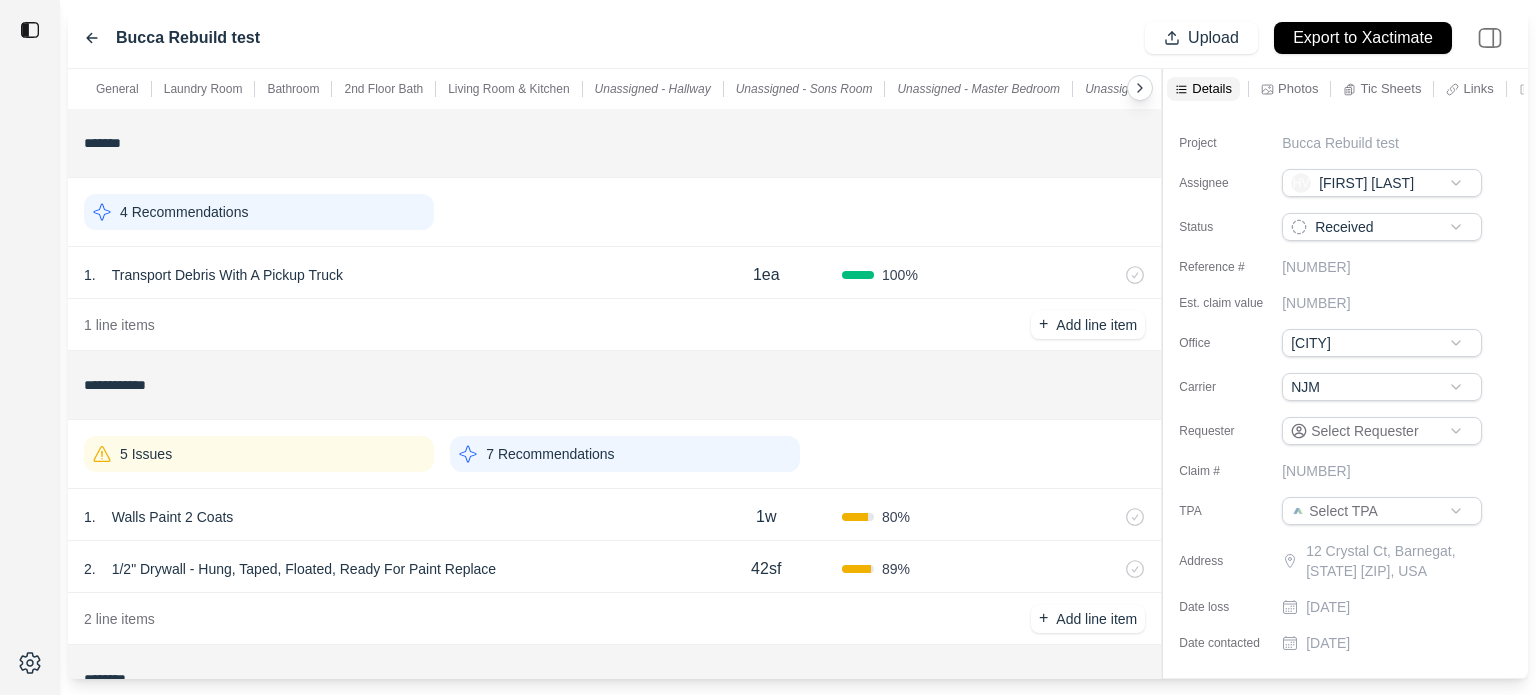 click on "1 . Walls Paint 2 Coats 1w 80 %" at bounding box center (614, 515) 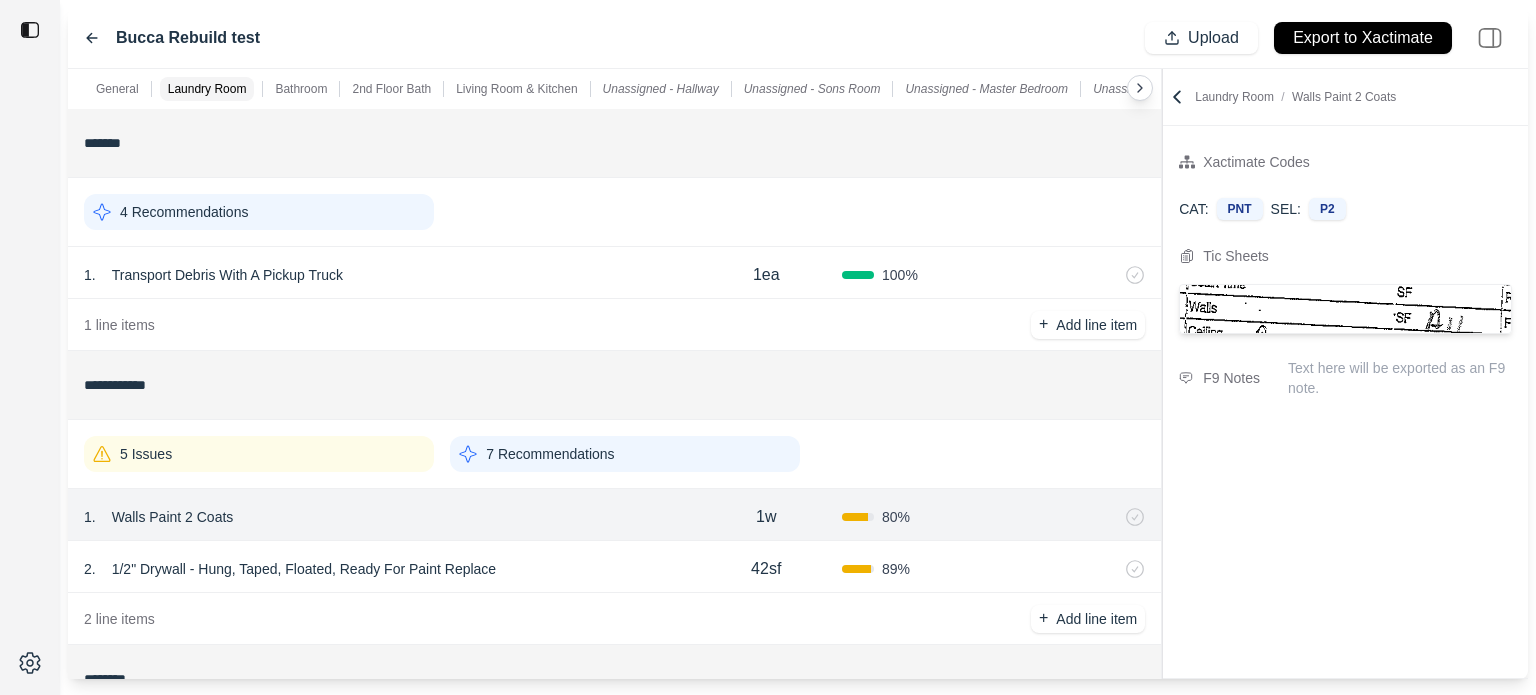 click 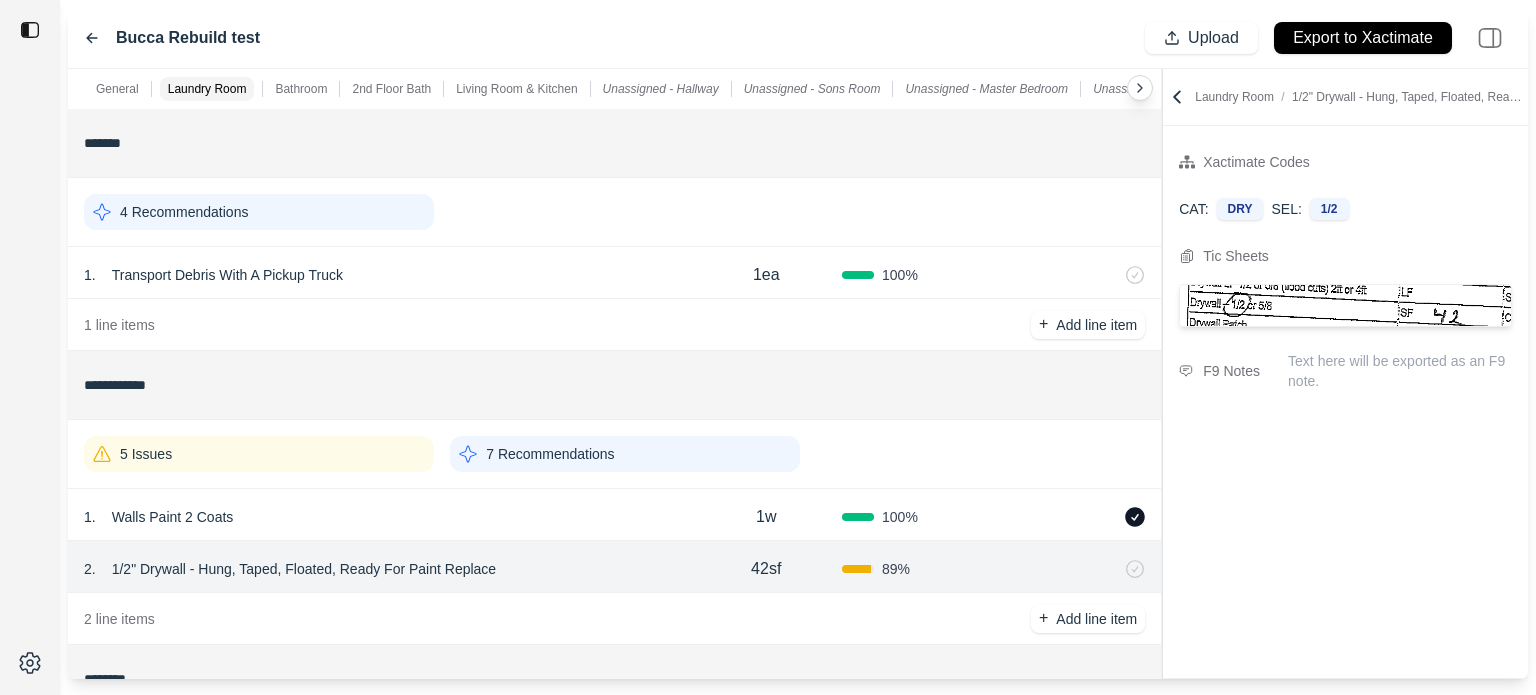 click on "2 . 1/2" Drywall - Hung, Taped, Floated, Ready For Paint Replace 42sf 89 %" at bounding box center [614, 567] 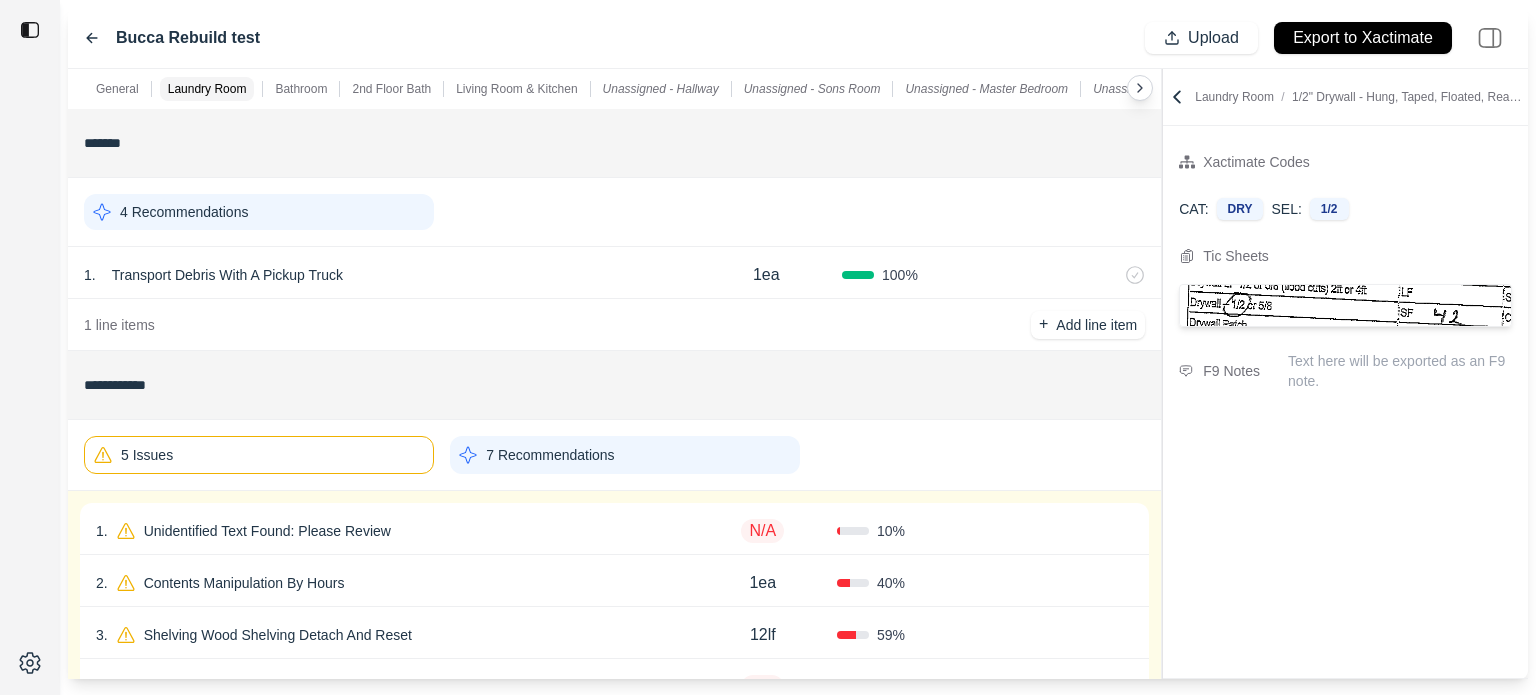 click on "Confirm" at bounding box center (1059, 531) 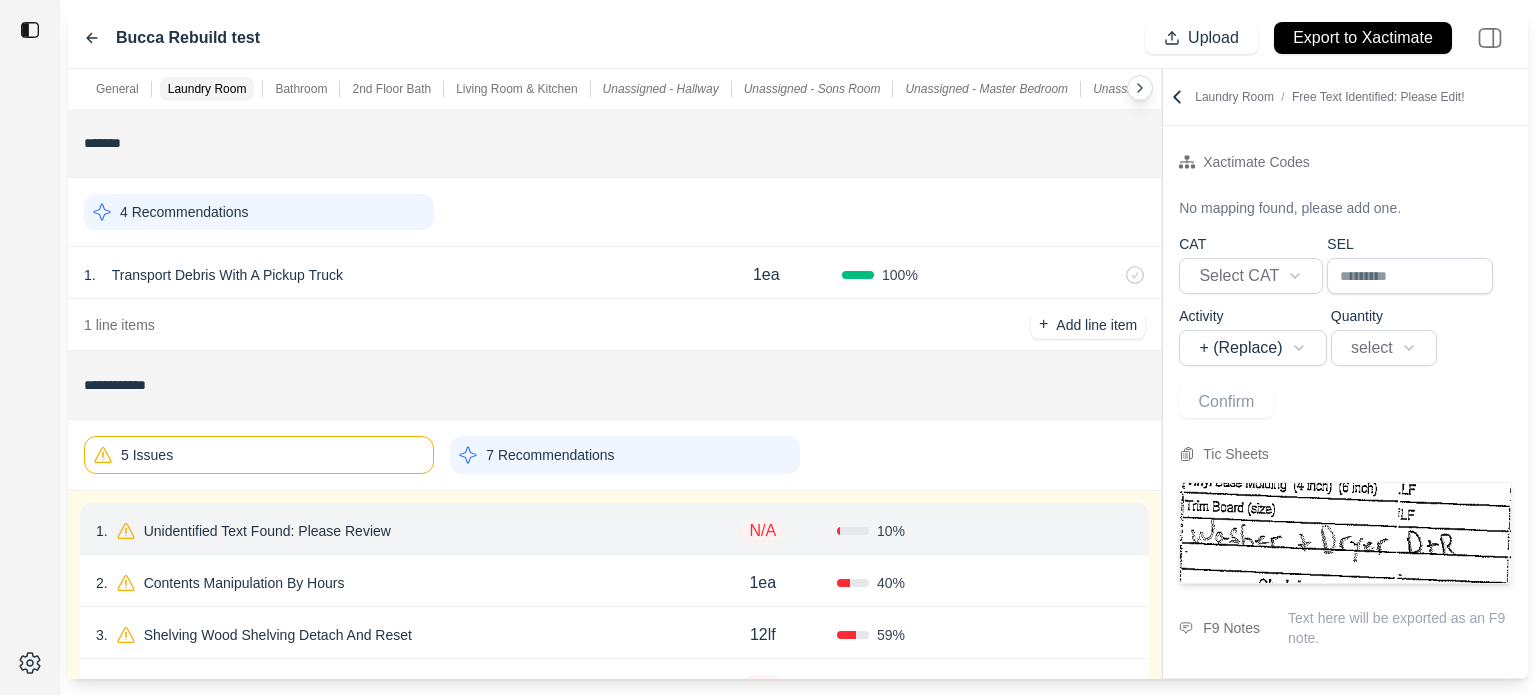 click 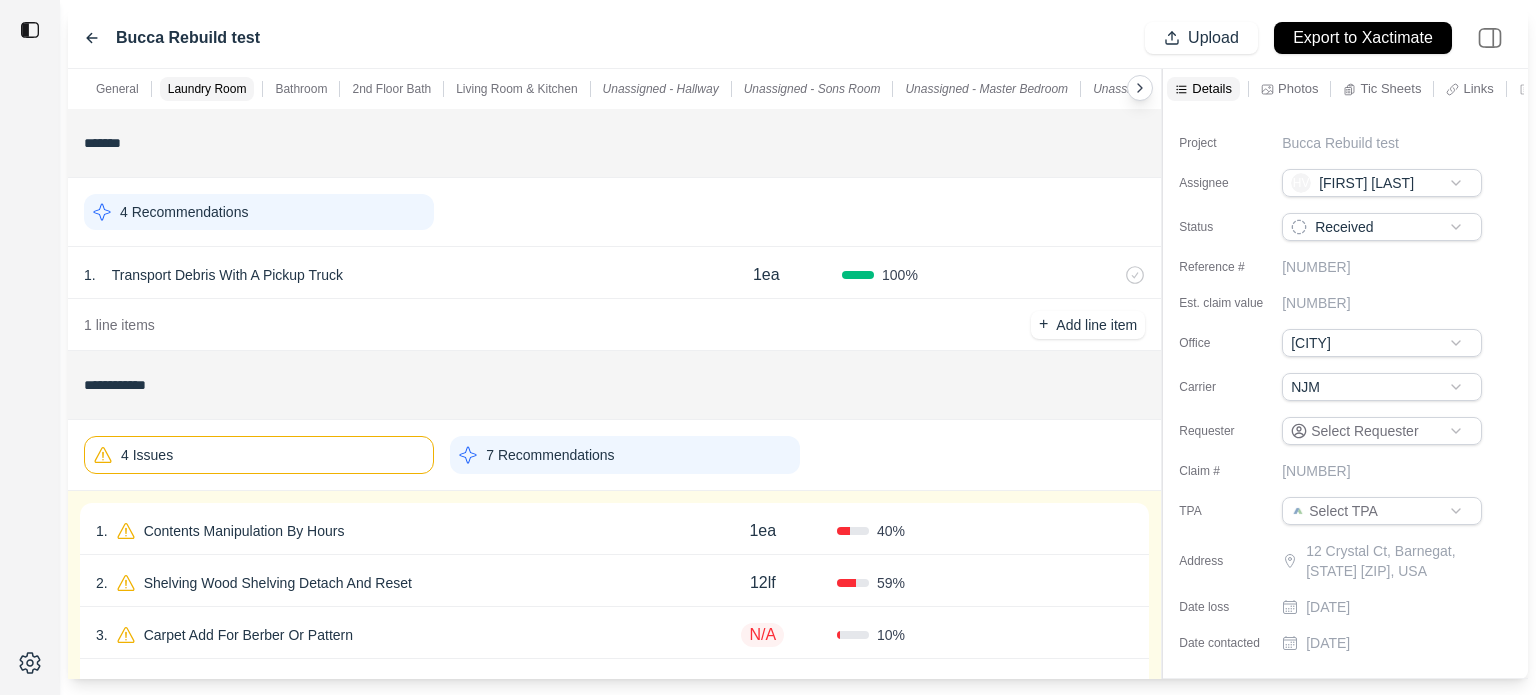 click on "Confirm" at bounding box center [1059, 531] 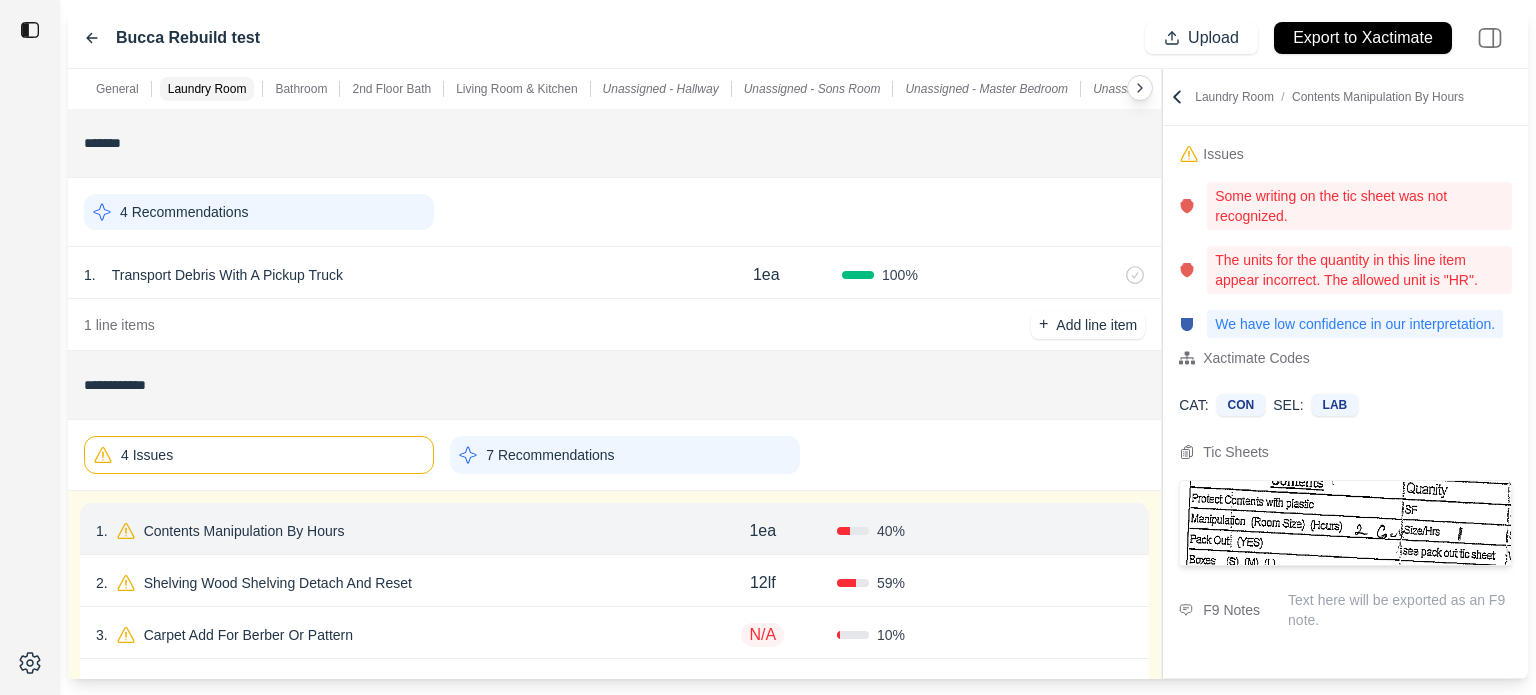 click on "Confirm" at bounding box center [1076, 531] 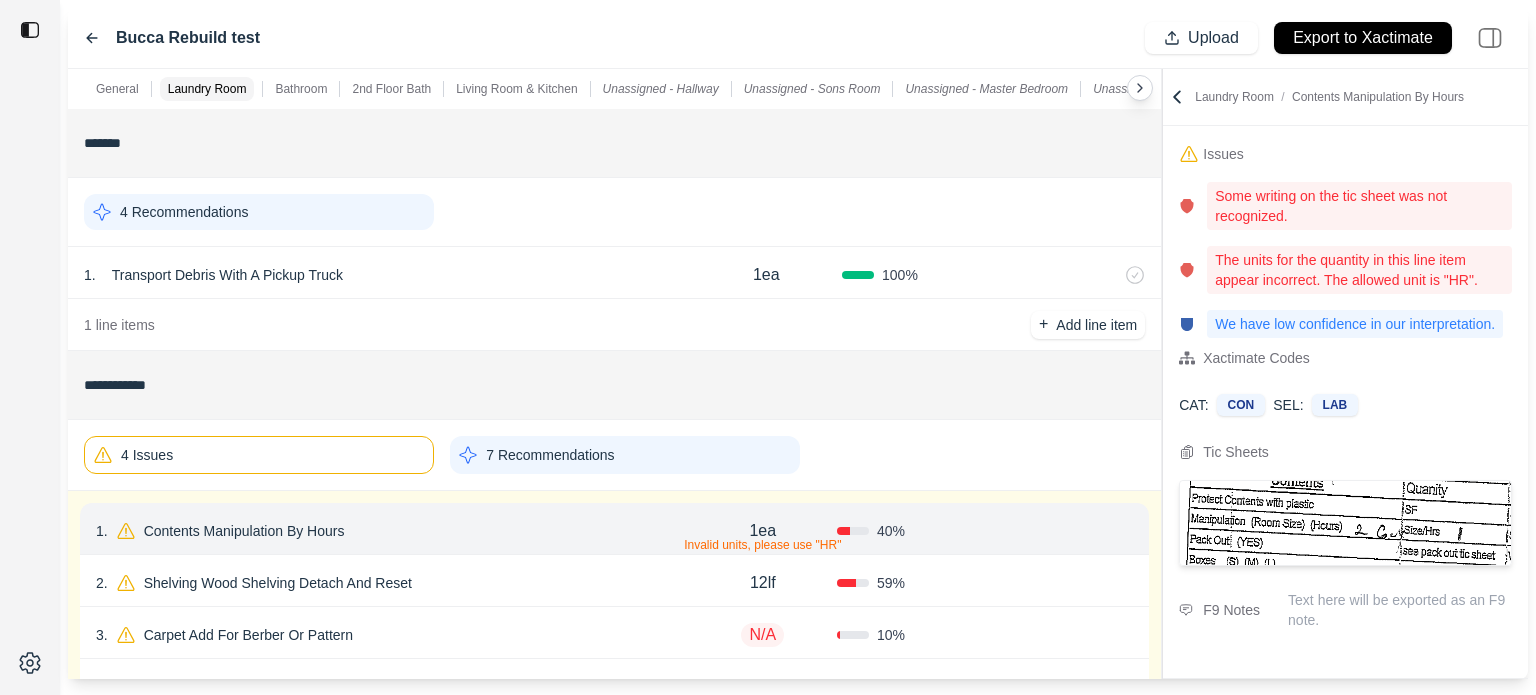 click on "Invalid units, please use "HR"" at bounding box center [762, 545] 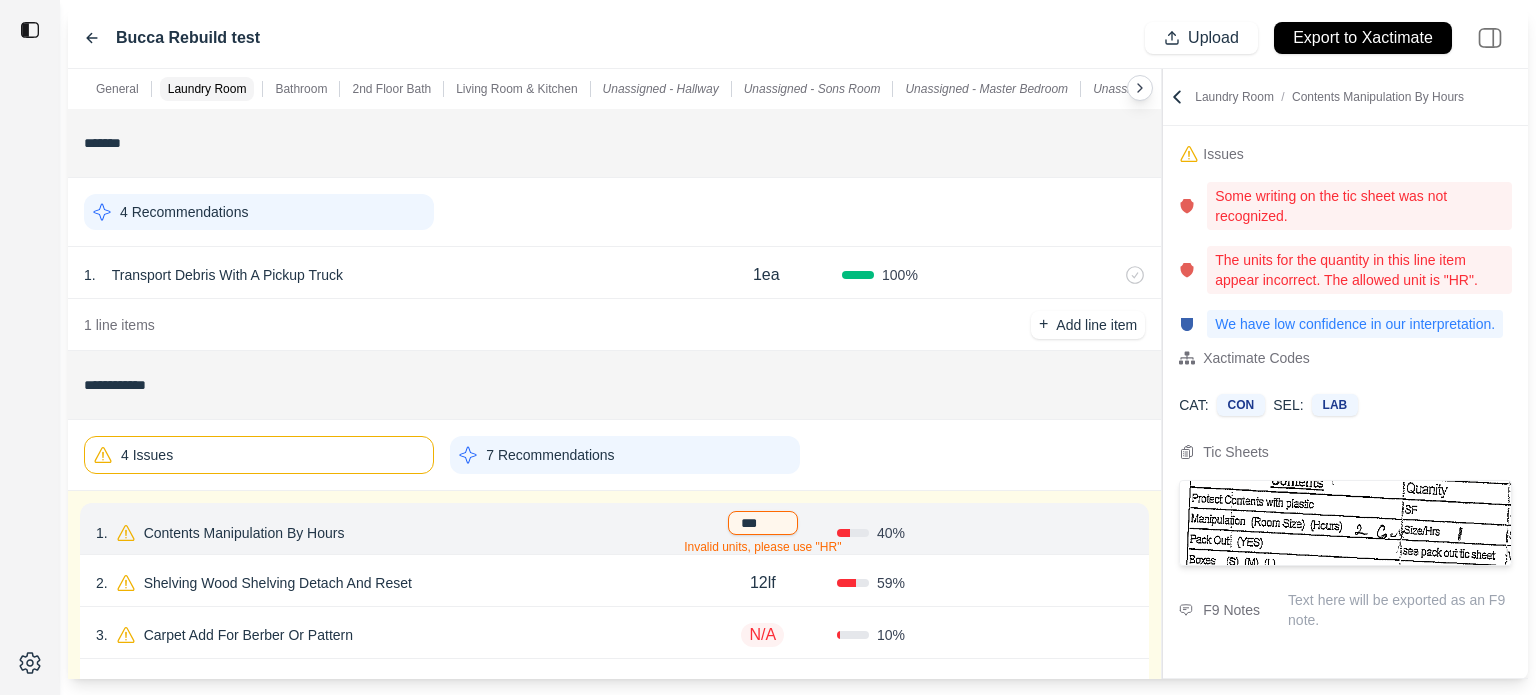 click on "Contents Manipulation By Hours" at bounding box center (244, 533) 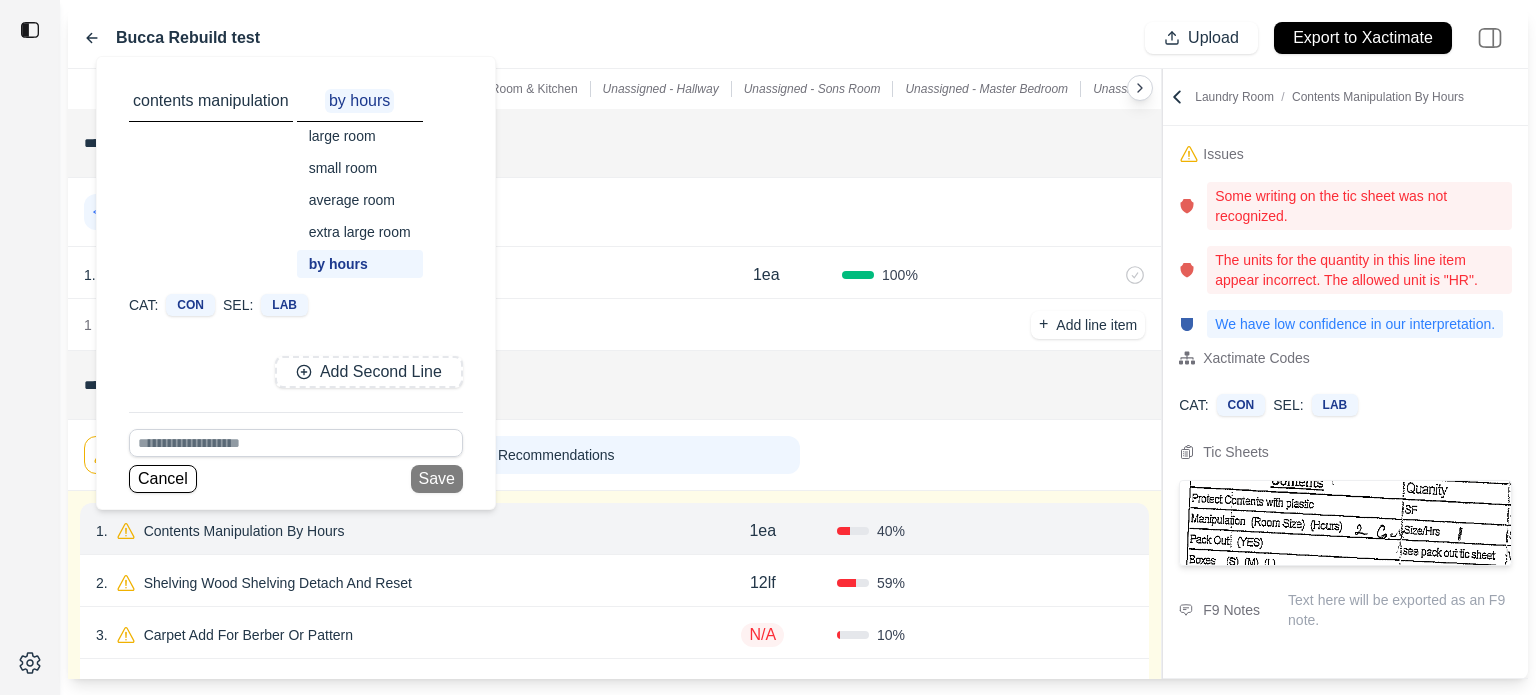 click on "large room" at bounding box center (360, 136) 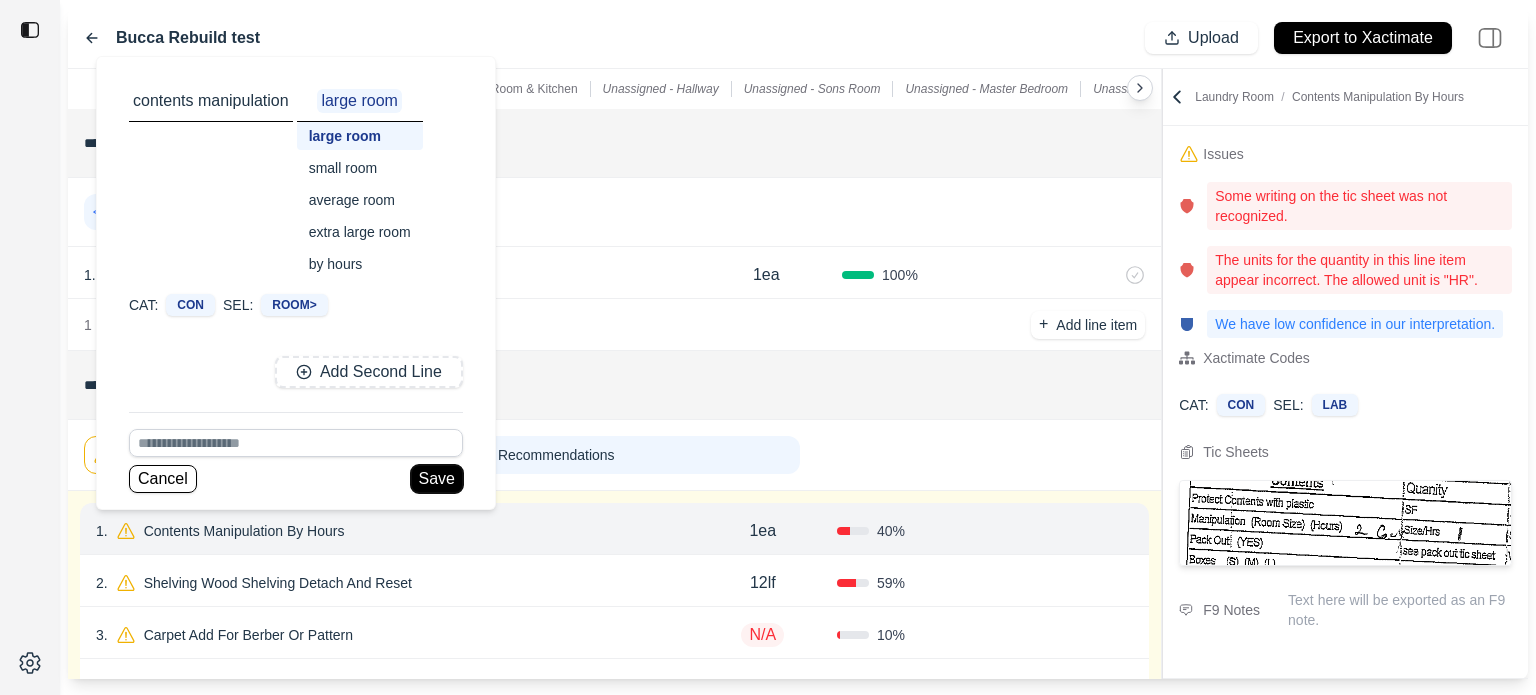click on "Save" at bounding box center (437, 479) 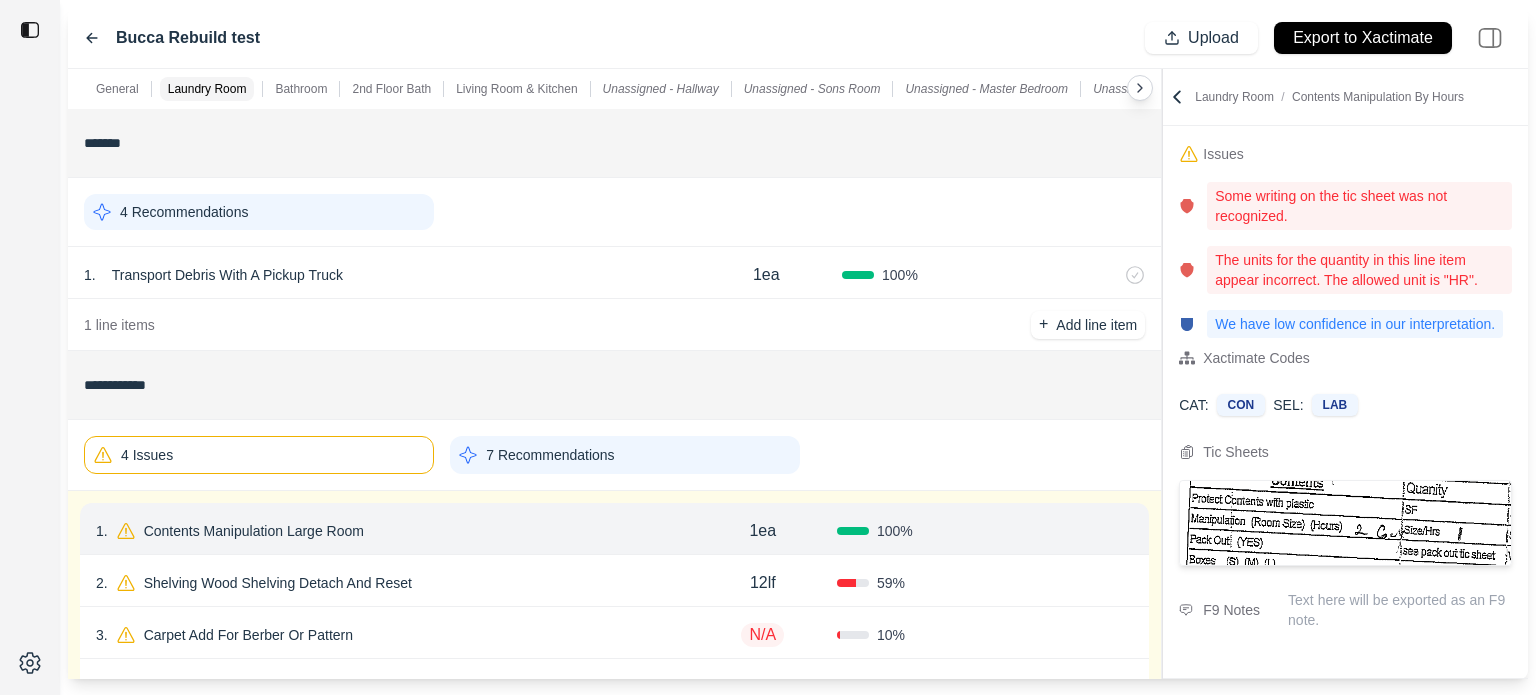 click on "Confirm" at bounding box center [1076, 531] 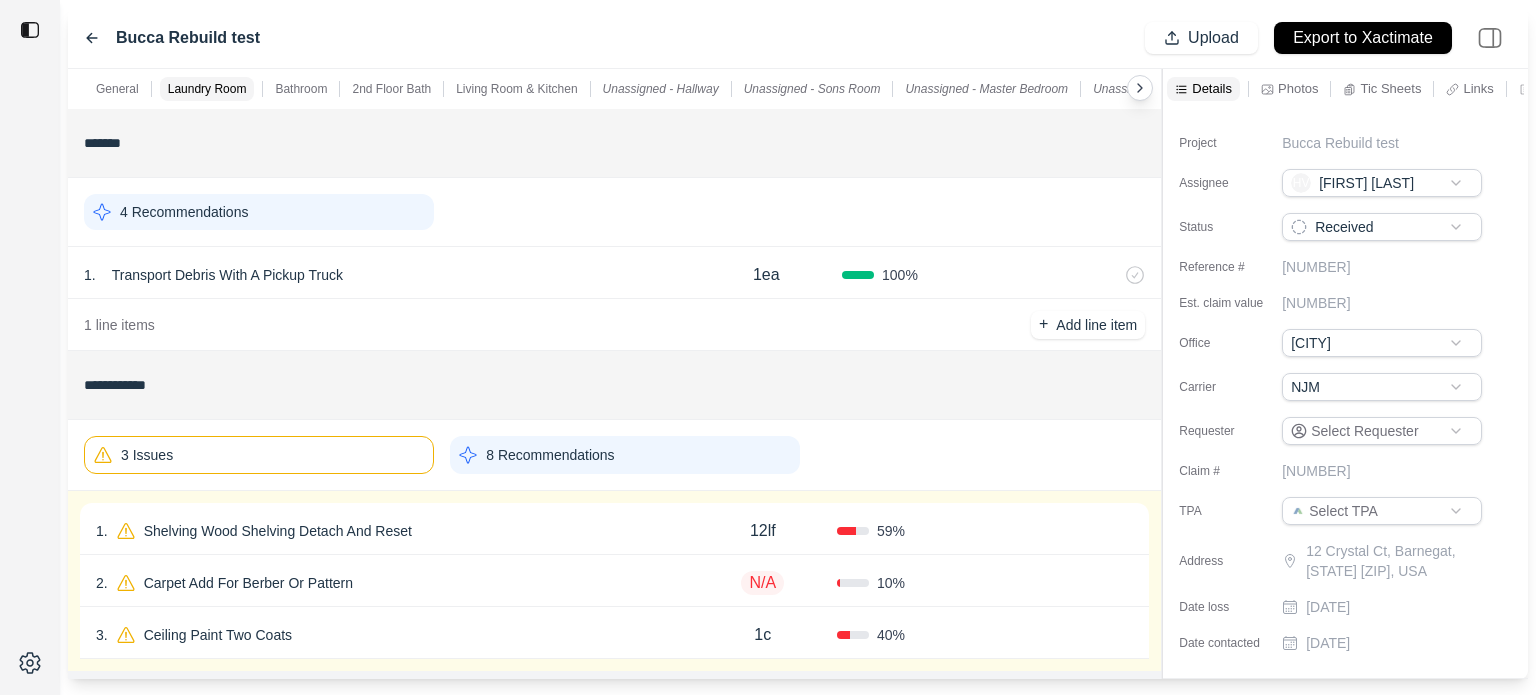click on "59 %" at bounding box center (911, 531) 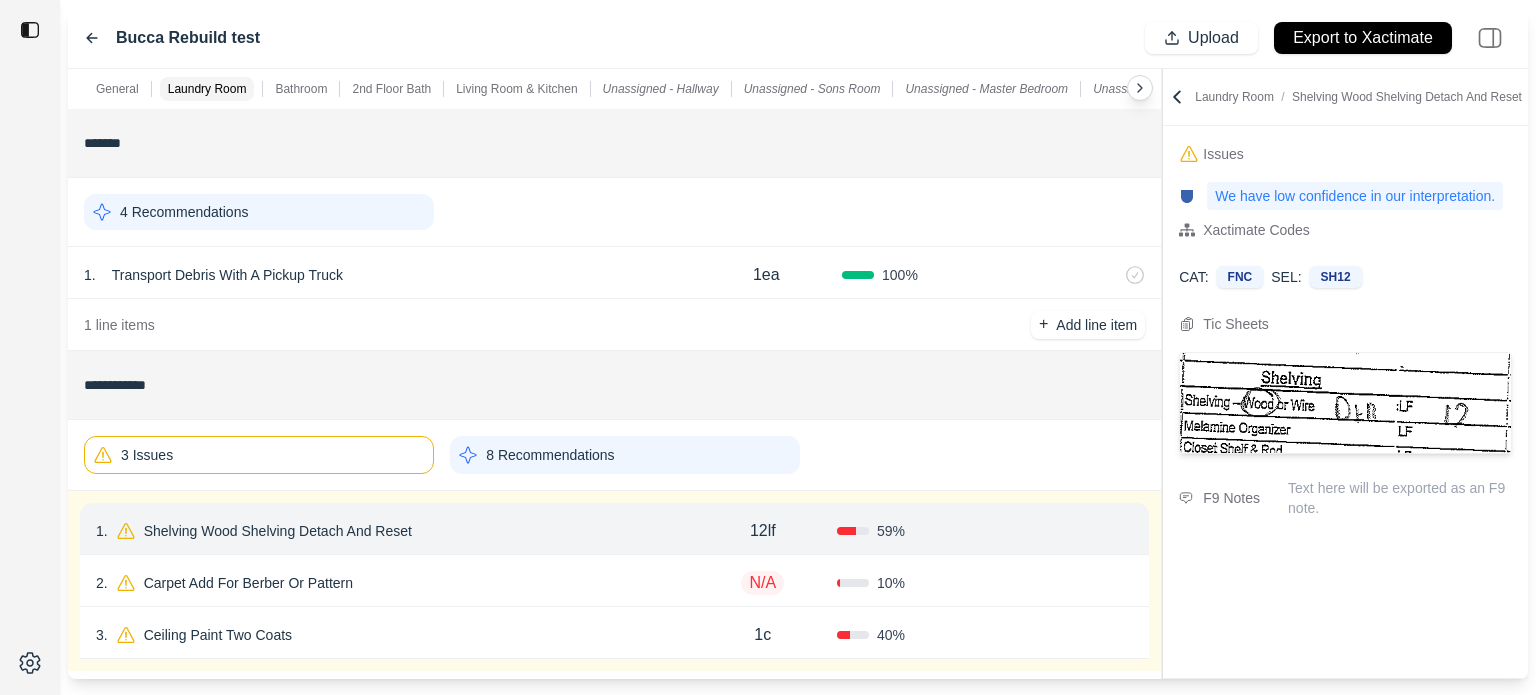 click on "Confirm" at bounding box center (1076, 531) 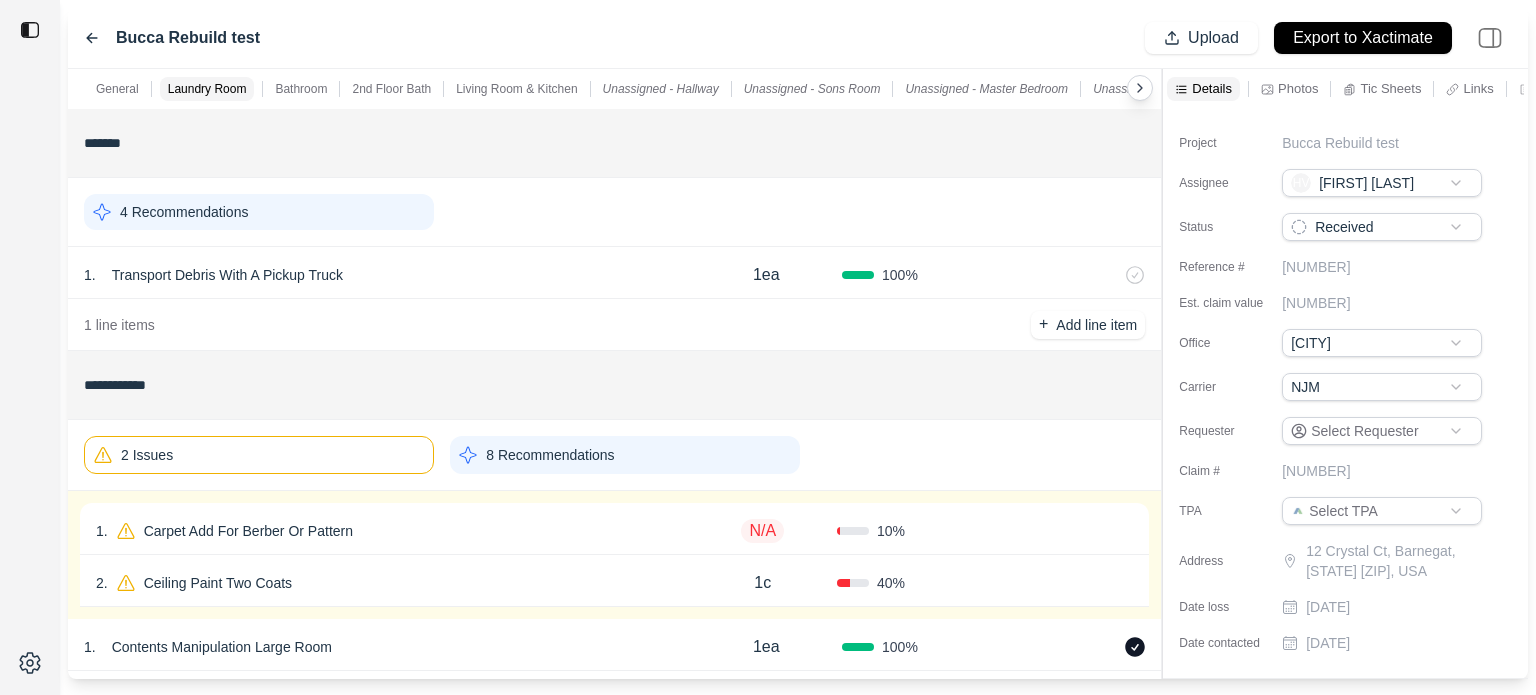 click on "10 %" at bounding box center (911, 531) 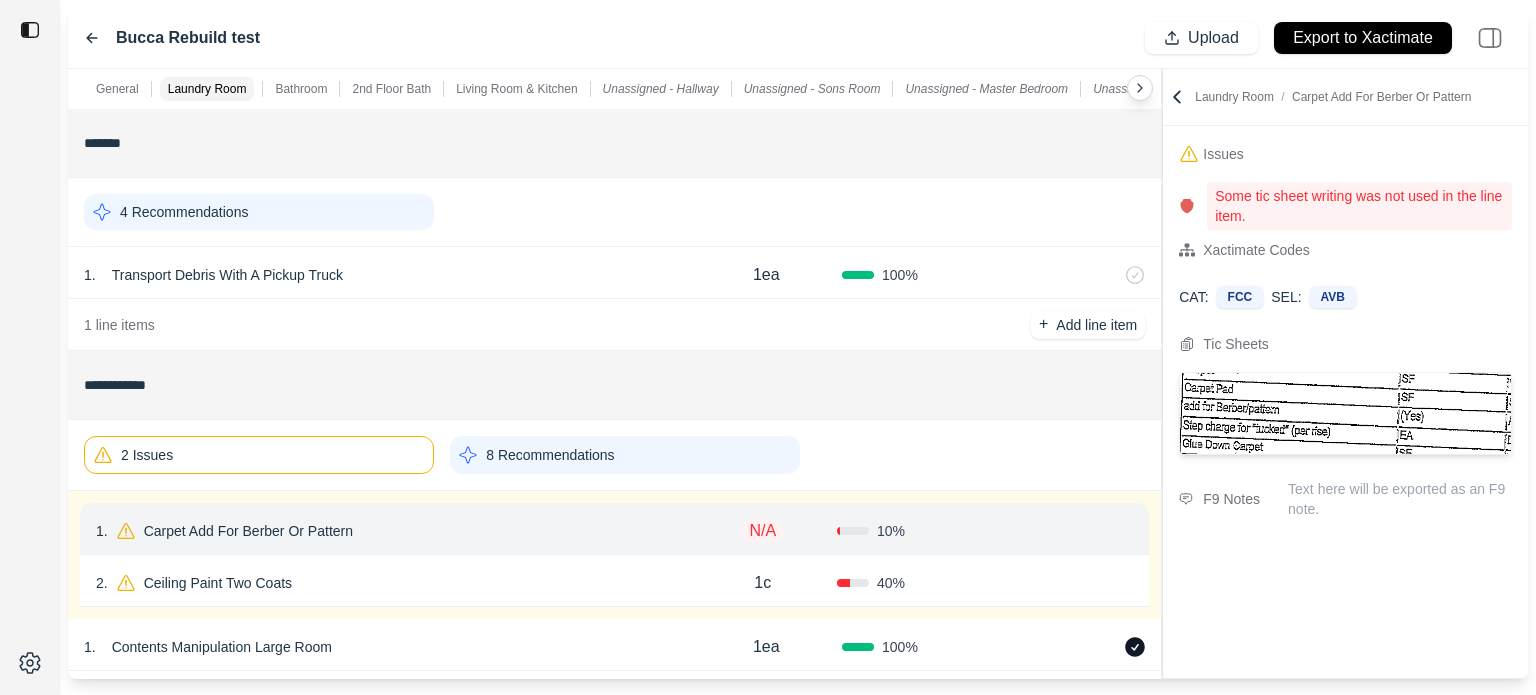 click 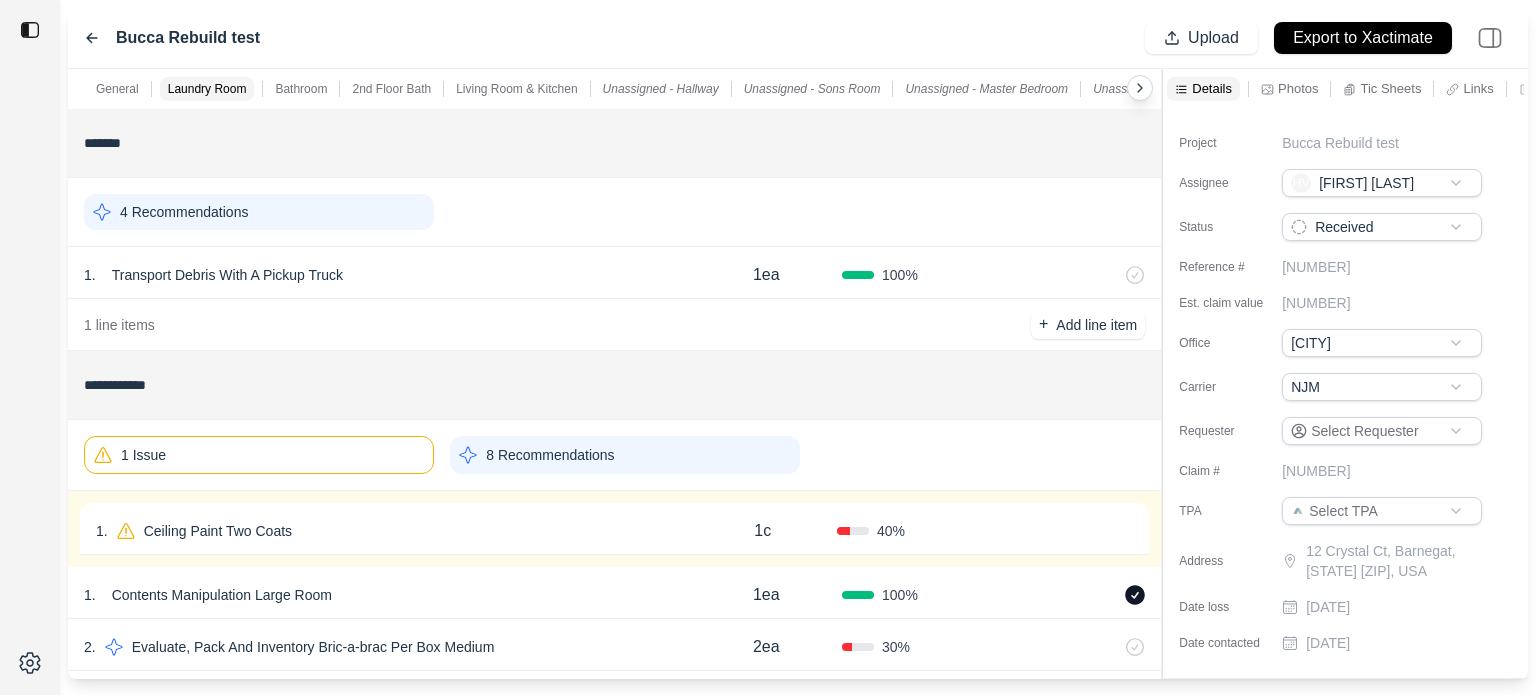 click on "Confirm" at bounding box center (1059, 531) 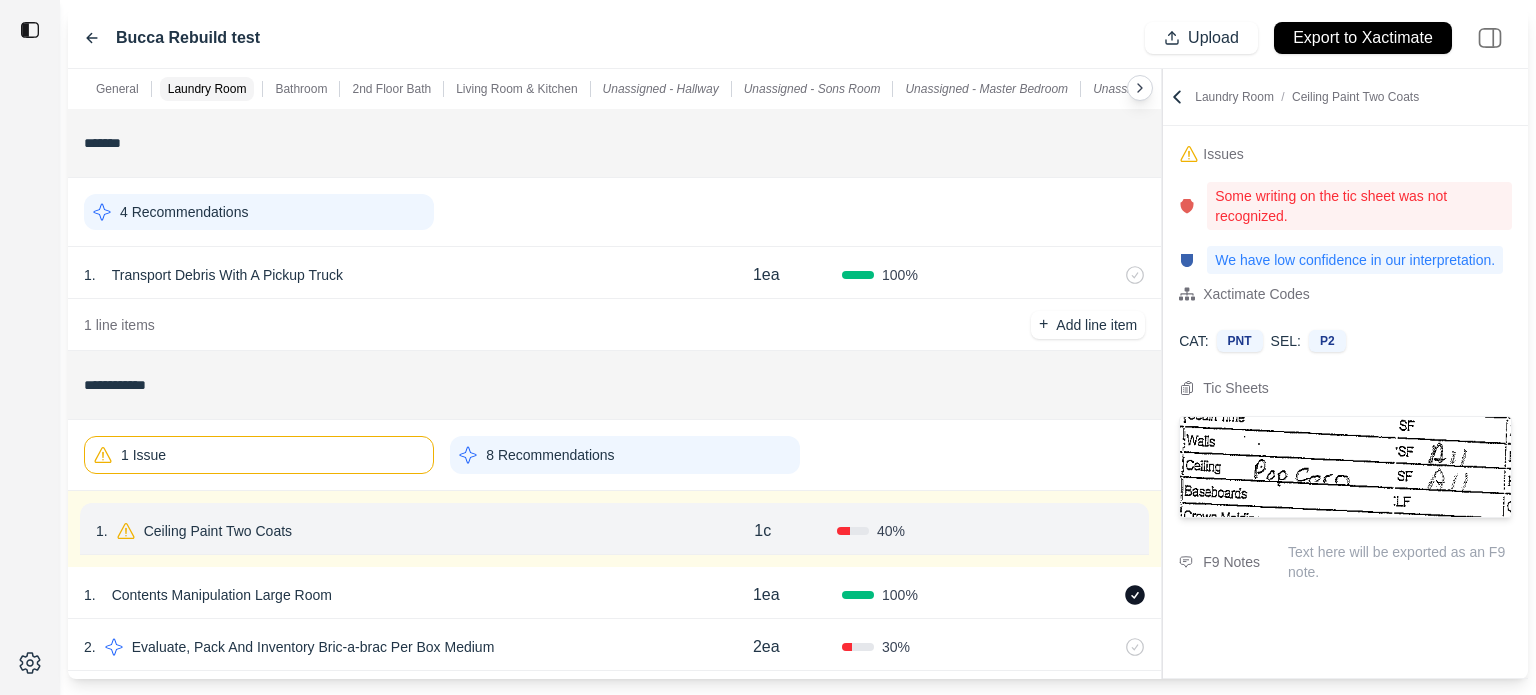 click on "Confirm" at bounding box center [1076, 531] 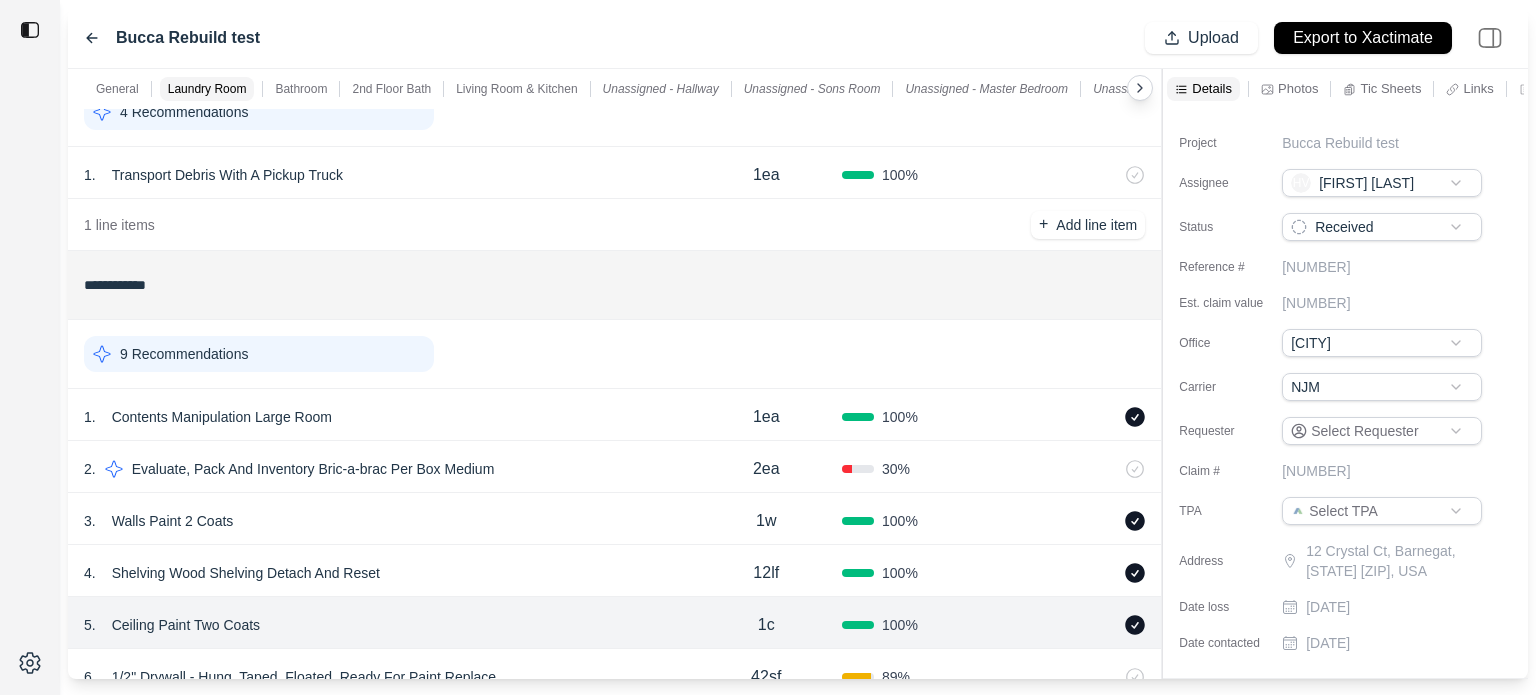 scroll, scrollTop: 100, scrollLeft: 0, axis: vertical 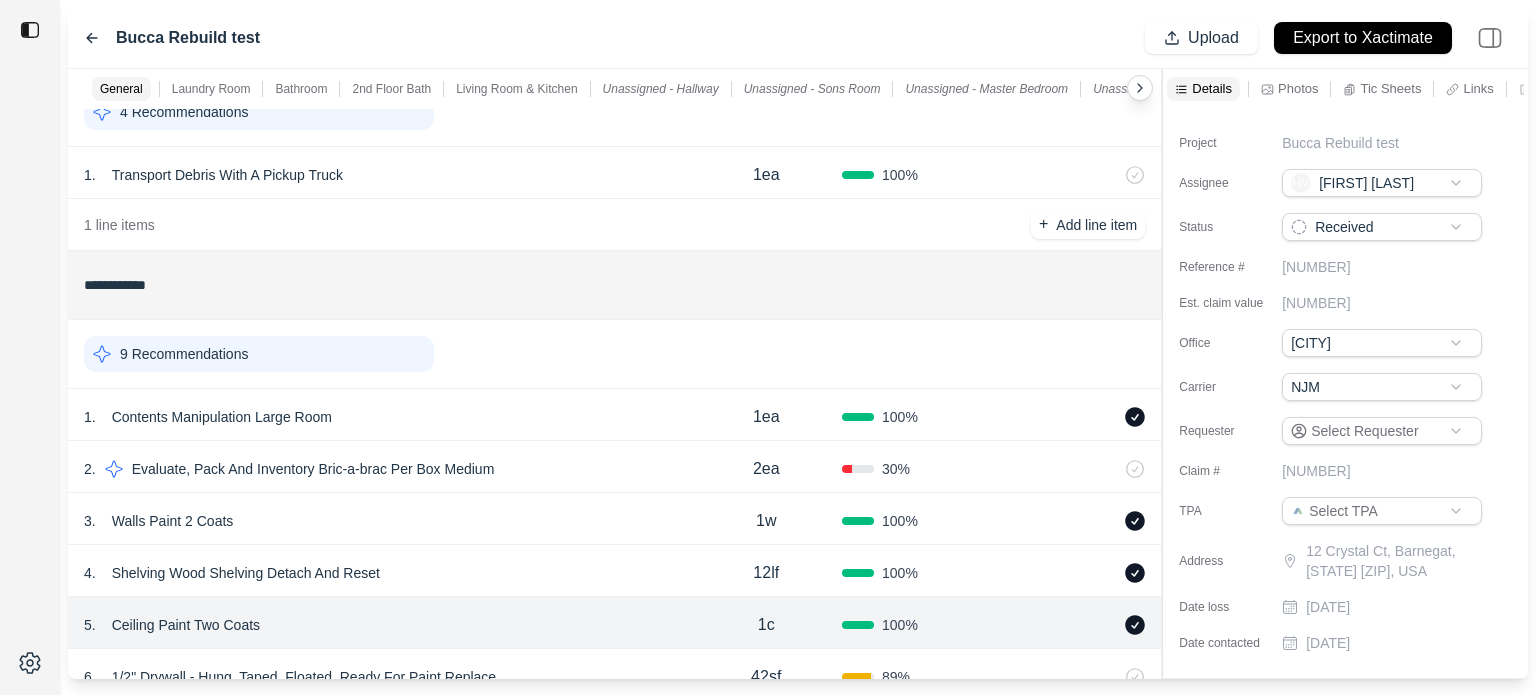 click on "30 %" at bounding box center [918, 469] 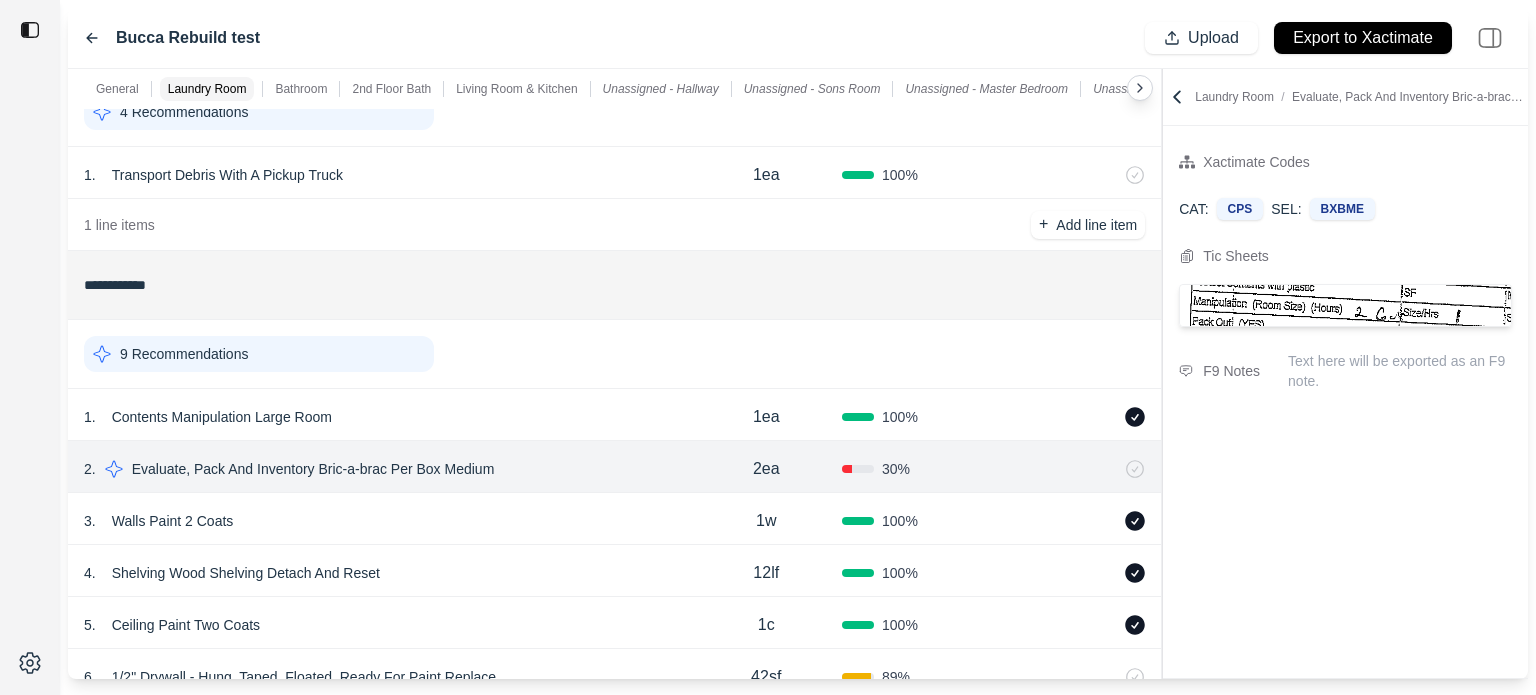 scroll, scrollTop: 200, scrollLeft: 0, axis: vertical 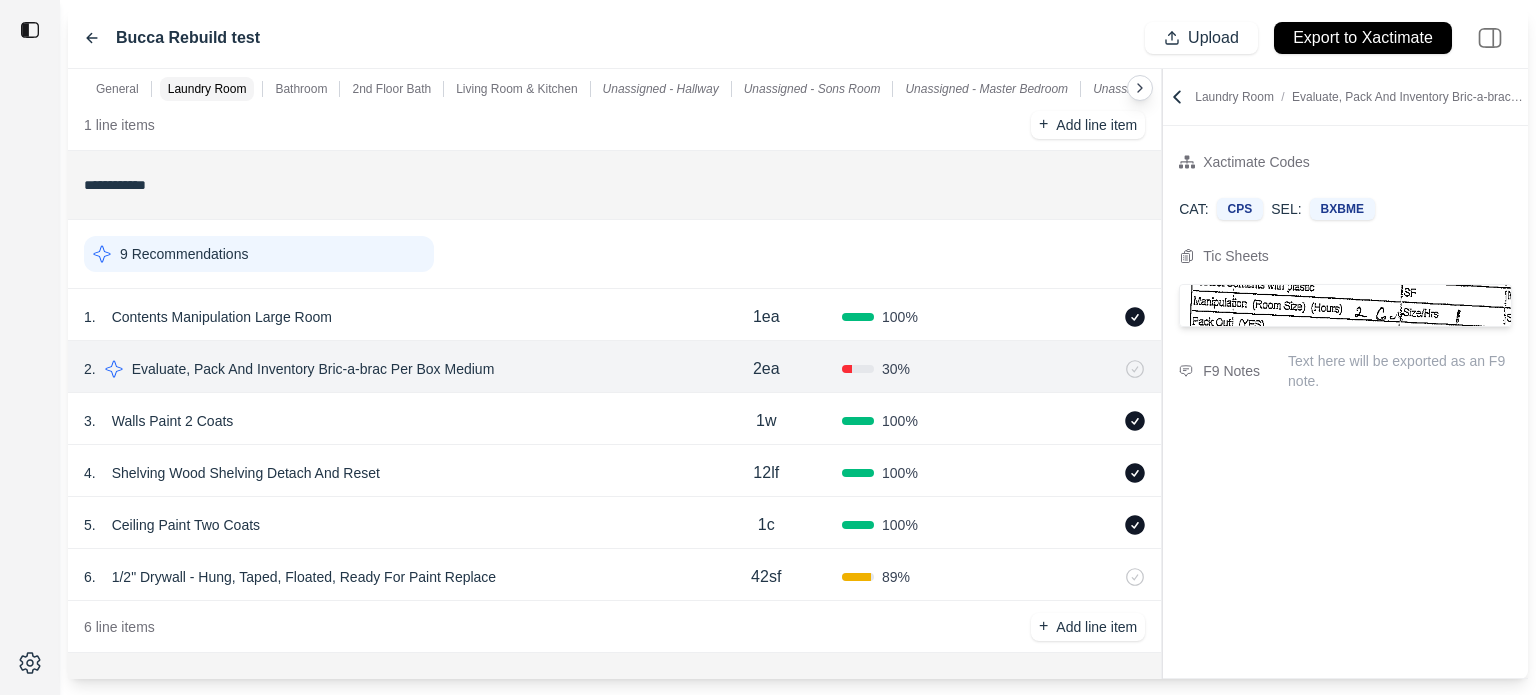 click on "89 %" at bounding box center [918, 577] 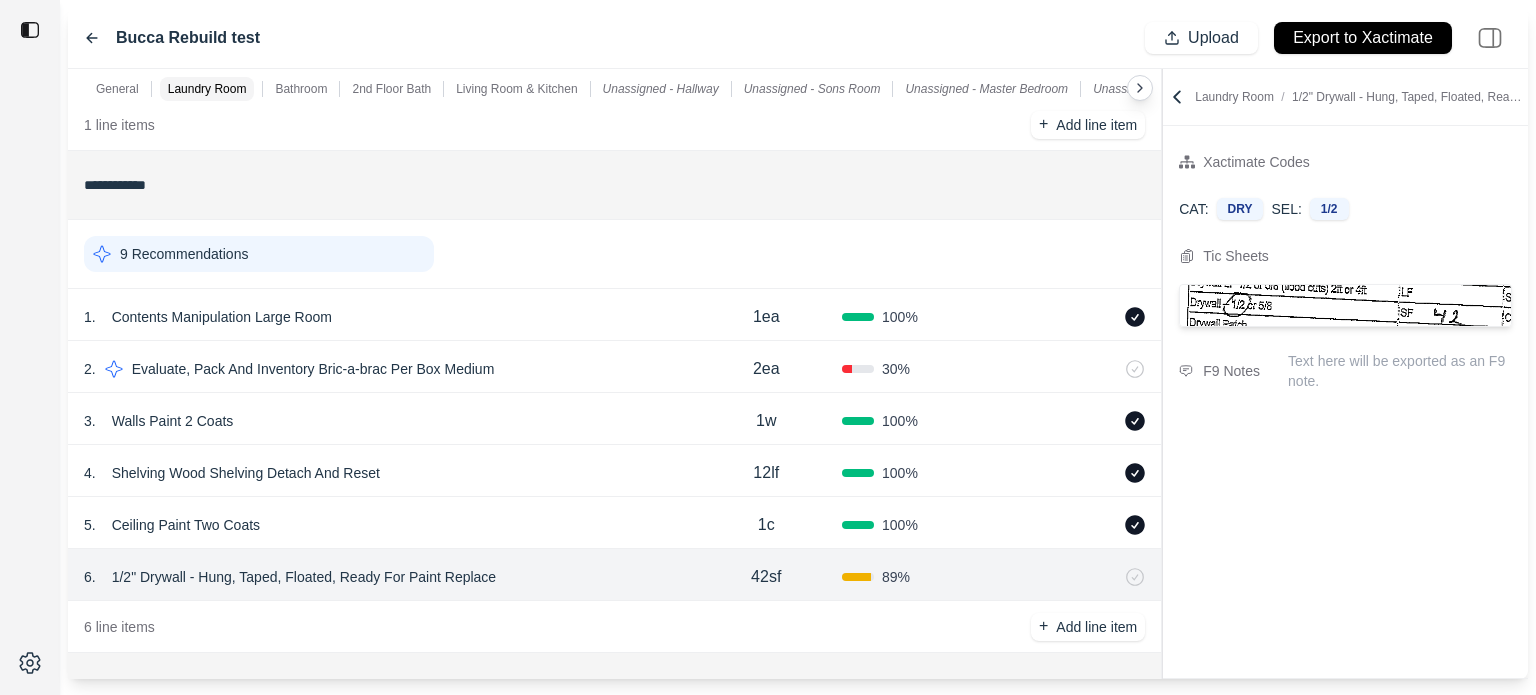 click 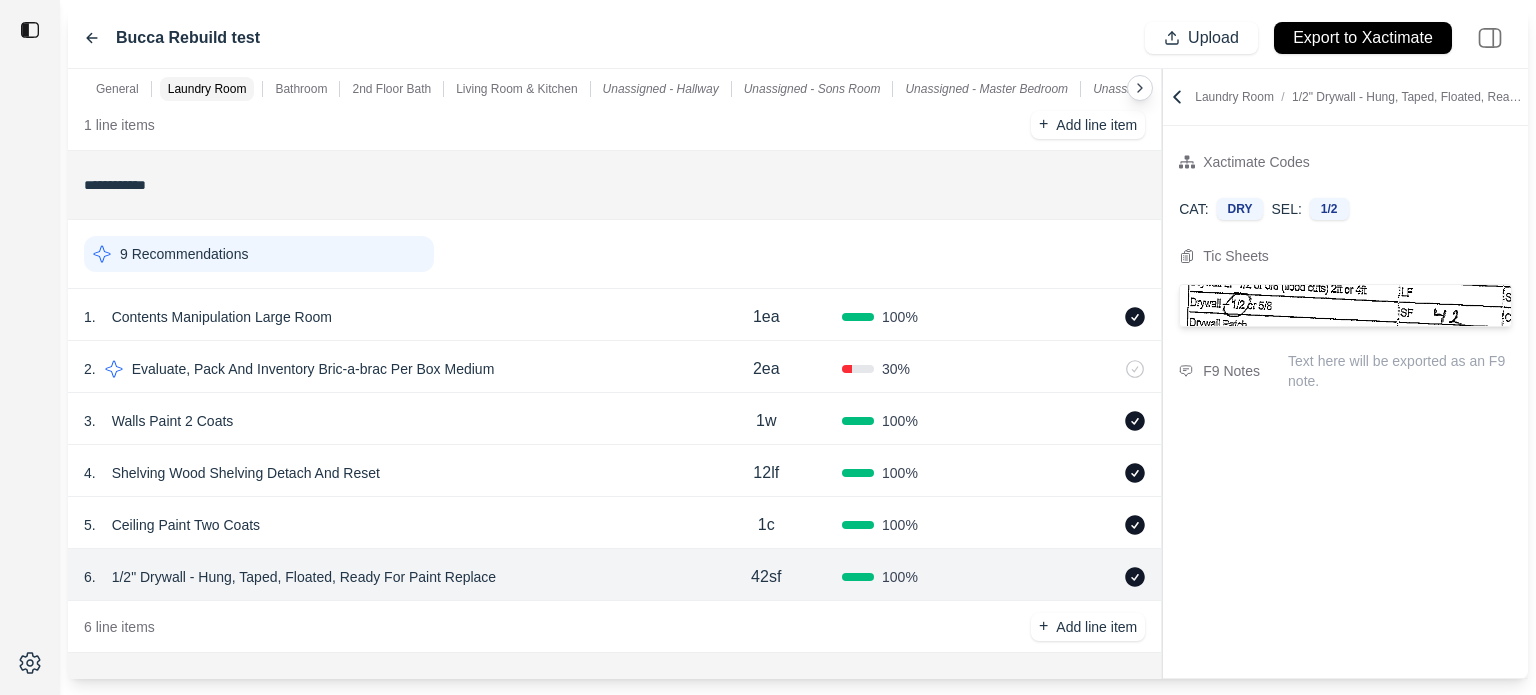 click on "2 . Evaluate, Pack And Inventory Bric-a-brac Per Box Medium 2ea 30 %" at bounding box center [614, 367] 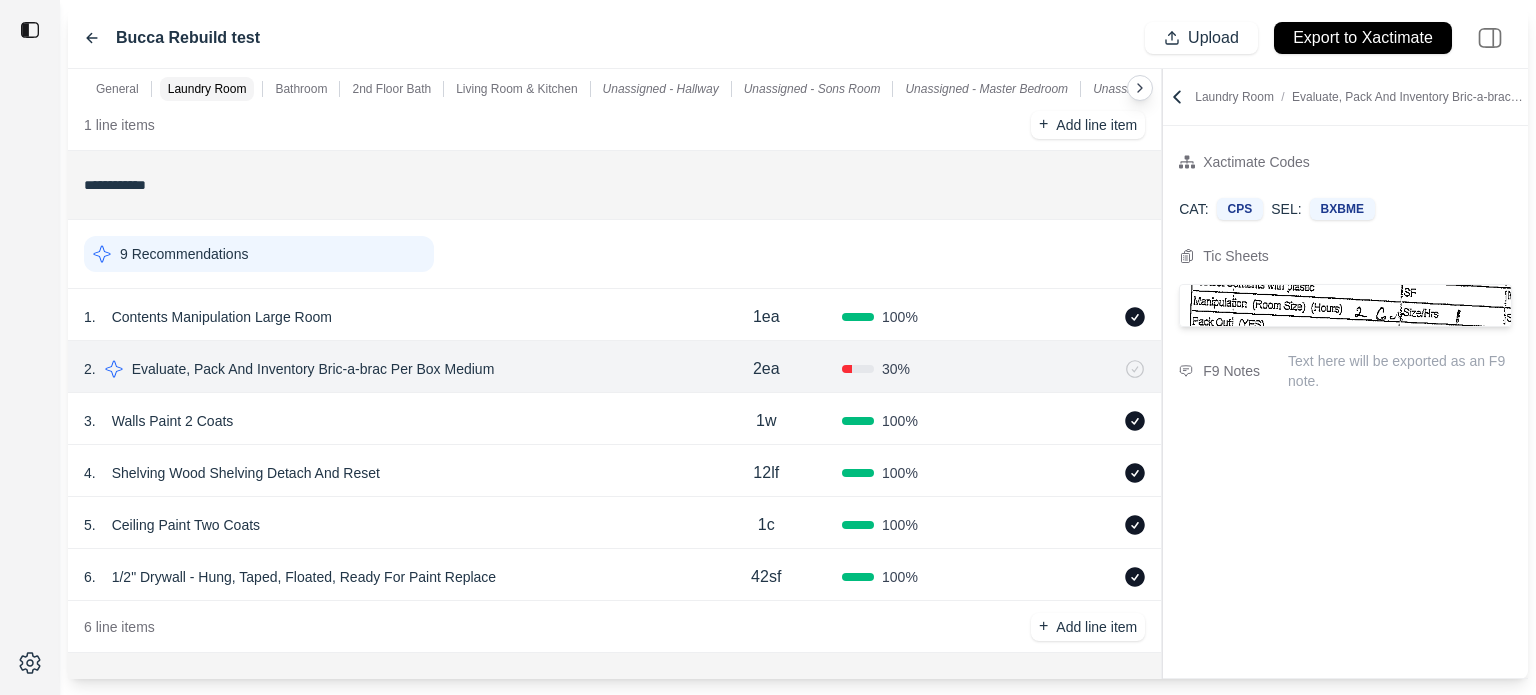 click 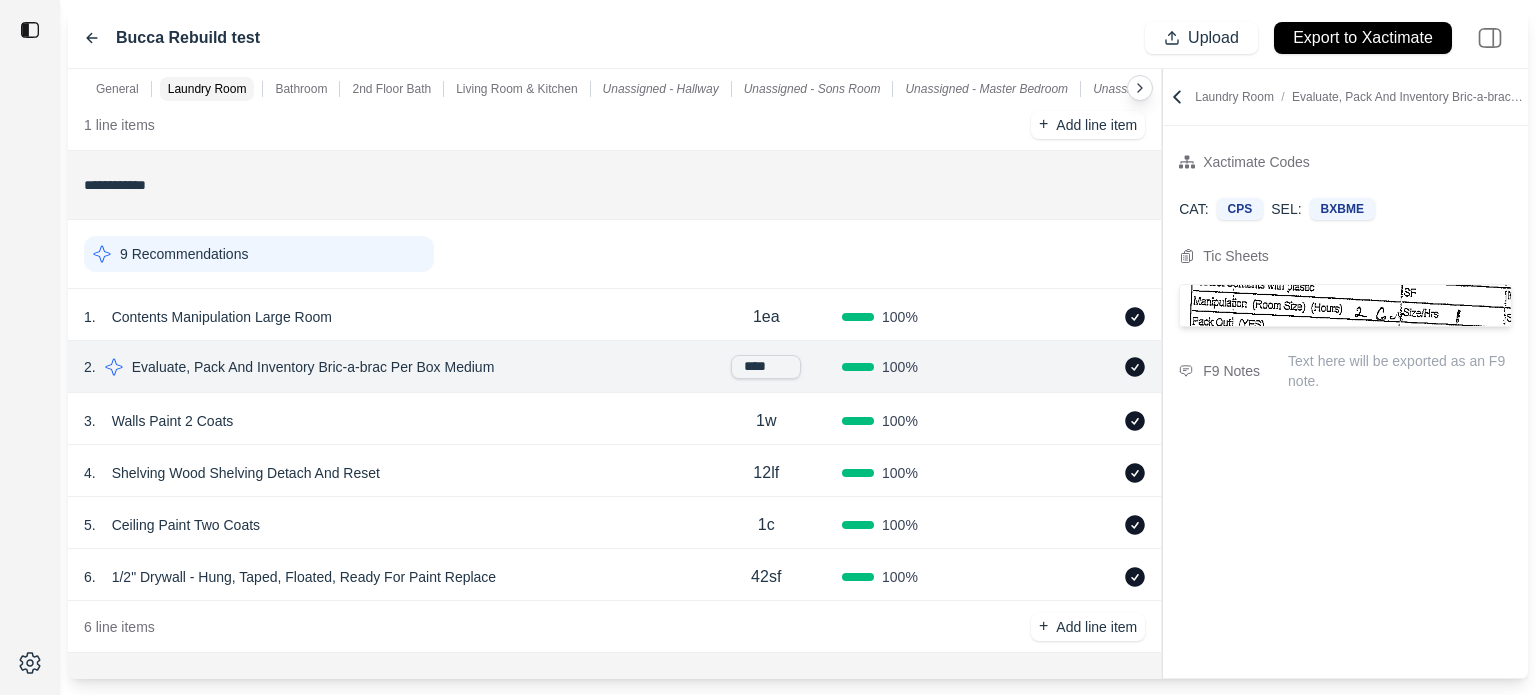 drag, startPoint x: 744, startPoint y: 363, endPoint x: 728, endPoint y: 363, distance: 16 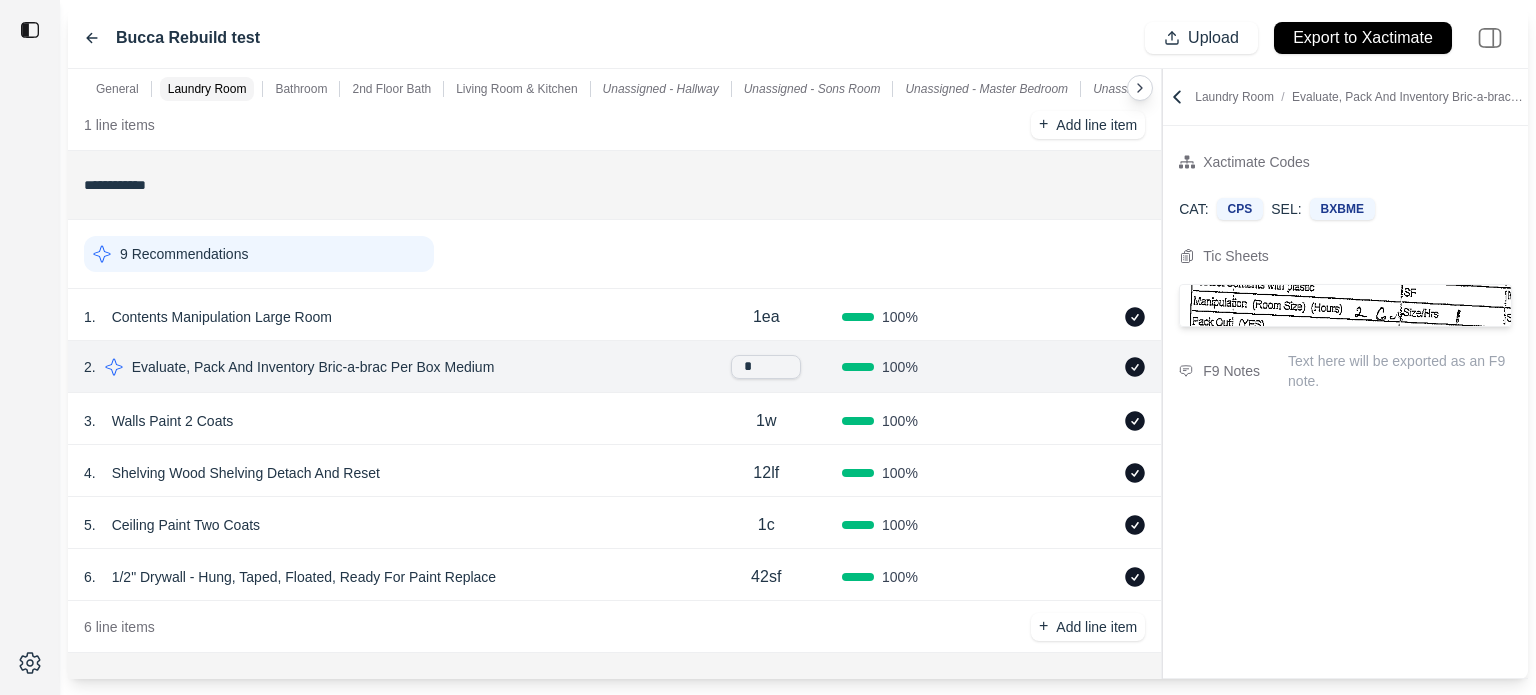 click on "9 Recommendations" at bounding box center (614, 254) 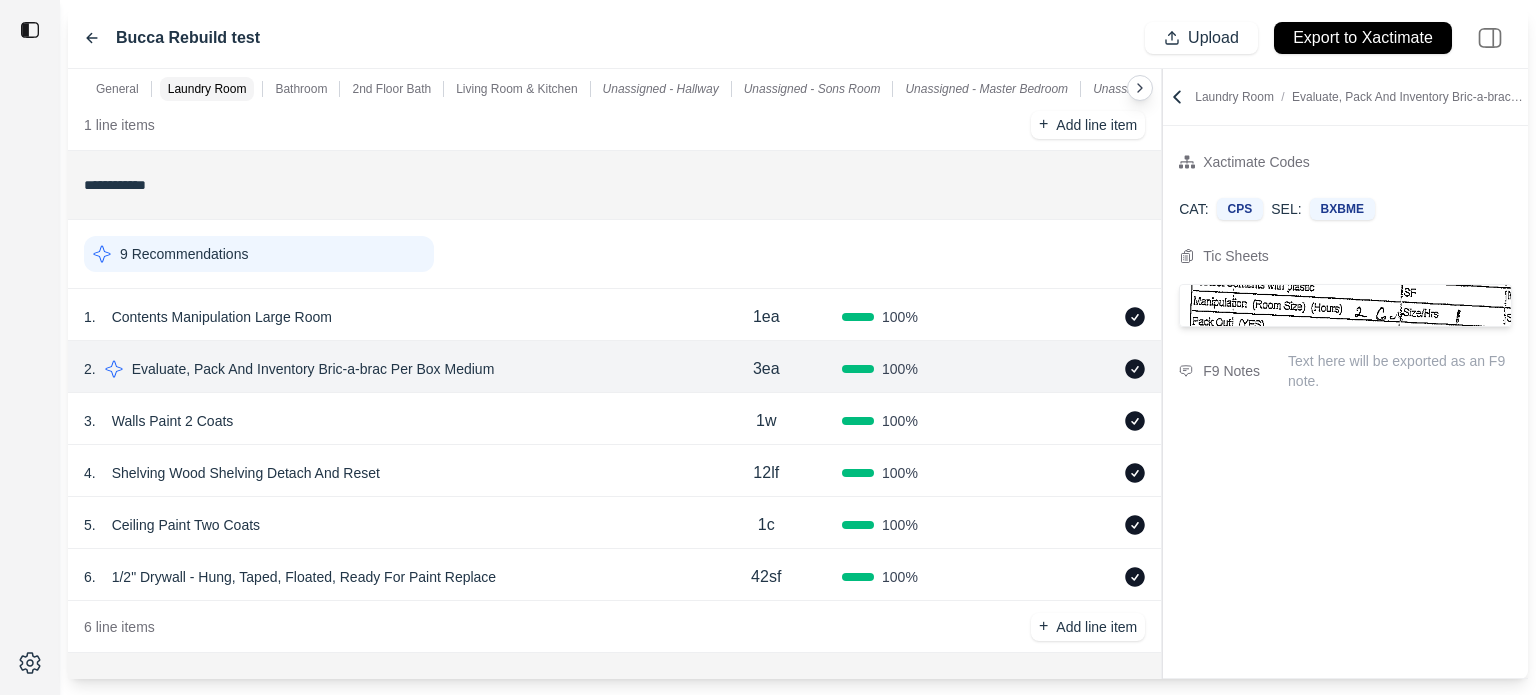 click on "9 Recommendations" at bounding box center (184, 254) 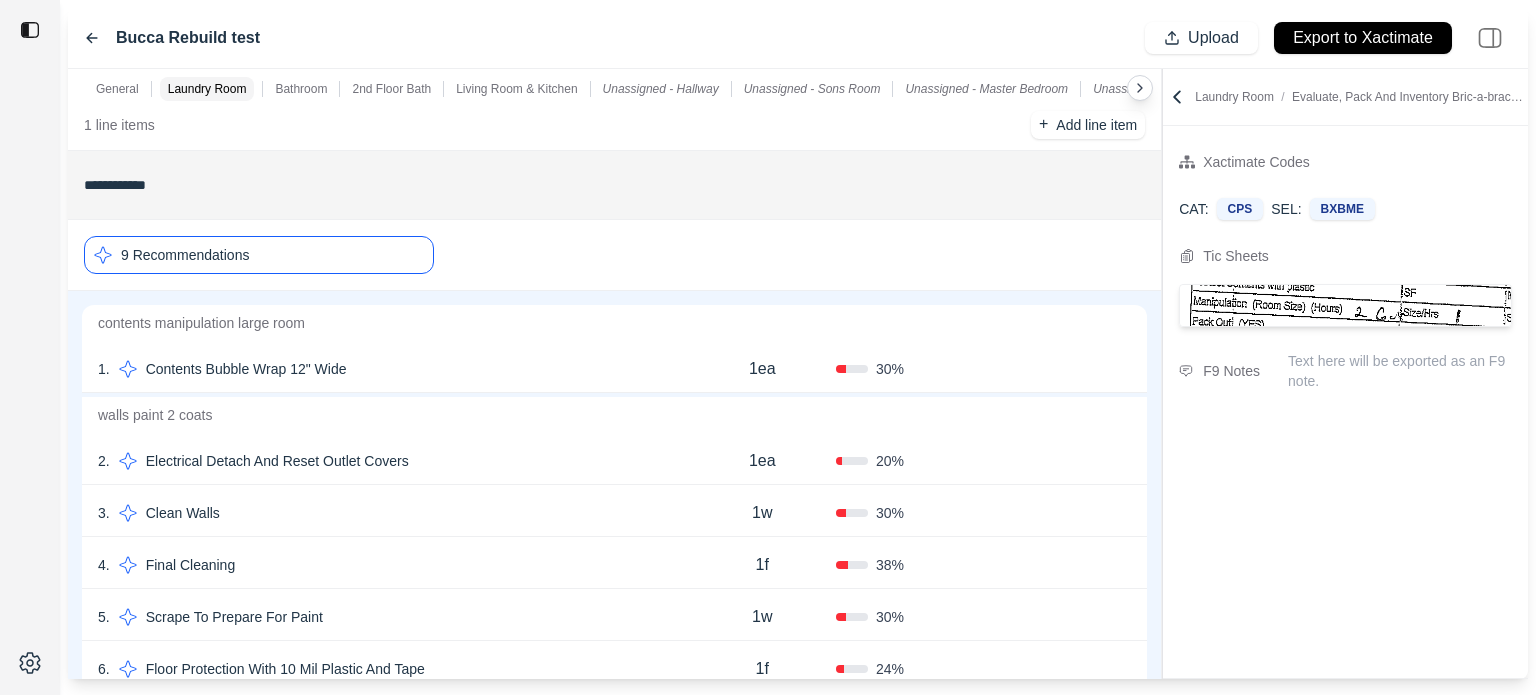 click on "1 . Contents Bubble Wrap 12" Wide" at bounding box center [393, 369] 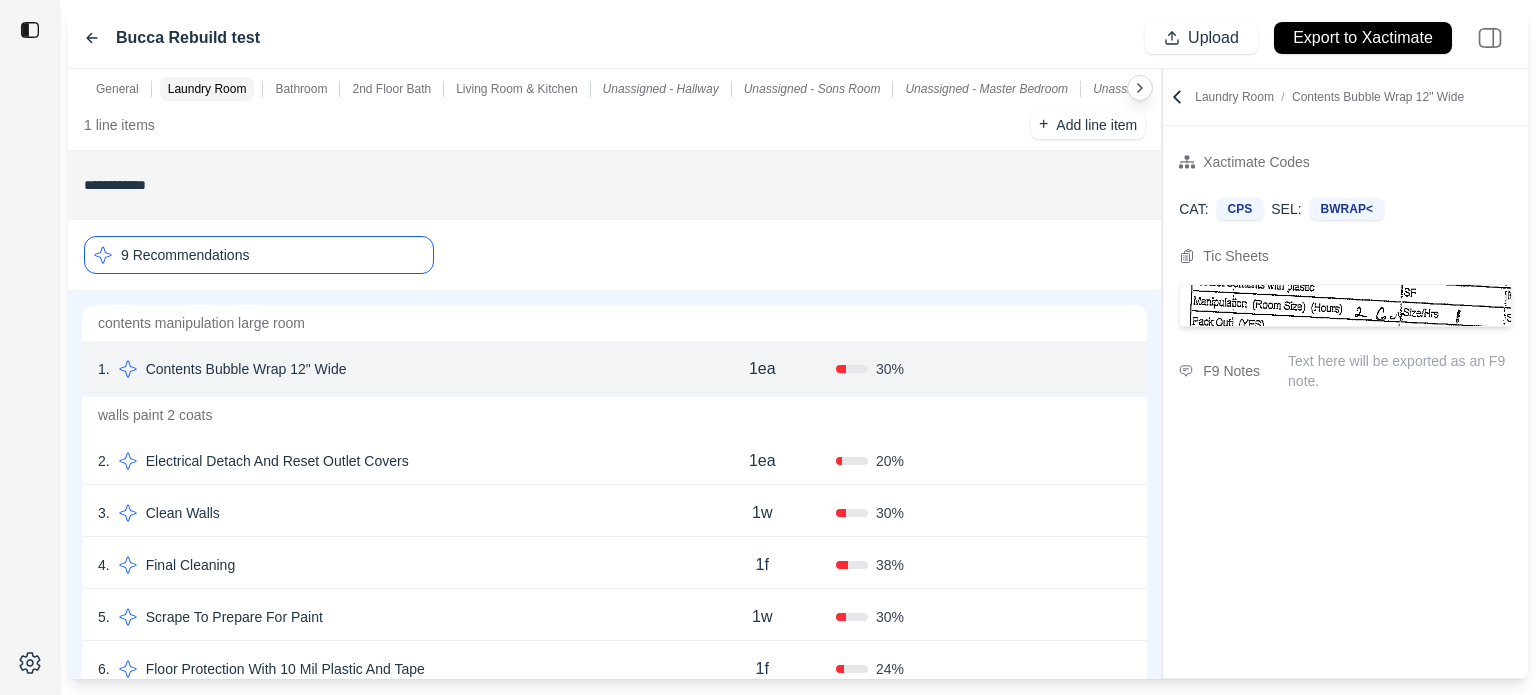 click on "Confirm" at bounding box center [1074, 369] 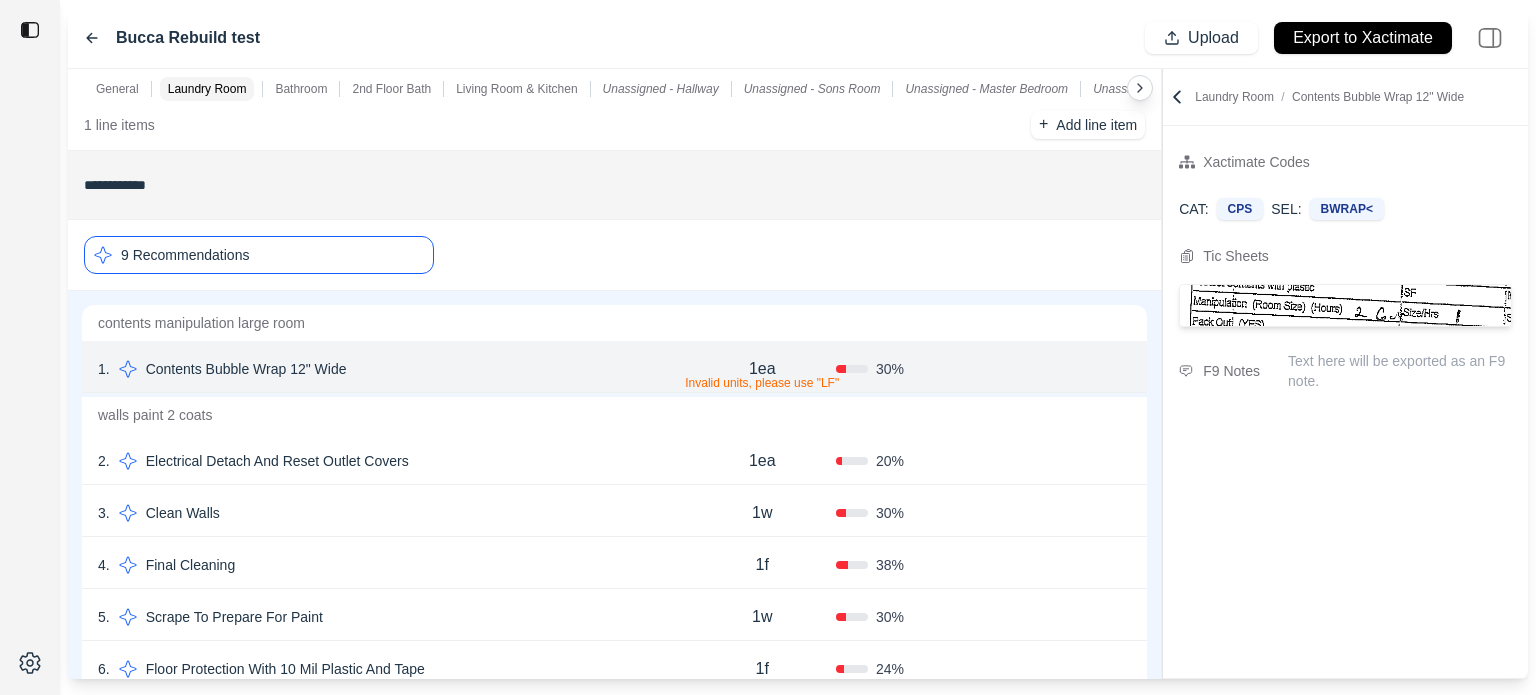 click on "1ea Invalid units, please use "LF"" at bounding box center (762, 369) 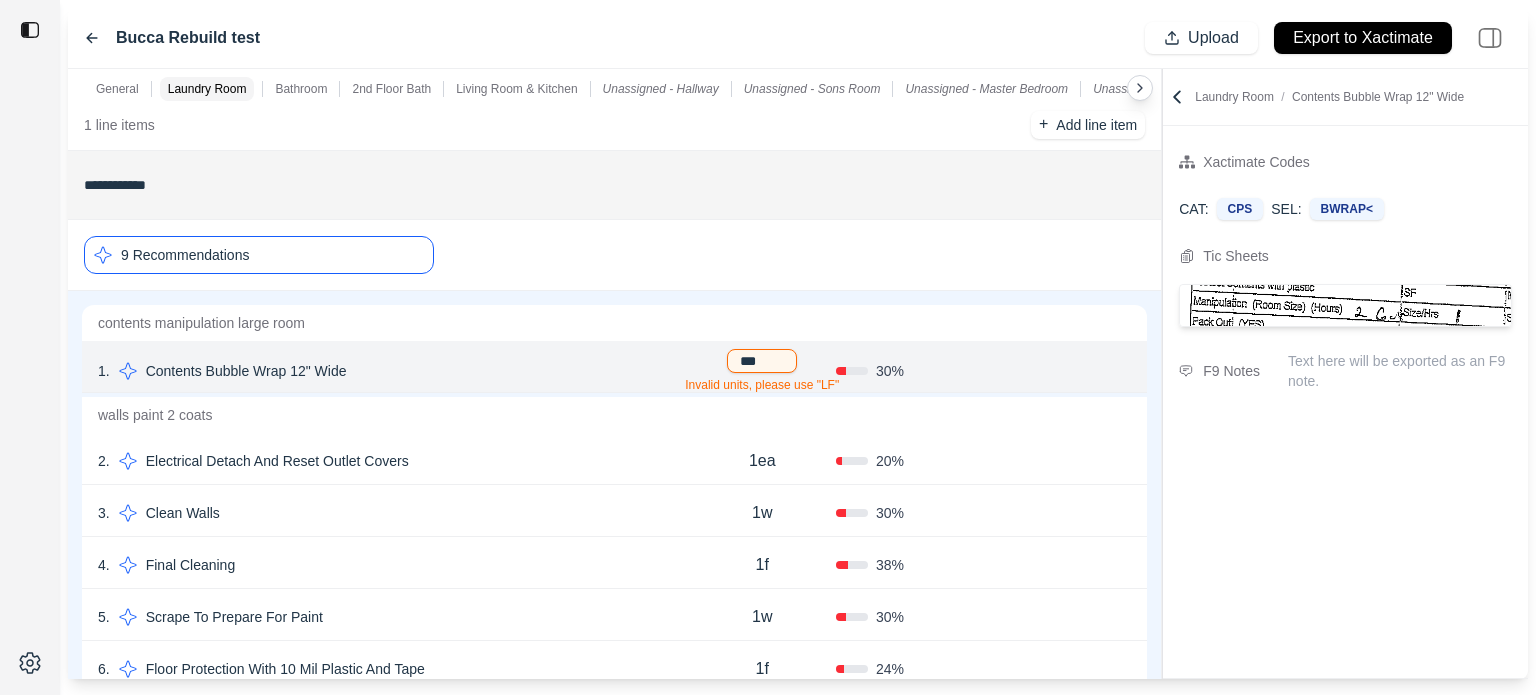 drag, startPoint x: 764, startPoint y: 357, endPoint x: 716, endPoint y: 356, distance: 48.010414 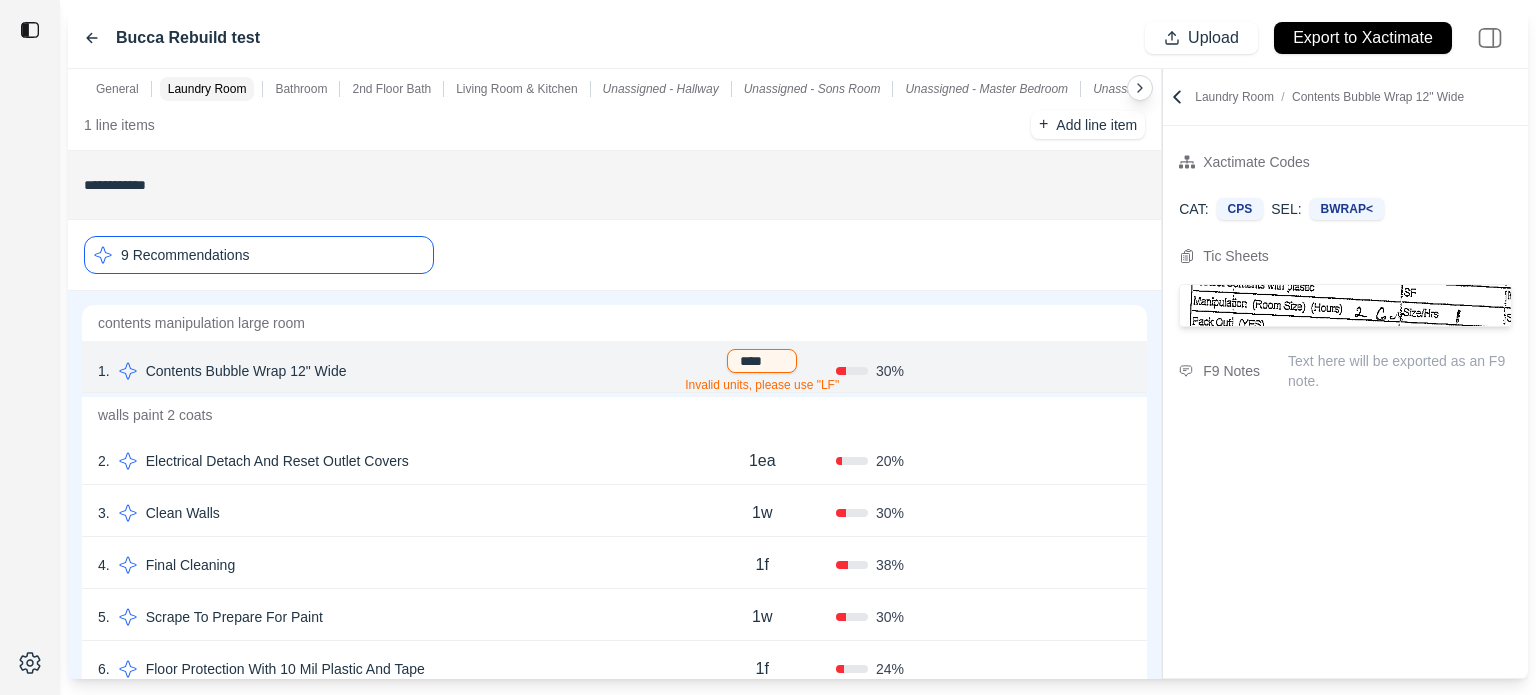 type on "*****" 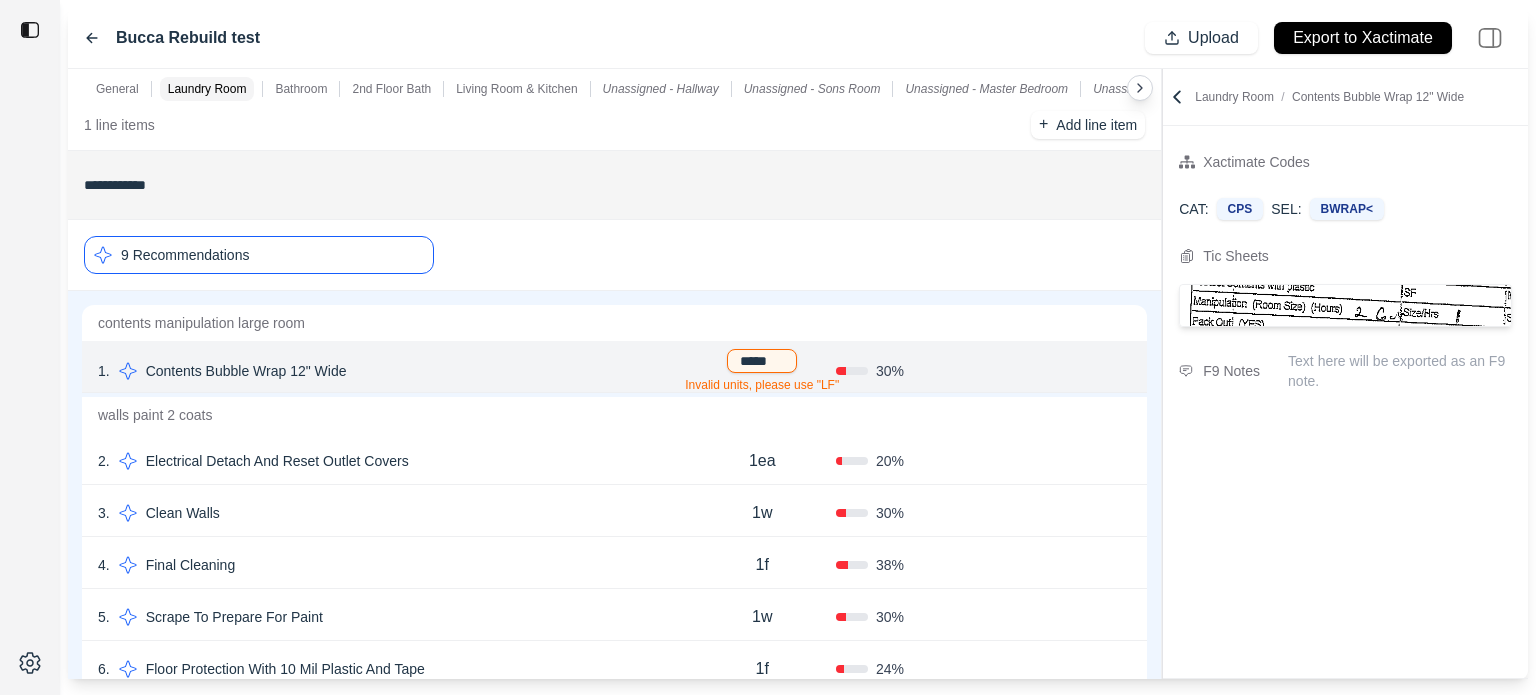 click on "1 . Contents Bubble Wrap 12" Wide ***** Invalid units, please use "LF" 30 % Confirm" at bounding box center [614, 367] 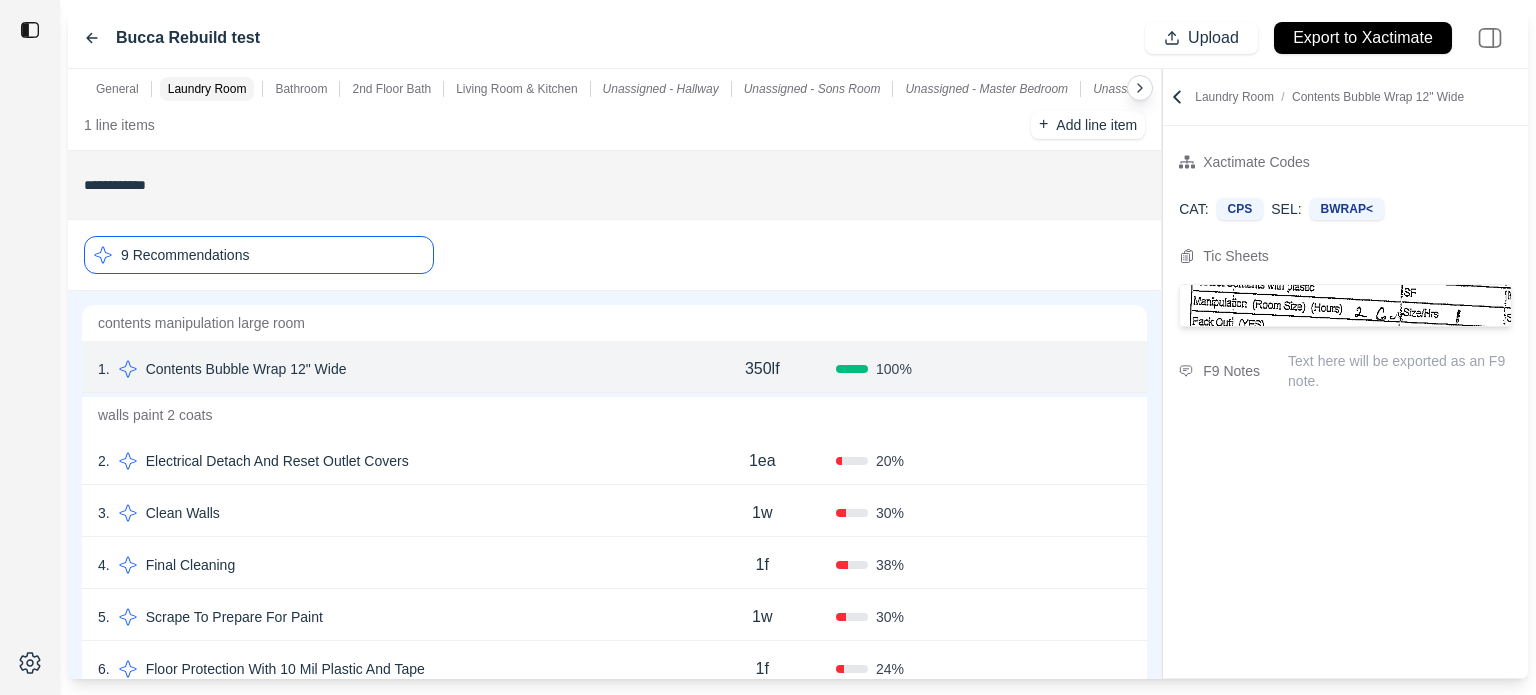 click on "Confirm" at bounding box center [1074, 369] 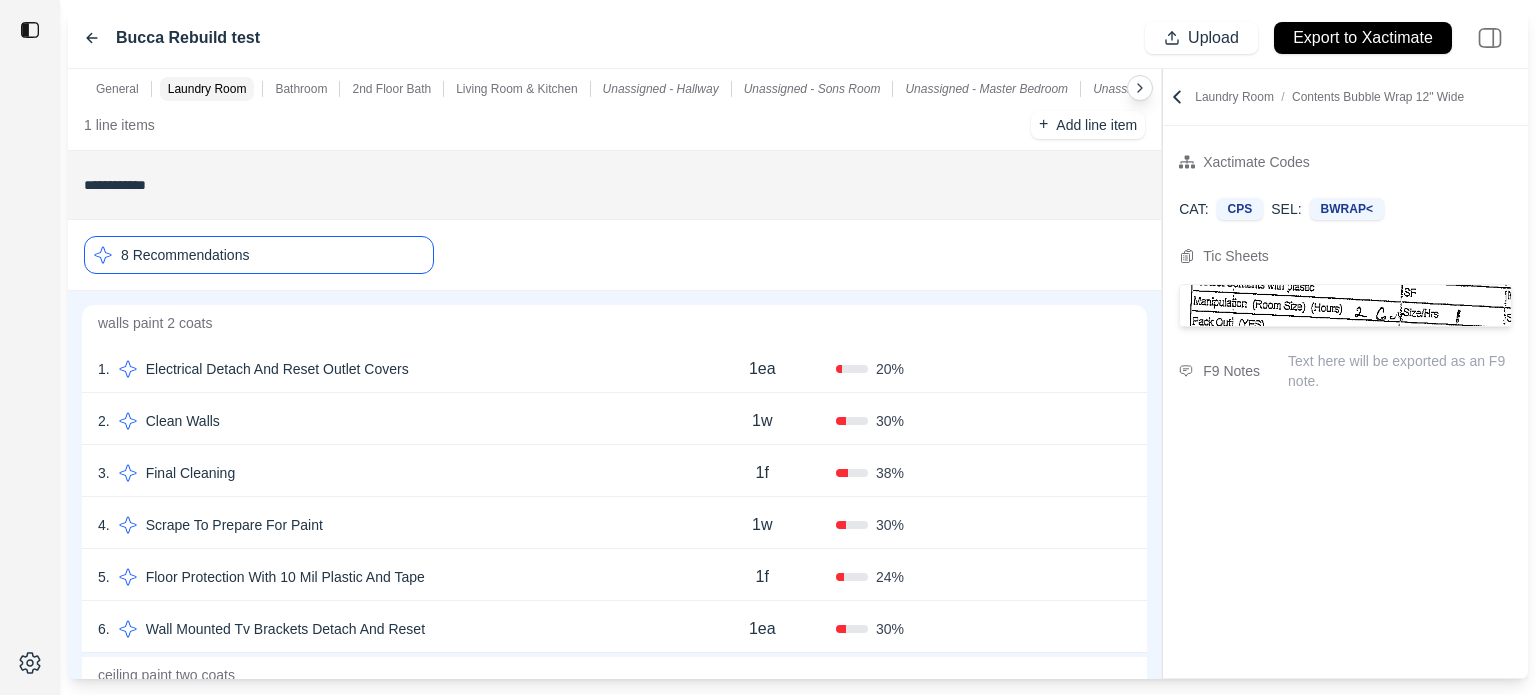 click on "Confirm" at bounding box center (1058, 369) 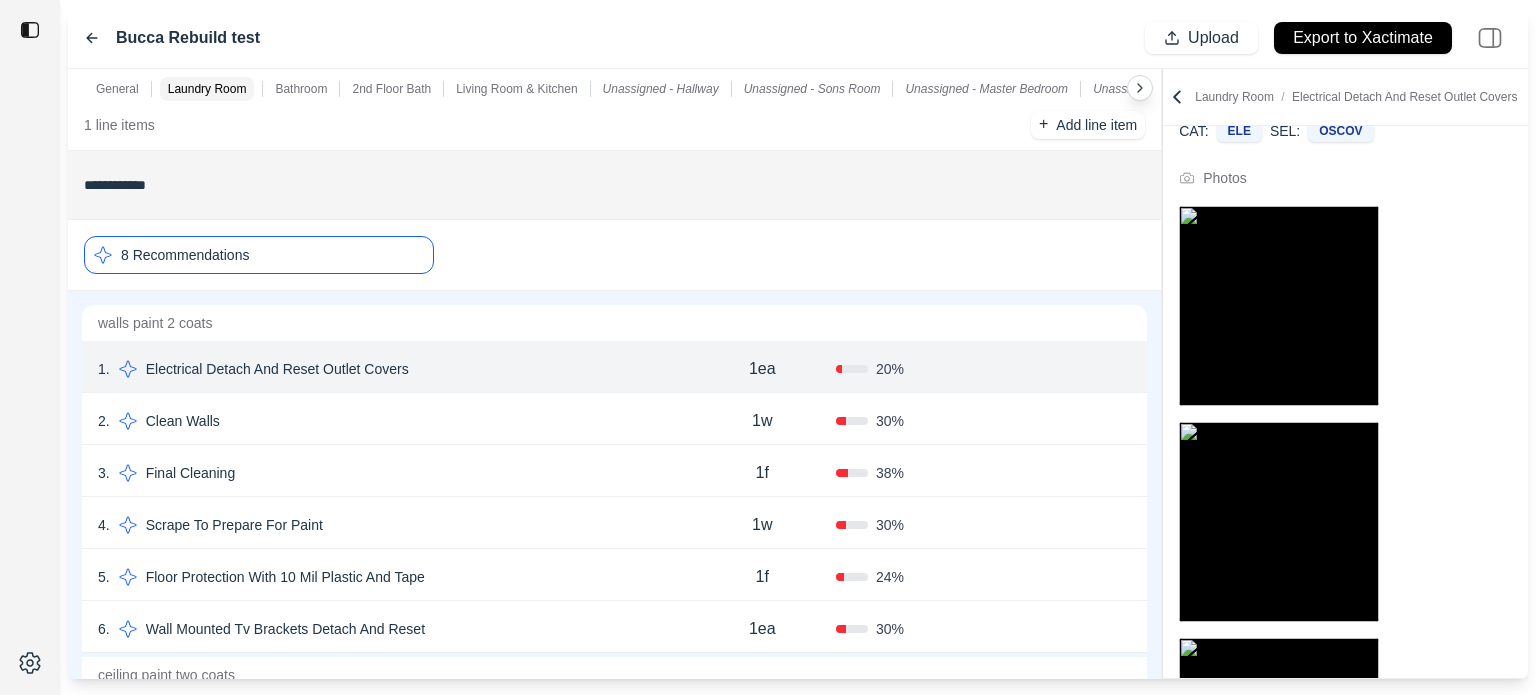 scroll, scrollTop: 157, scrollLeft: 0, axis: vertical 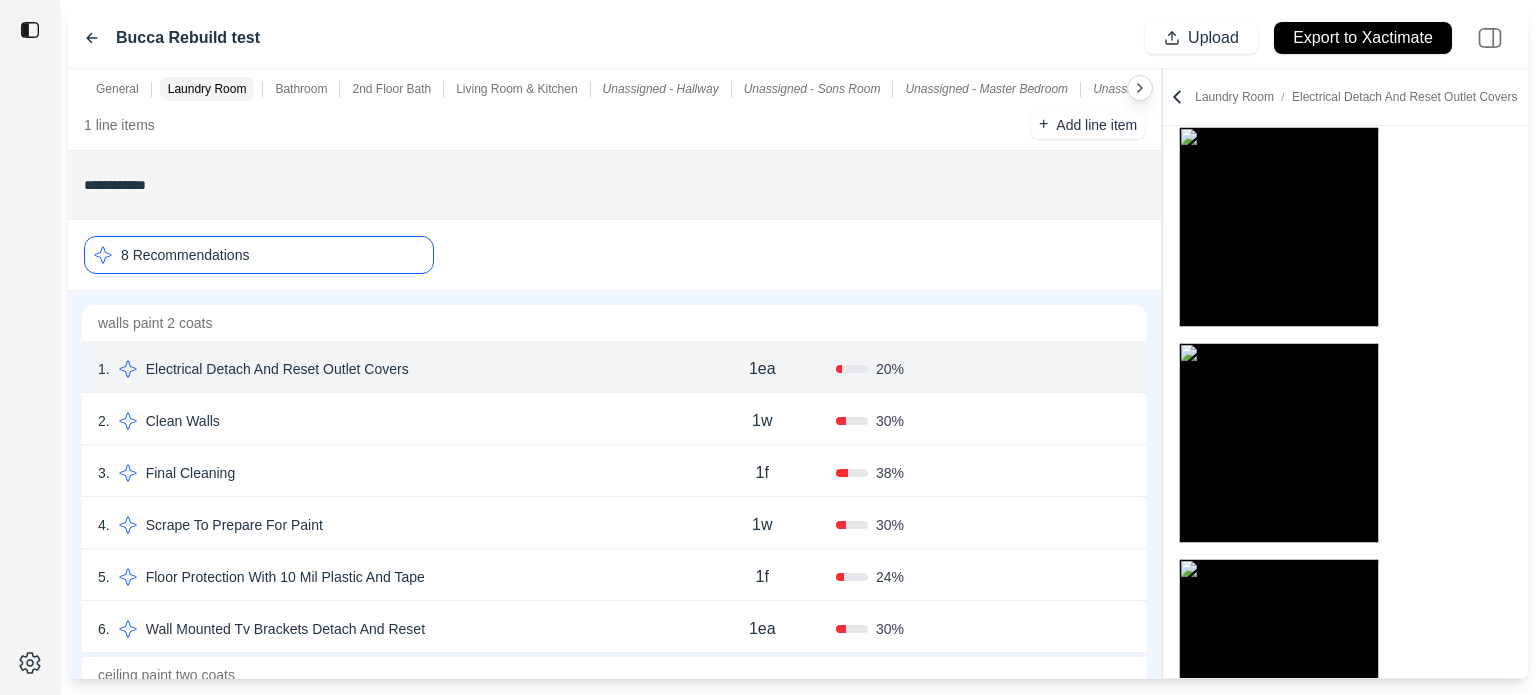 click on "Confirm" at bounding box center [1074, 369] 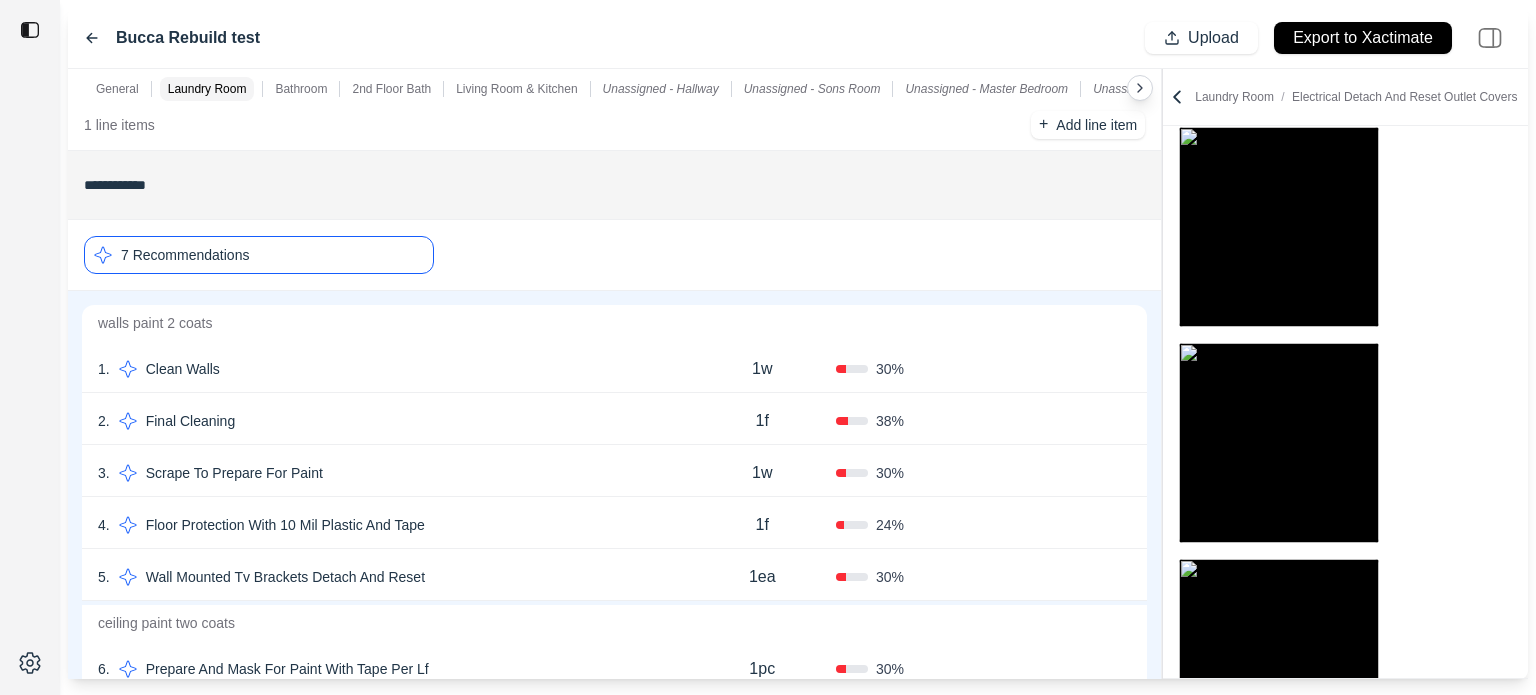 click 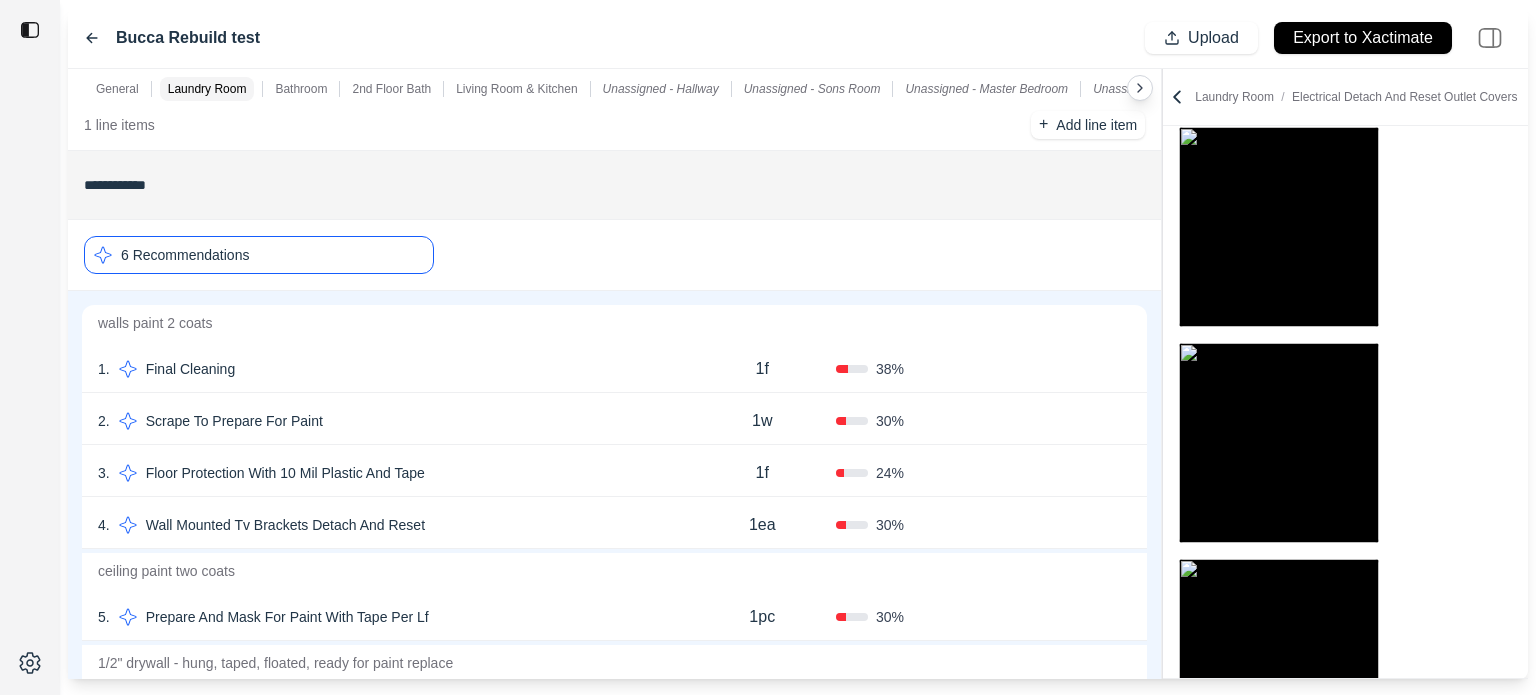 scroll, scrollTop: 0, scrollLeft: 0, axis: both 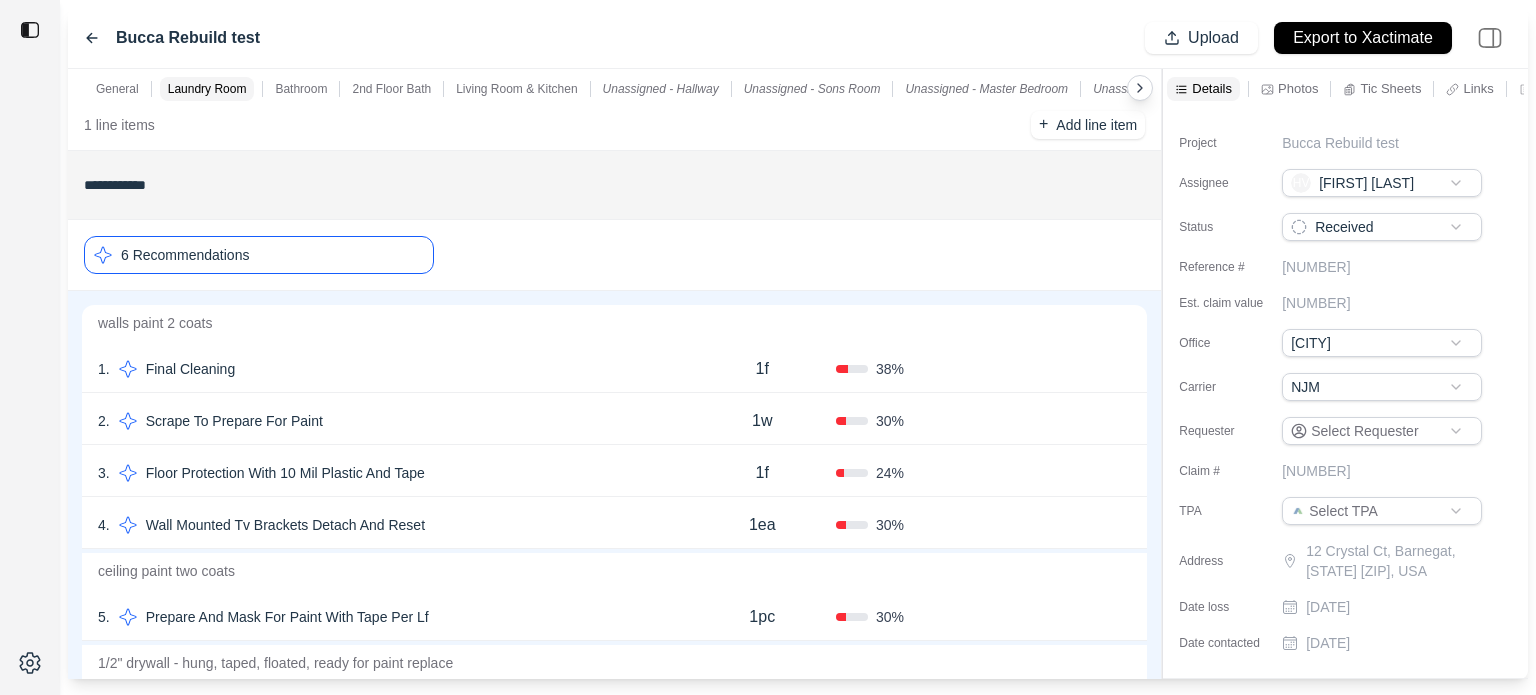 click 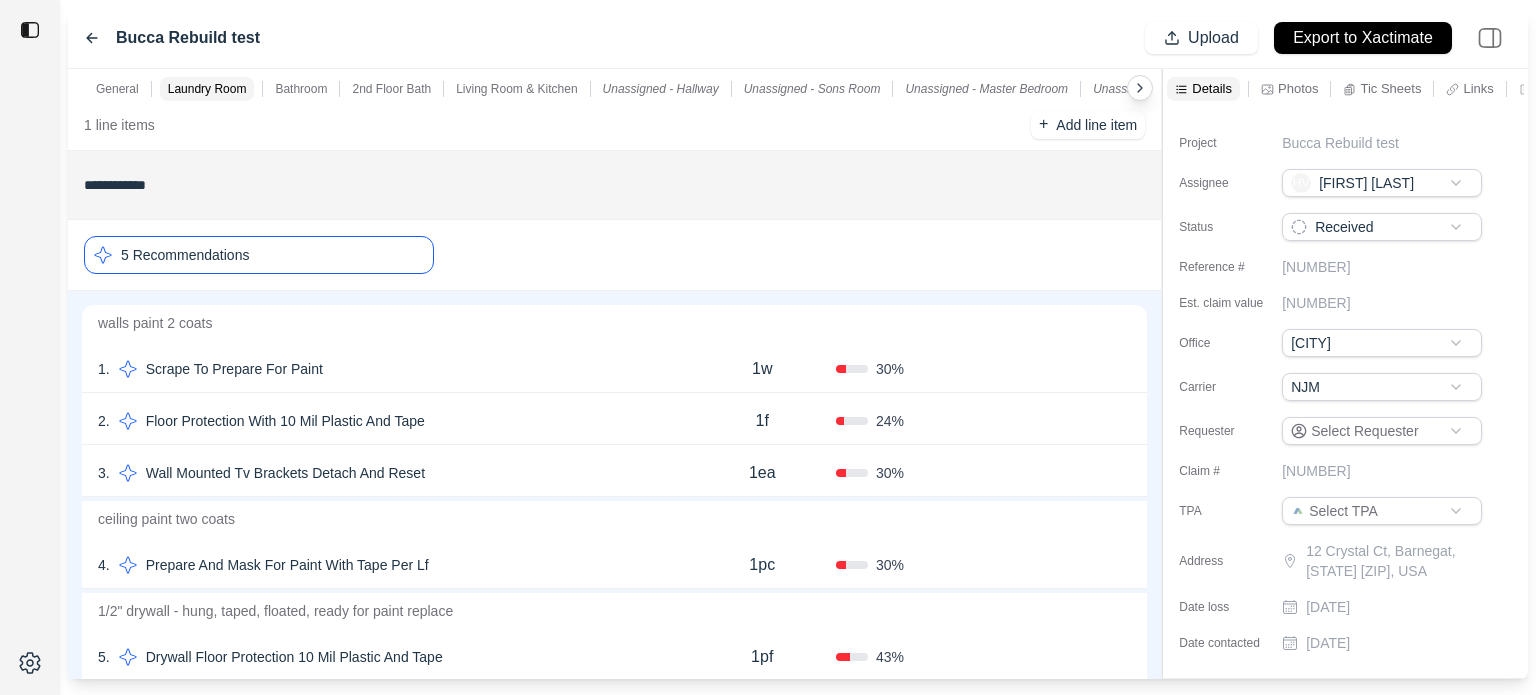 click 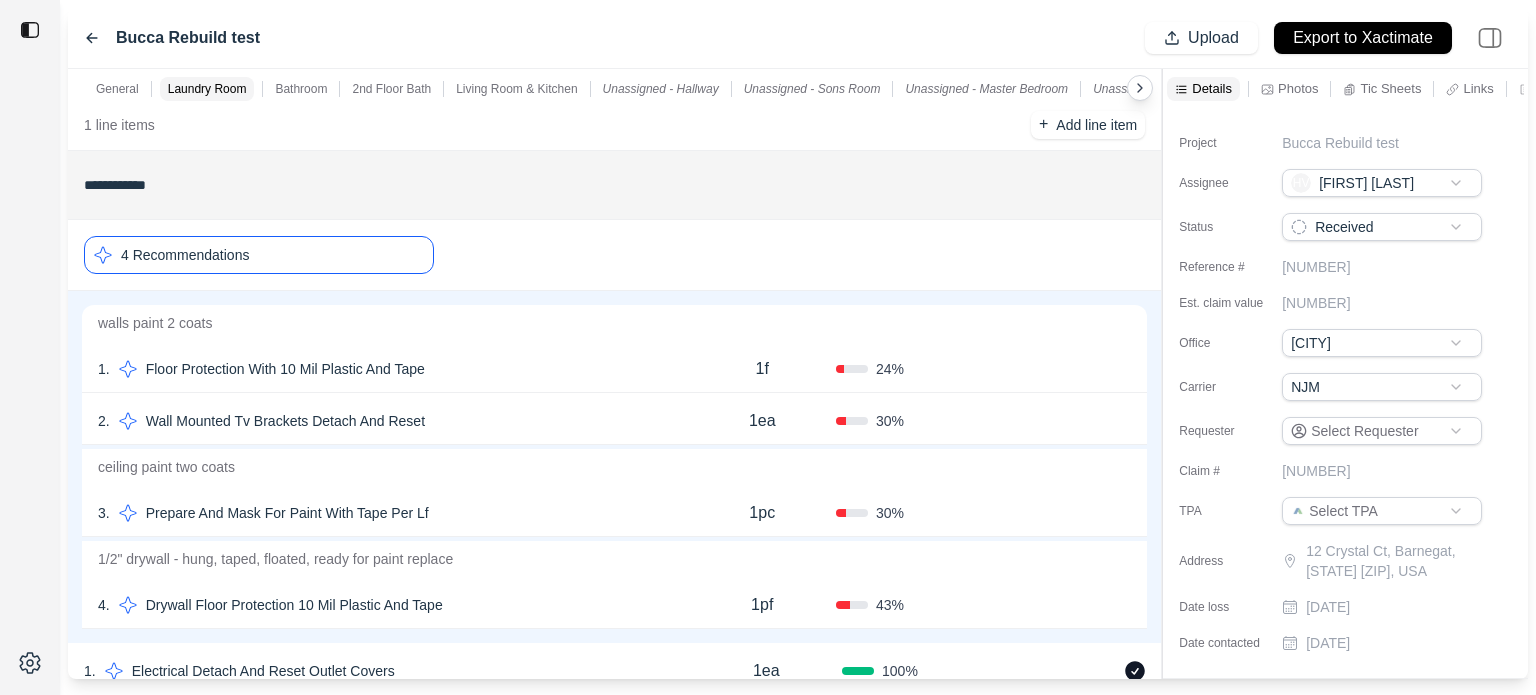 click 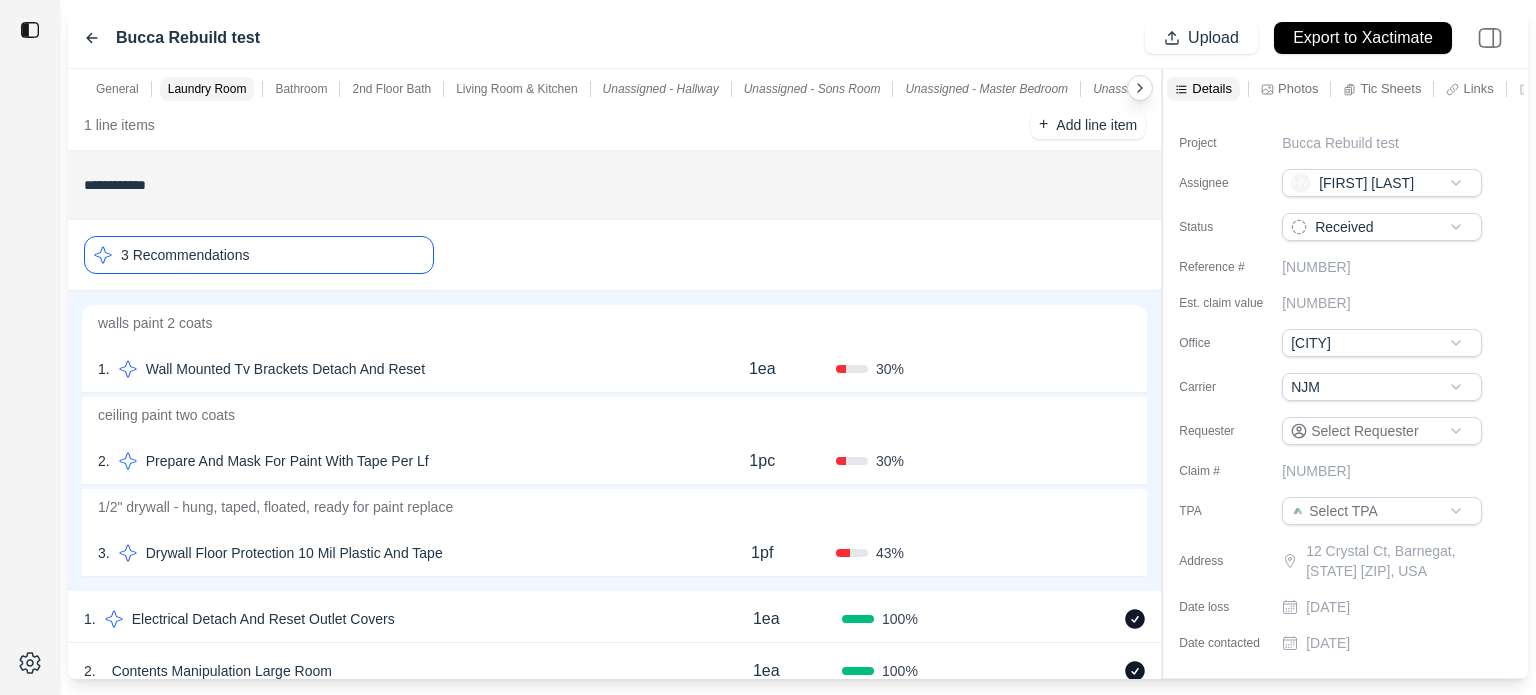 click on "Confirm" at bounding box center [1058, 369] 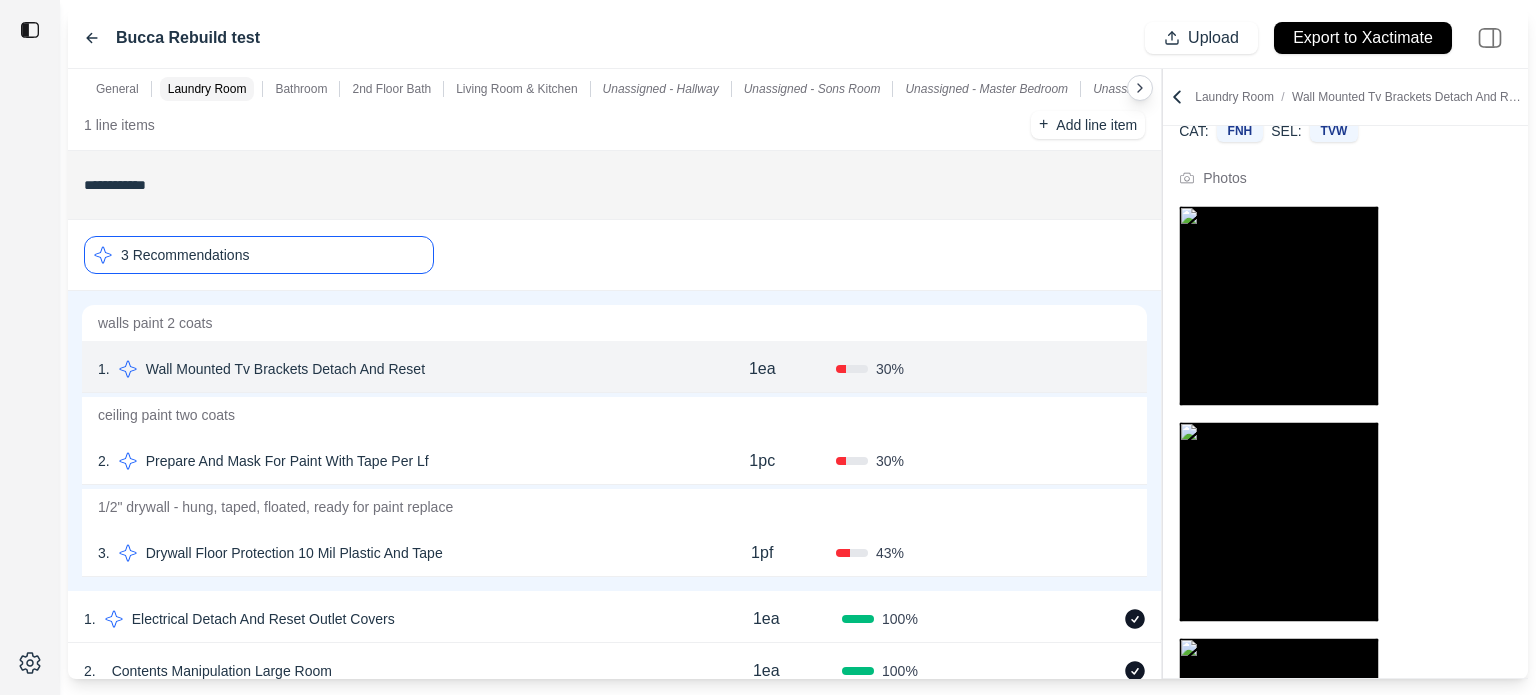 scroll, scrollTop: 157, scrollLeft: 0, axis: vertical 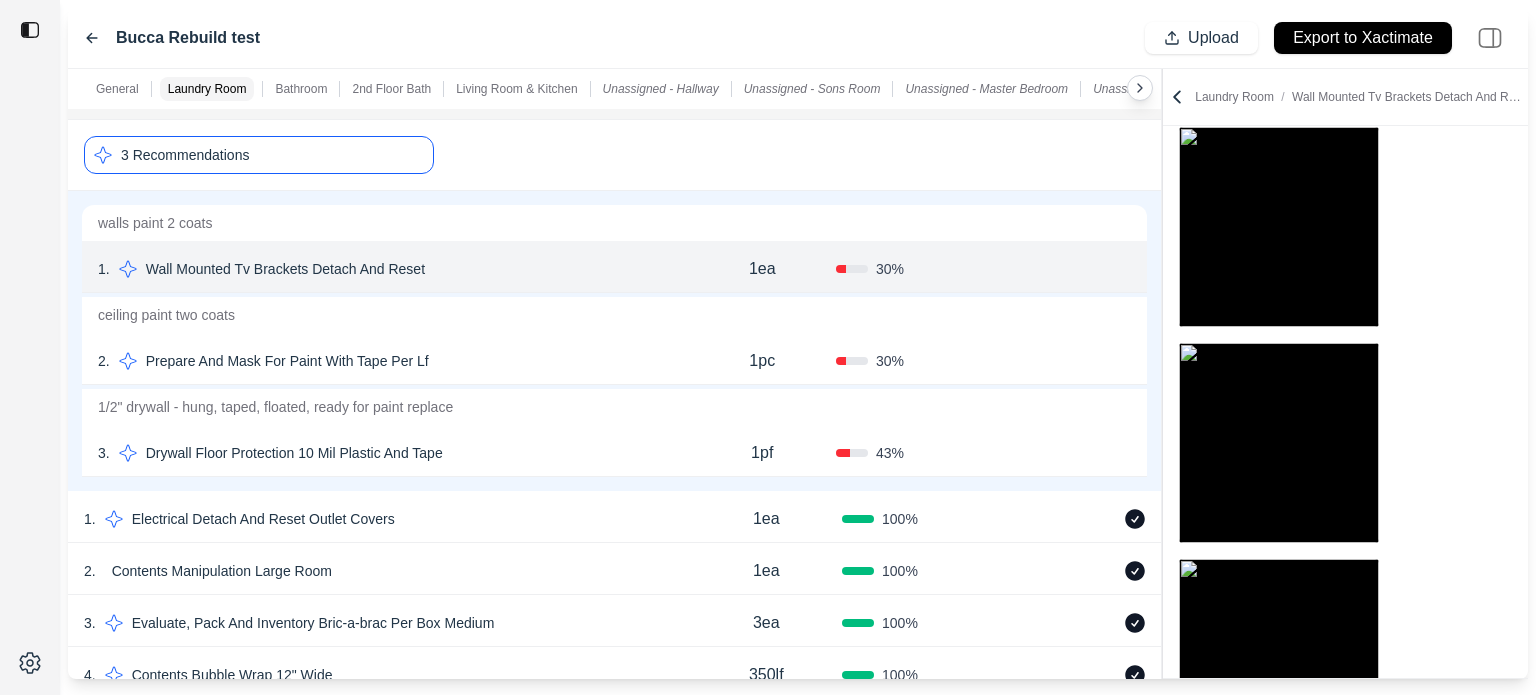 click 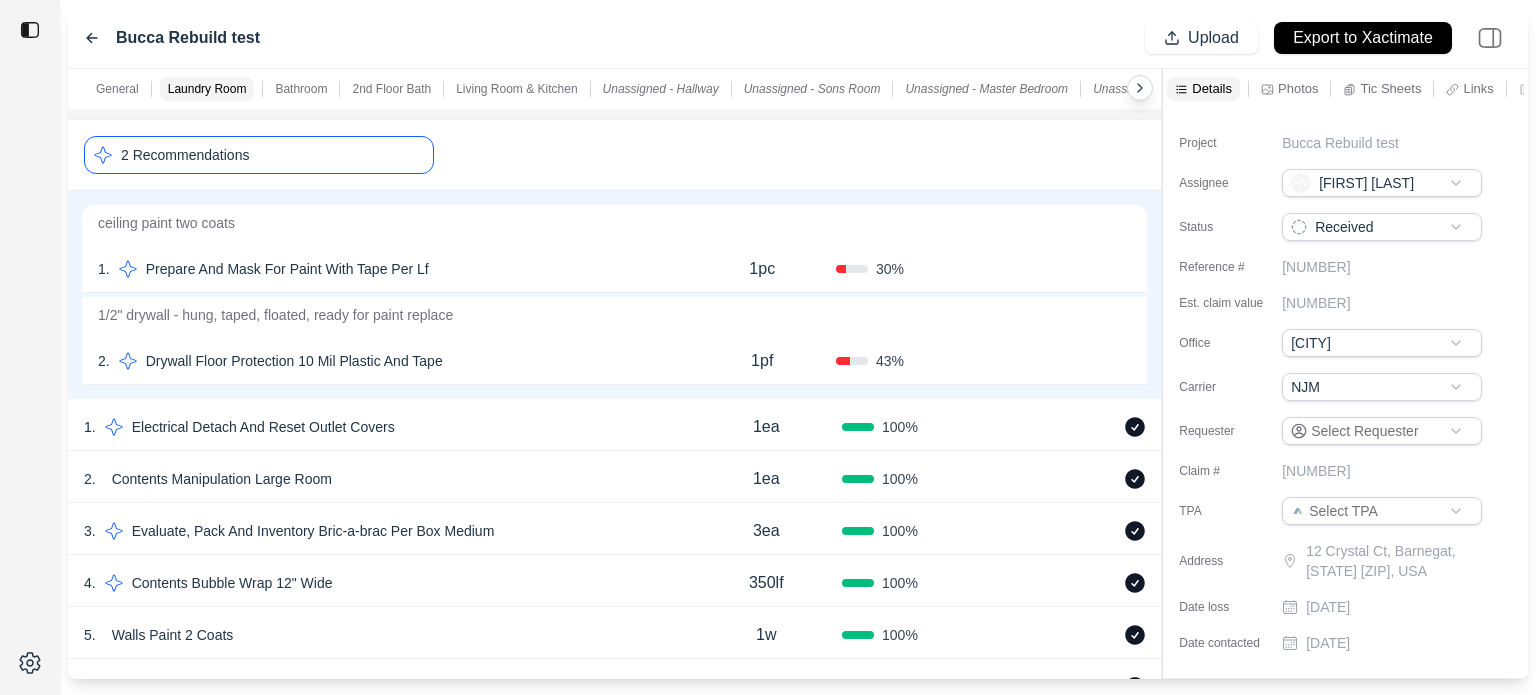 click on "Confirm" at bounding box center [1058, 269] 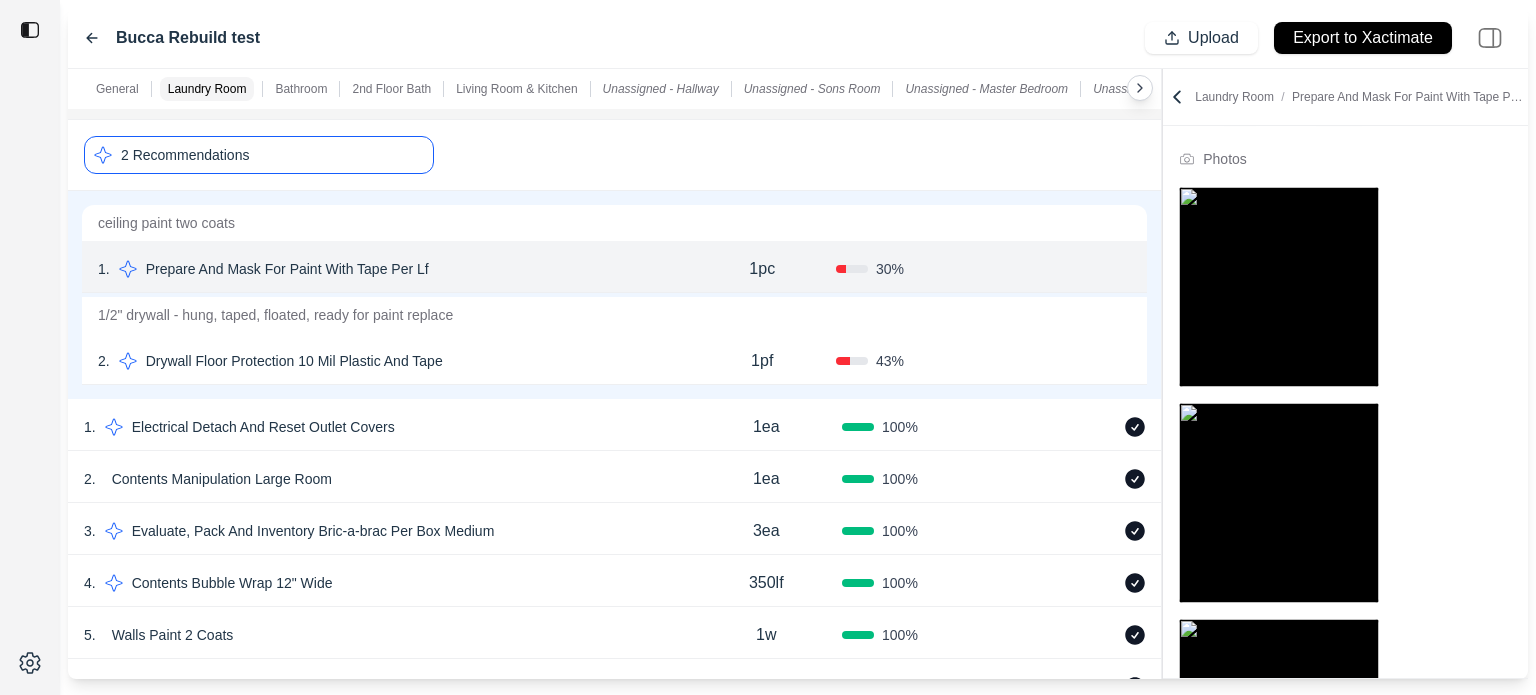 scroll, scrollTop: 157, scrollLeft: 0, axis: vertical 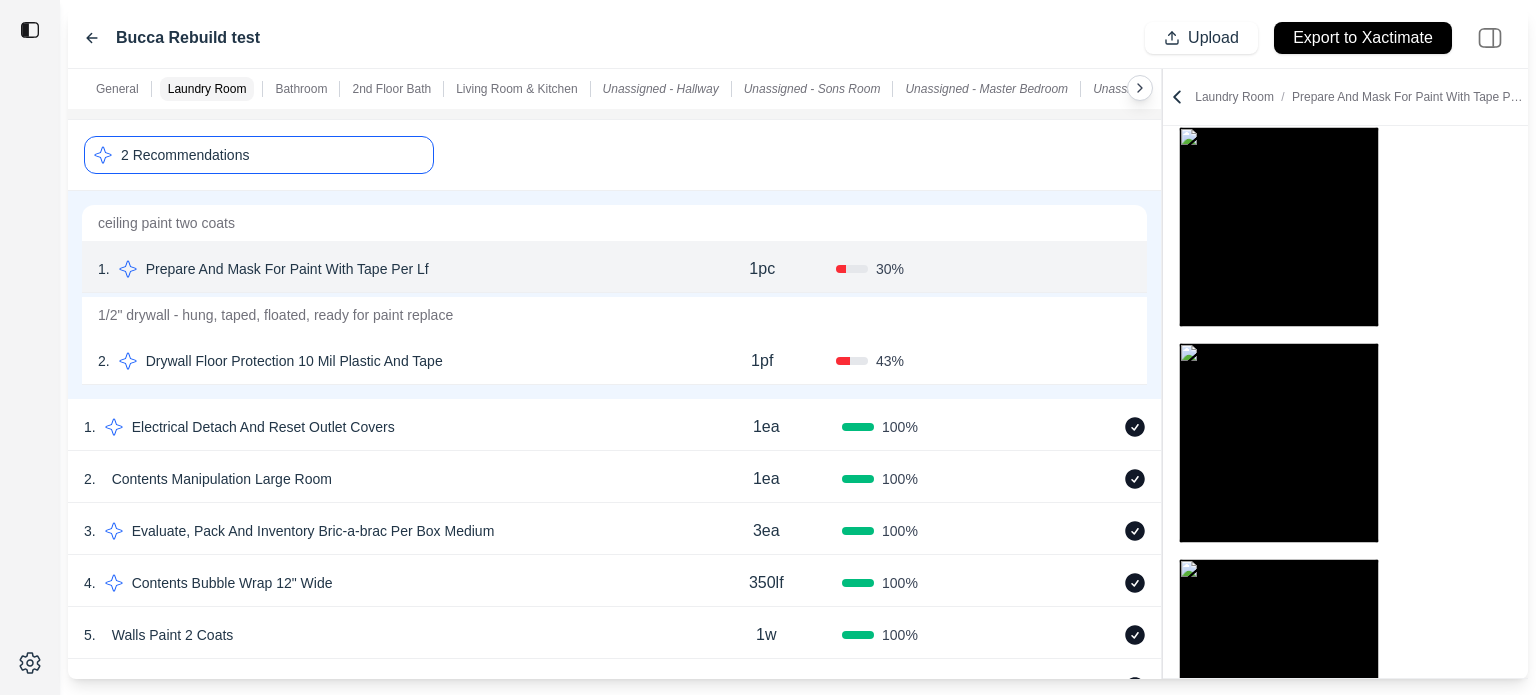 click 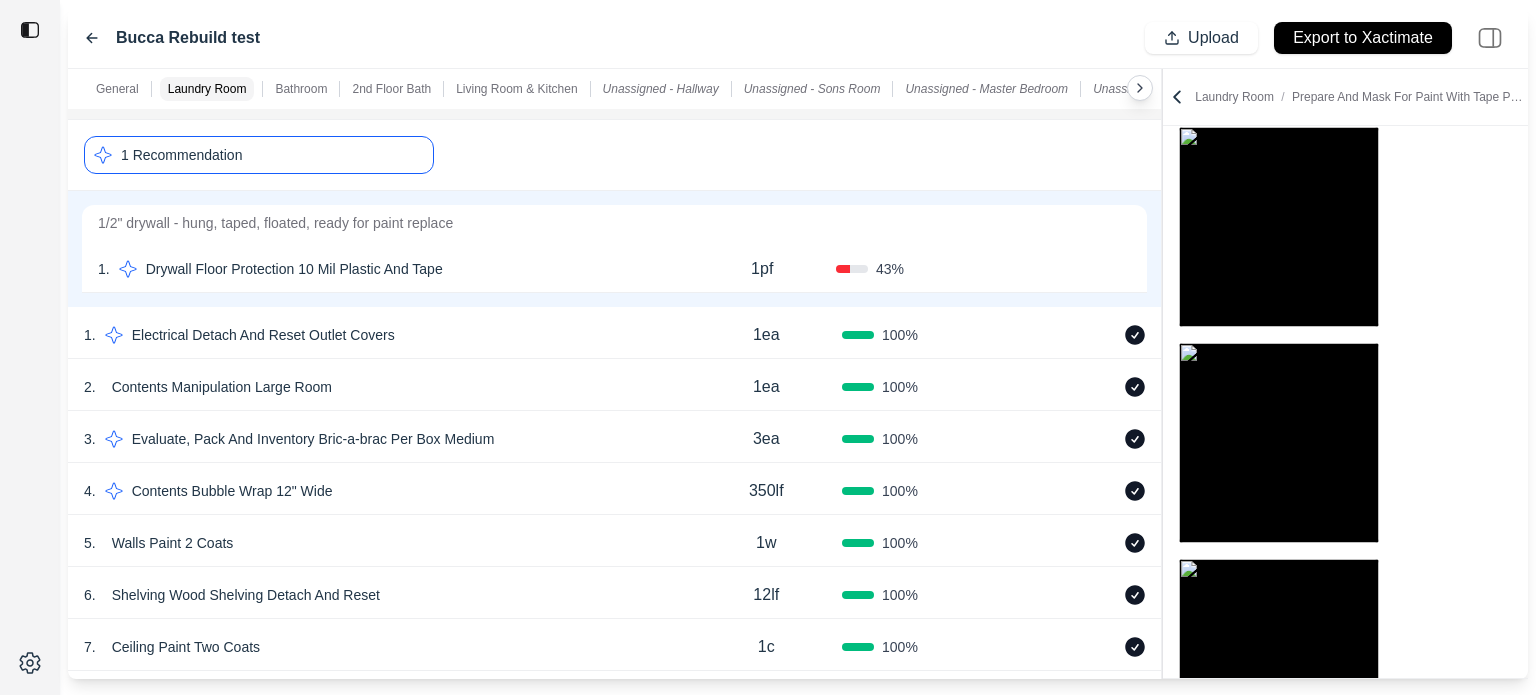 scroll, scrollTop: 0, scrollLeft: 0, axis: both 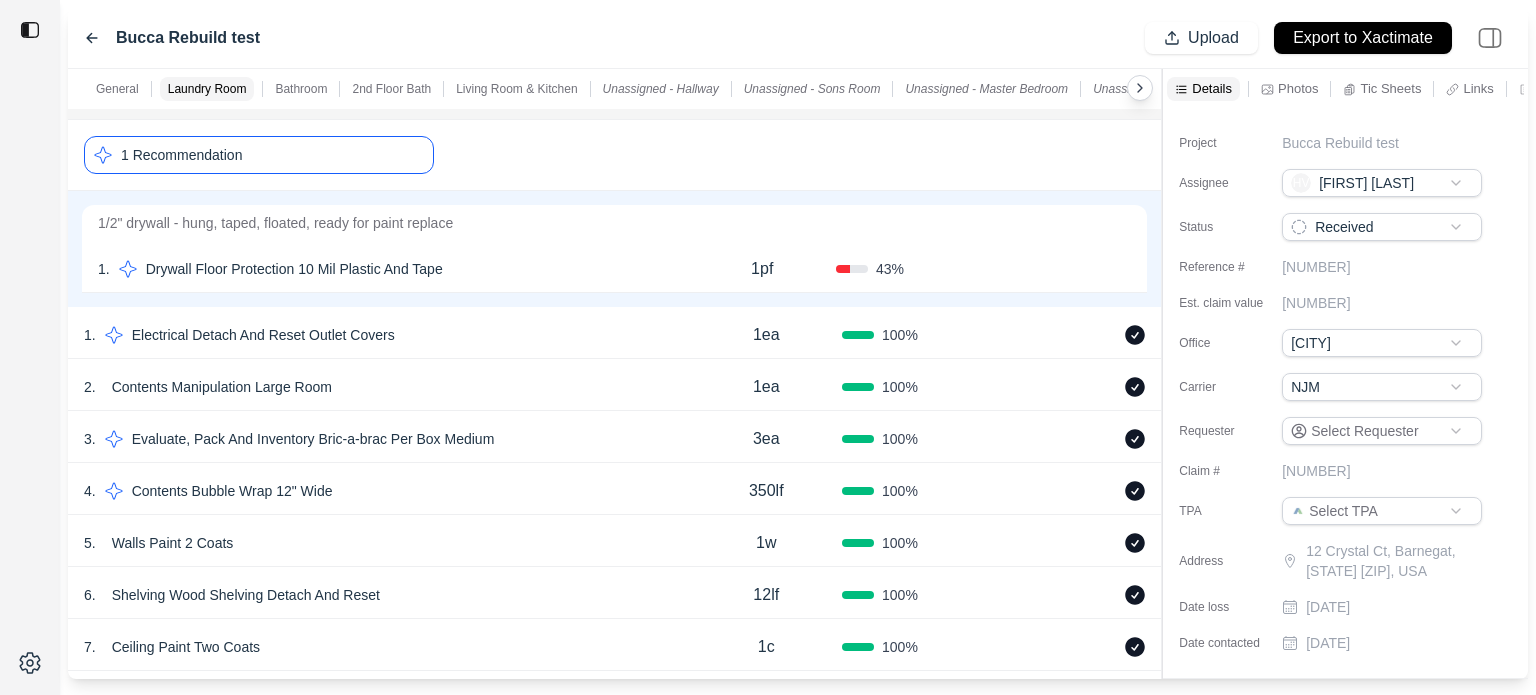 click on "43 %" at bounding box center (910, 269) 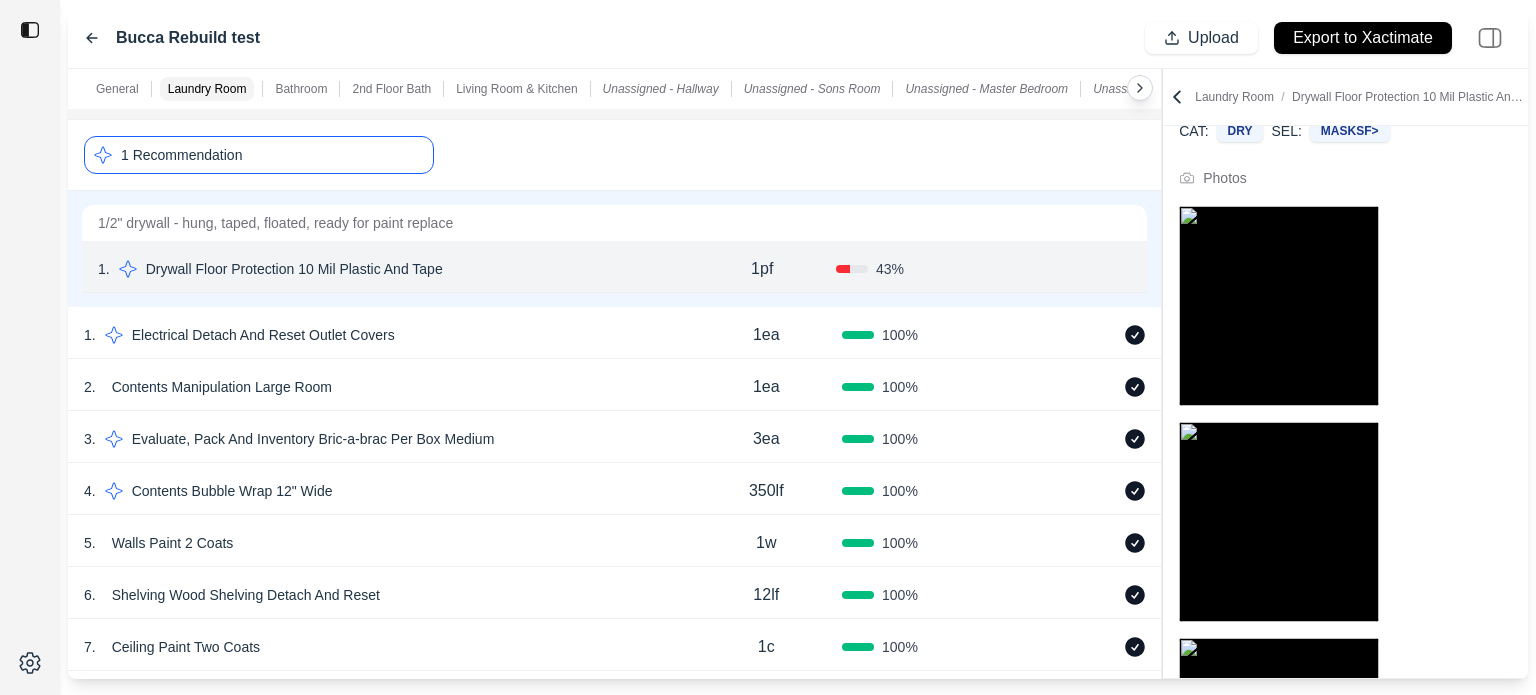 scroll, scrollTop: 157, scrollLeft: 0, axis: vertical 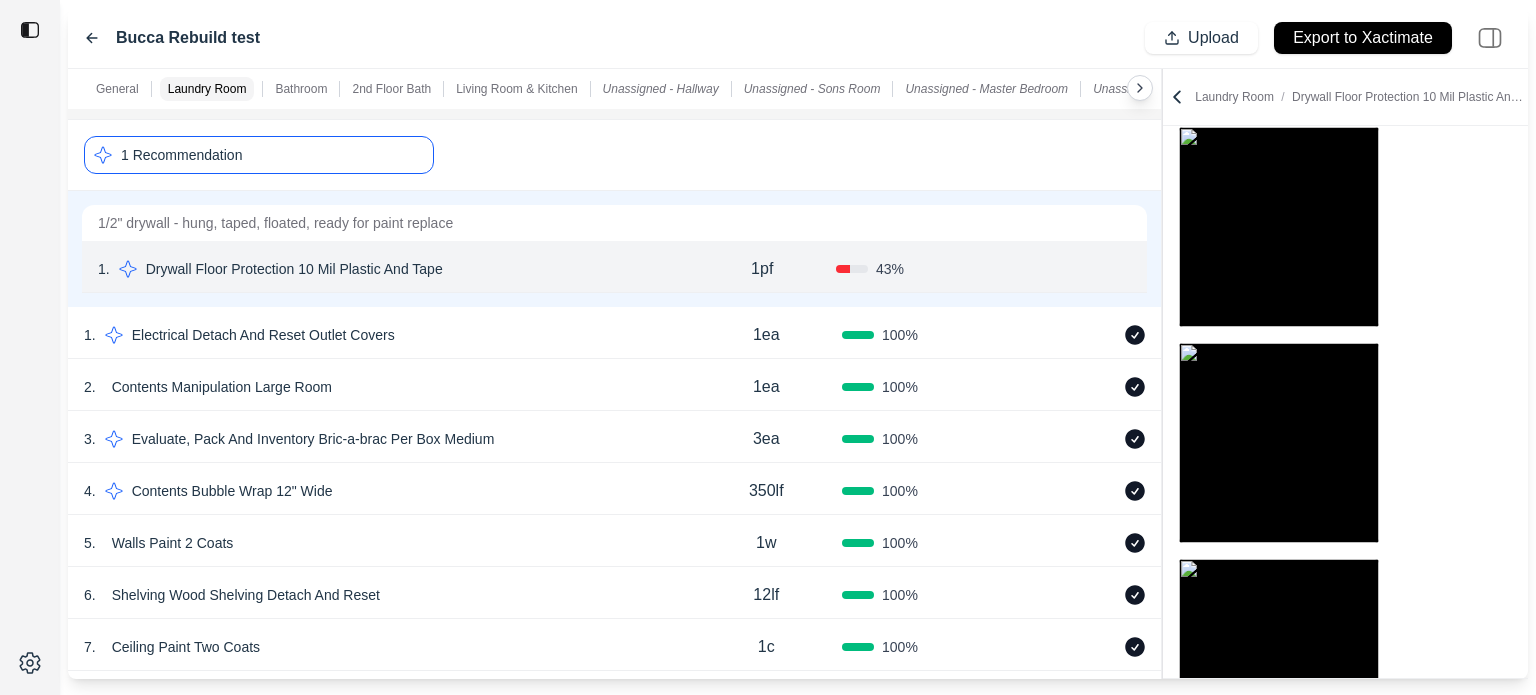 click 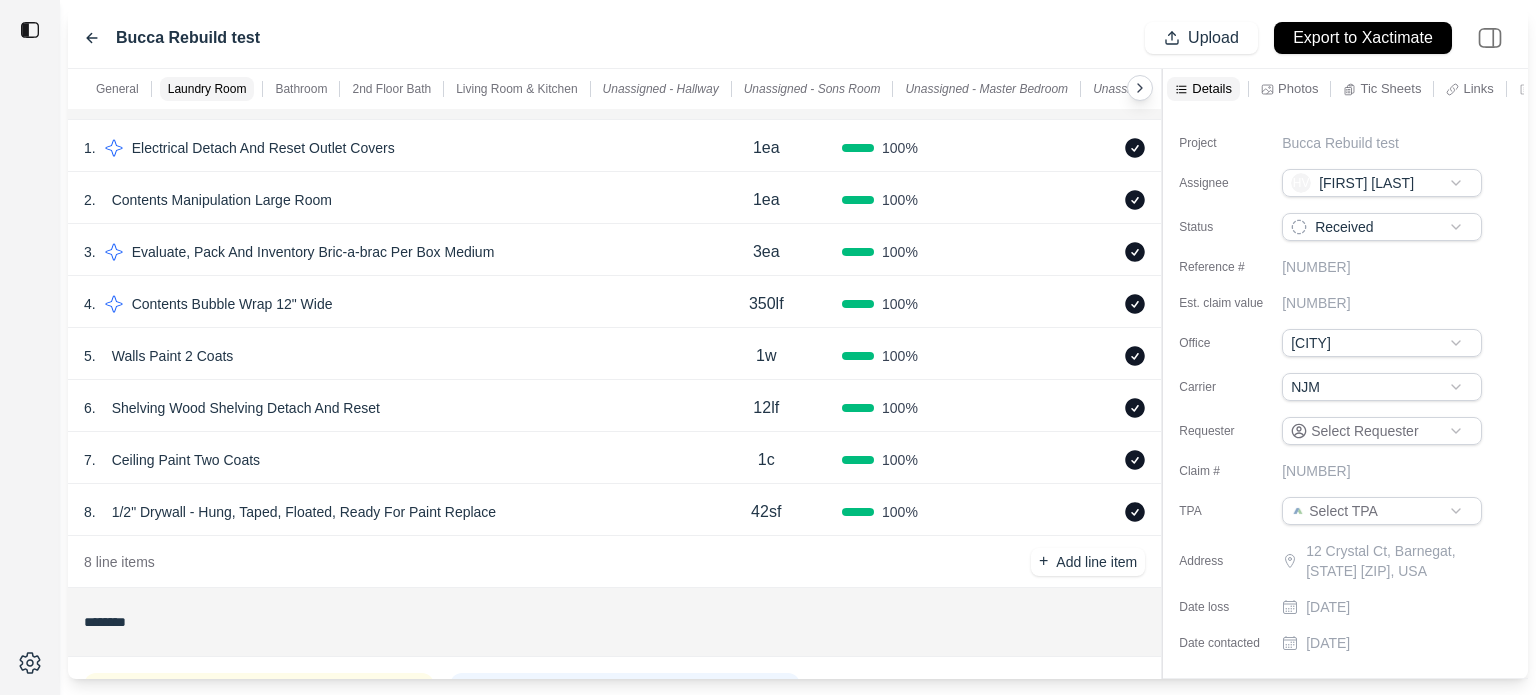 scroll, scrollTop: 0, scrollLeft: 0, axis: both 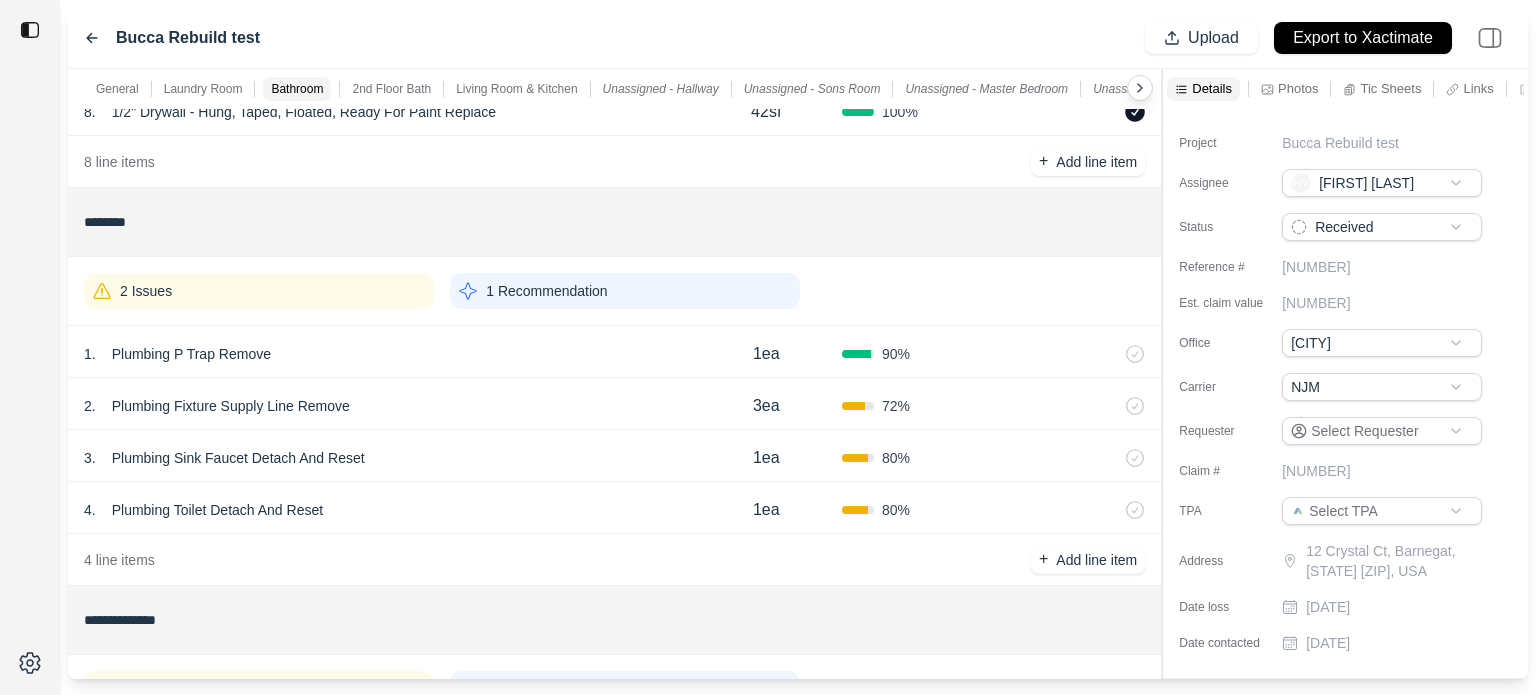 click on "1 . Plumbing P Trap Remove" at bounding box center [387, 354] 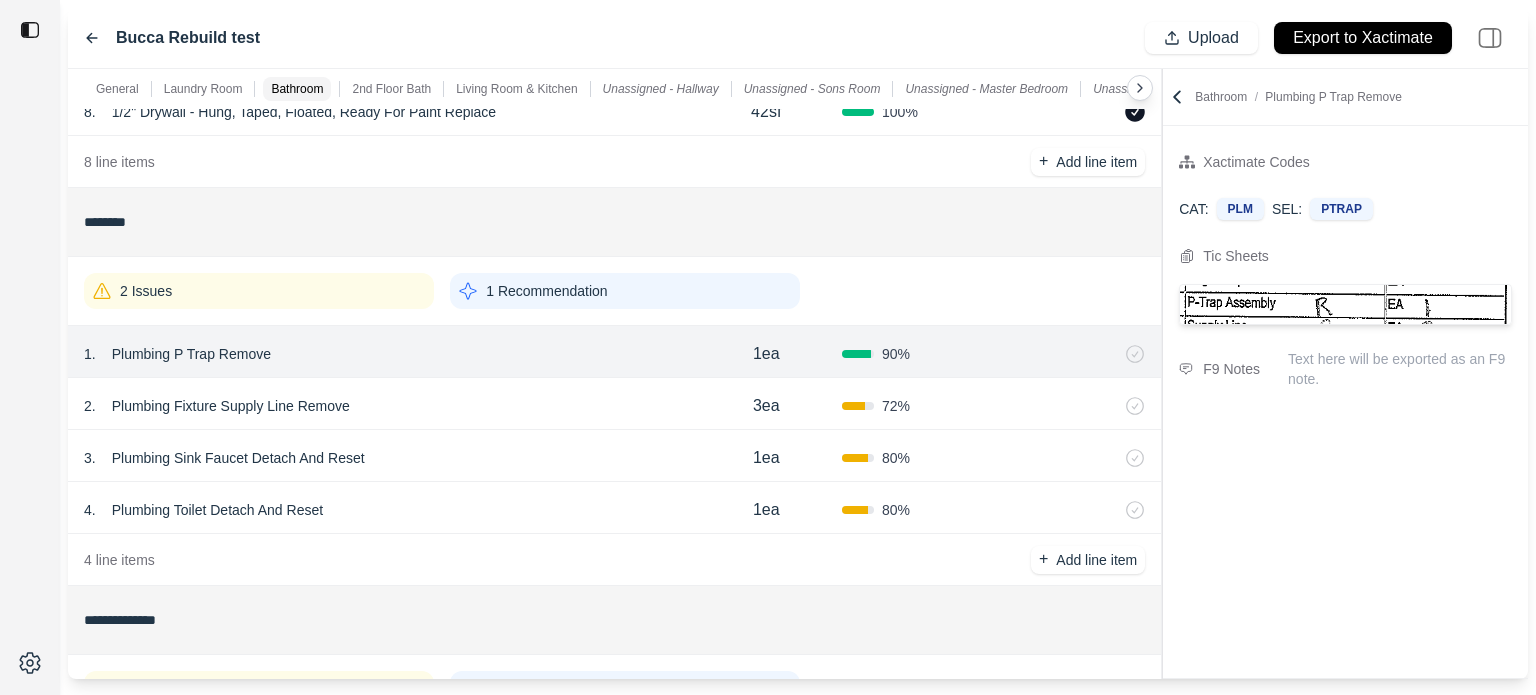 click 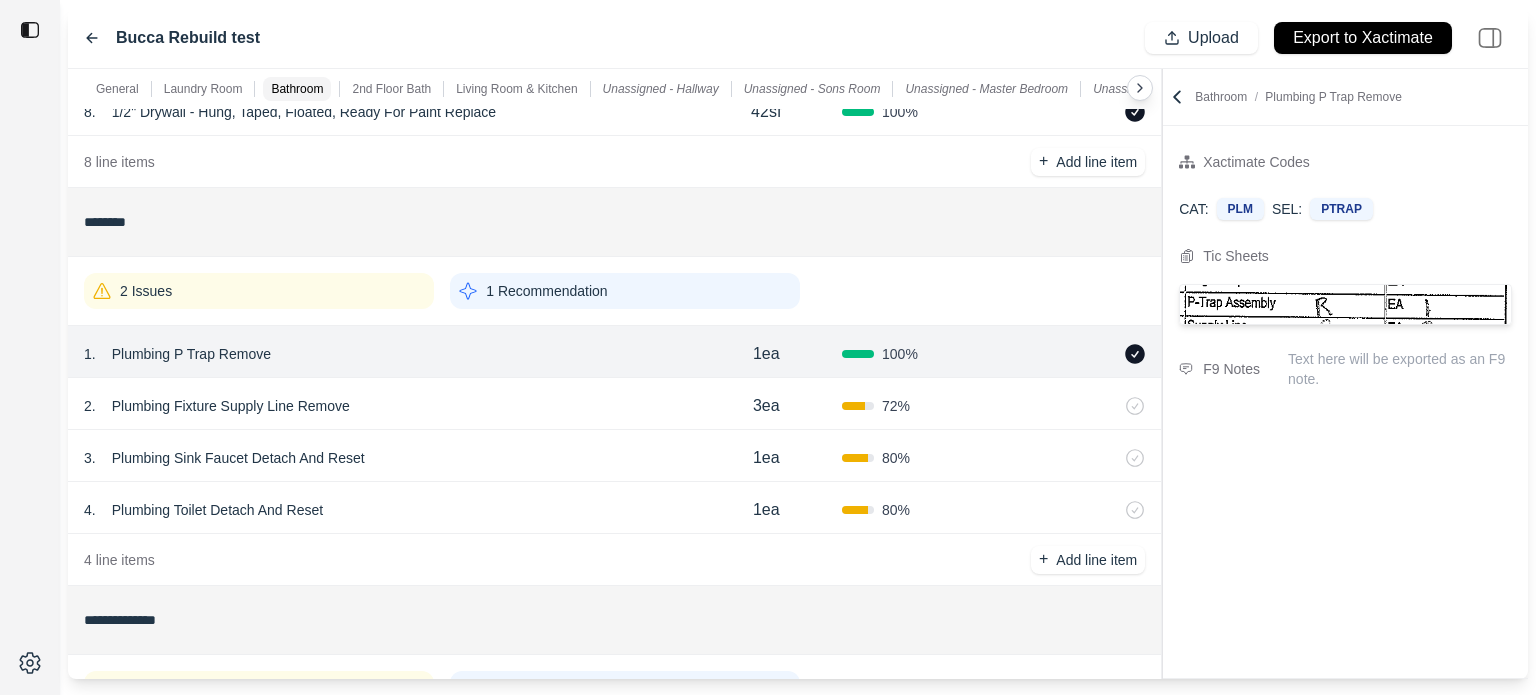 click at bounding box center (1070, 406) 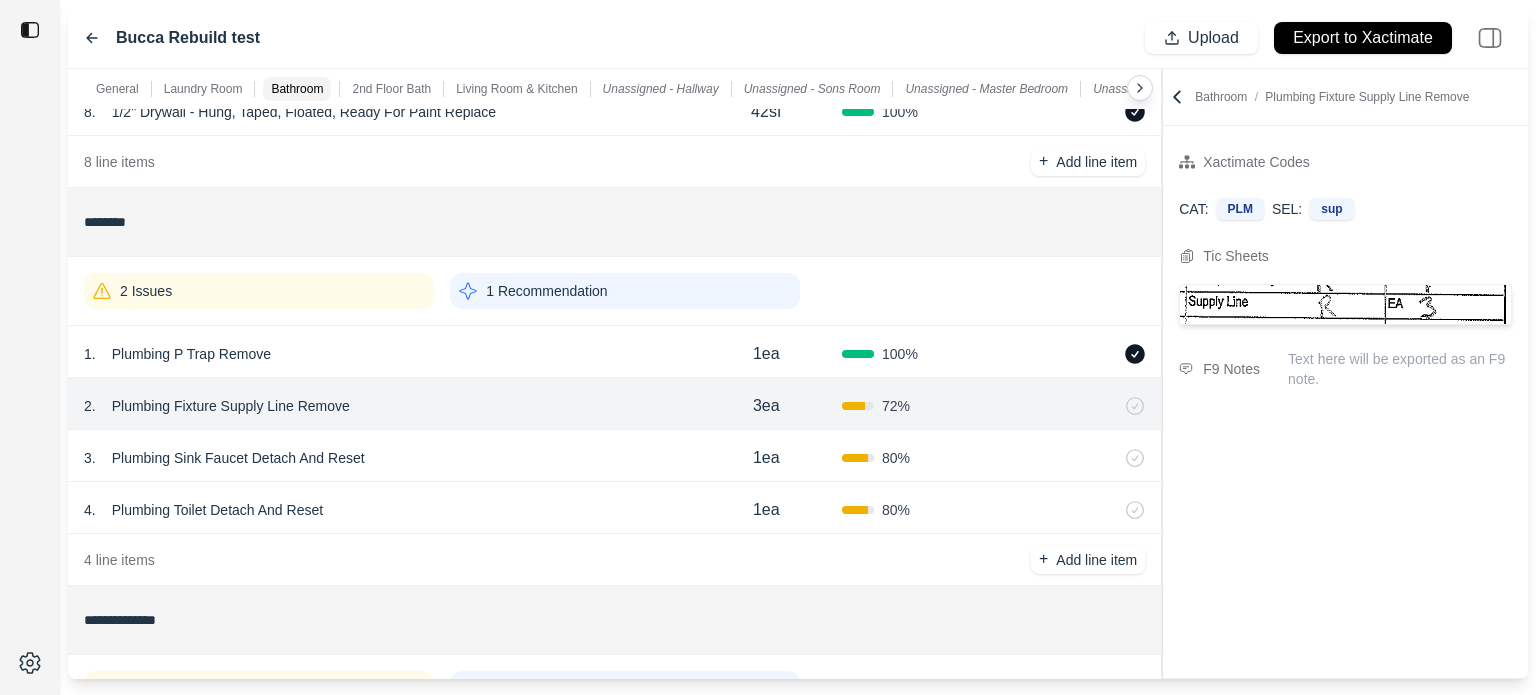 click 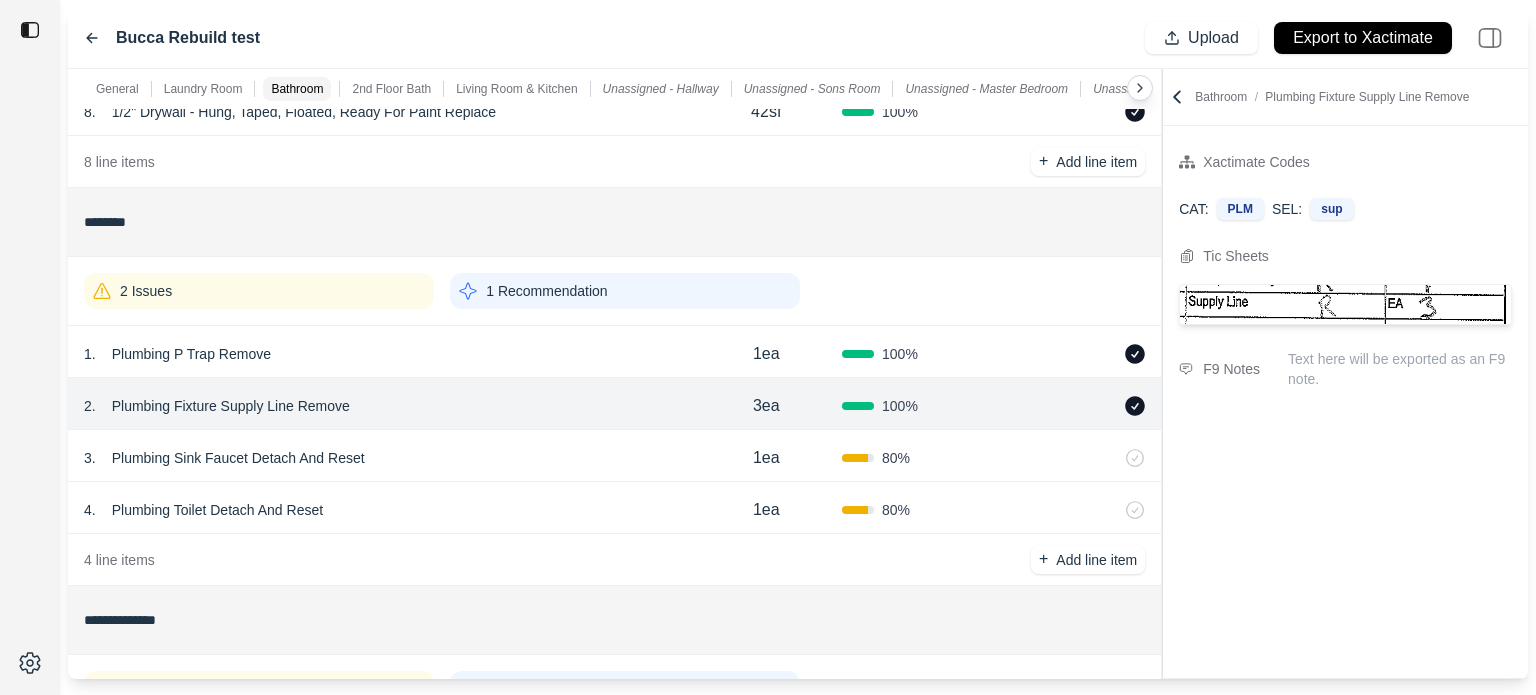 click at bounding box center [1070, 458] 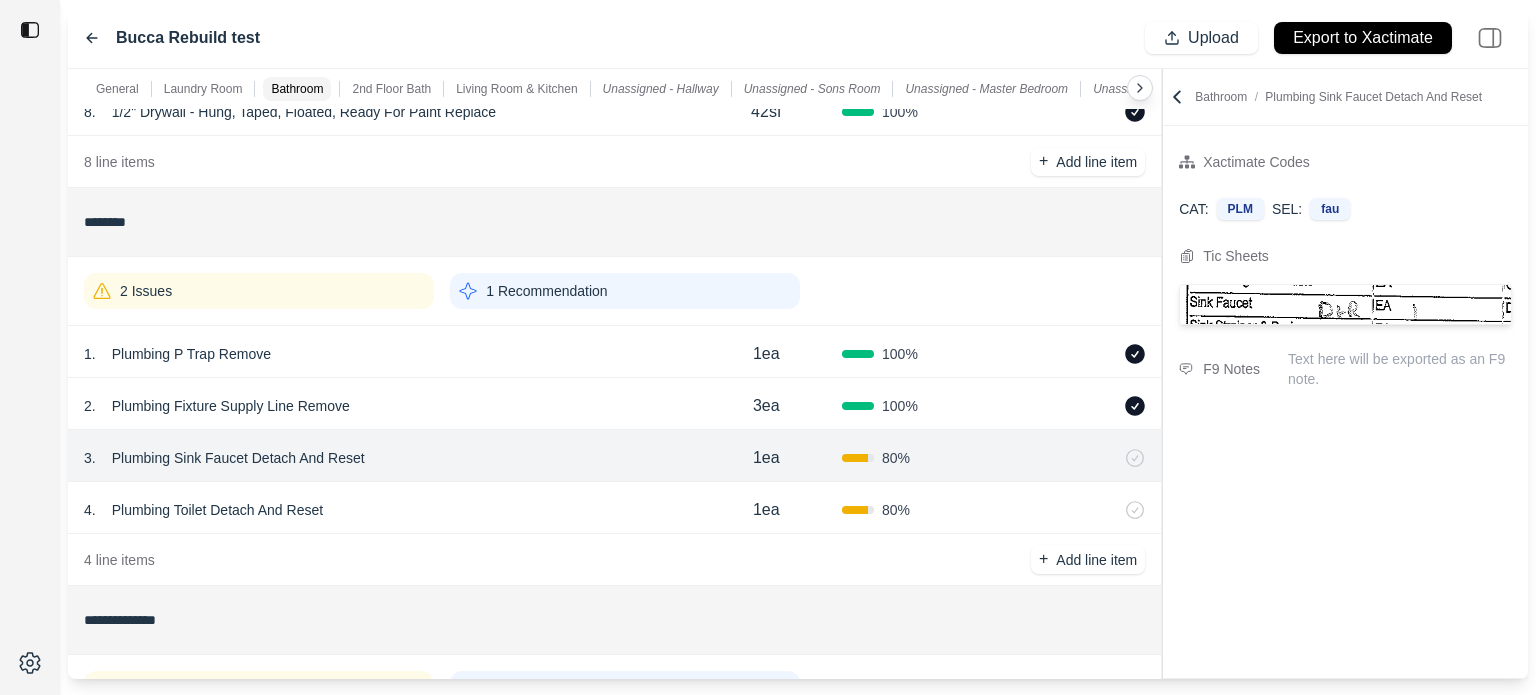 click 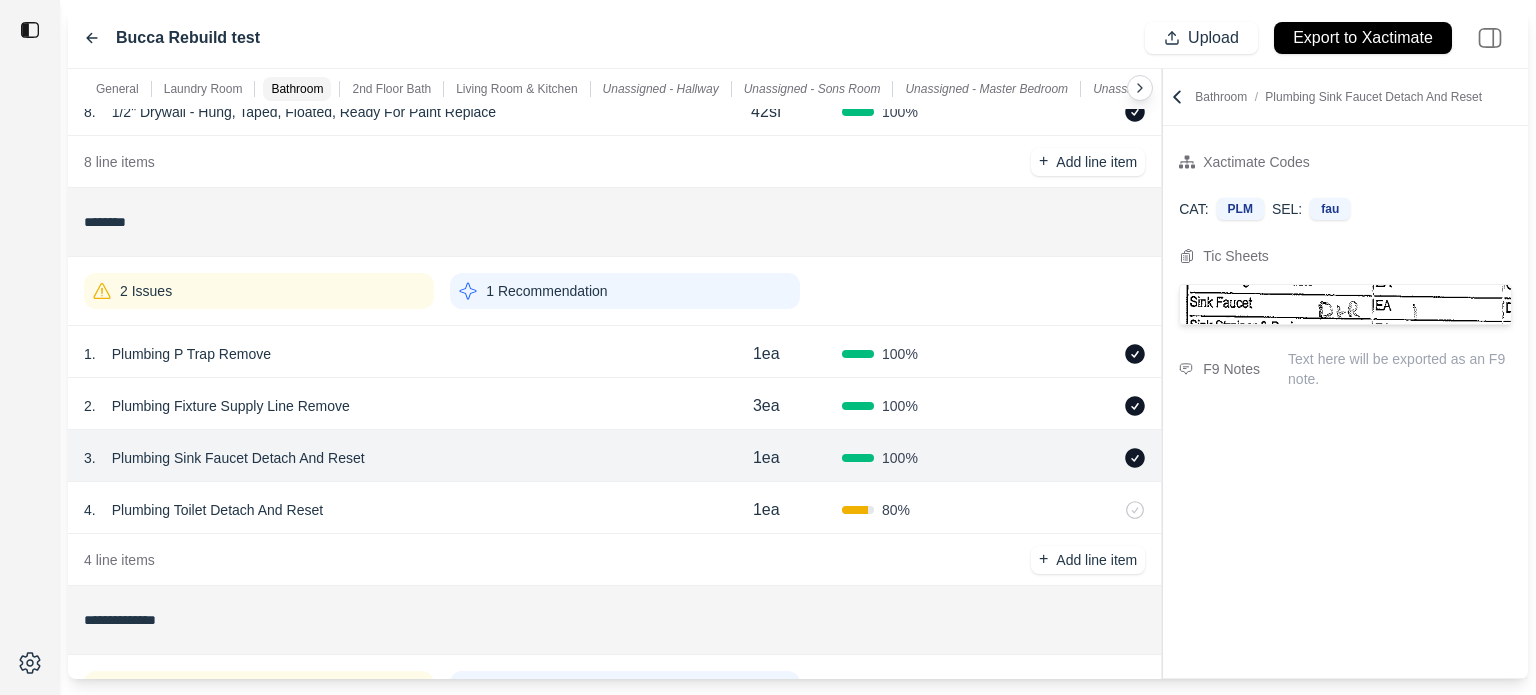 click at bounding box center [1070, 510] 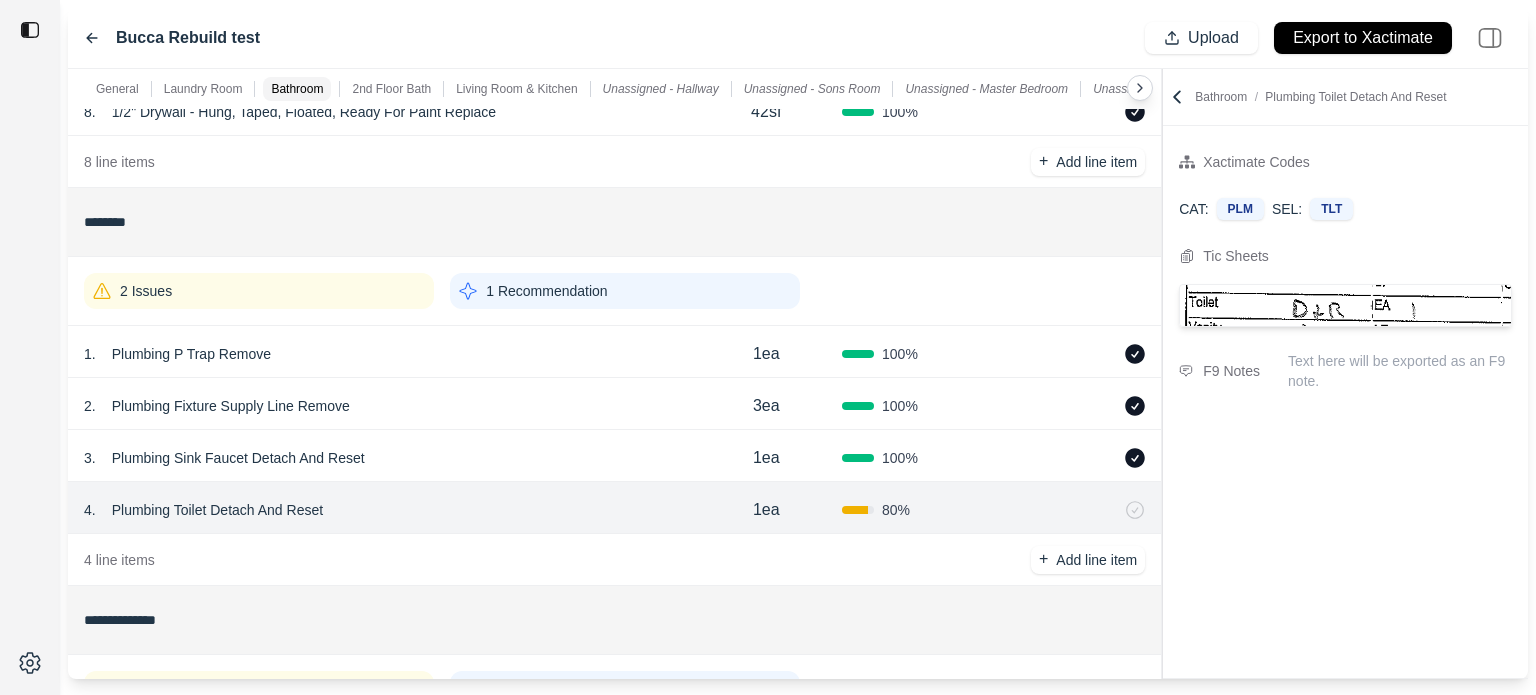 click 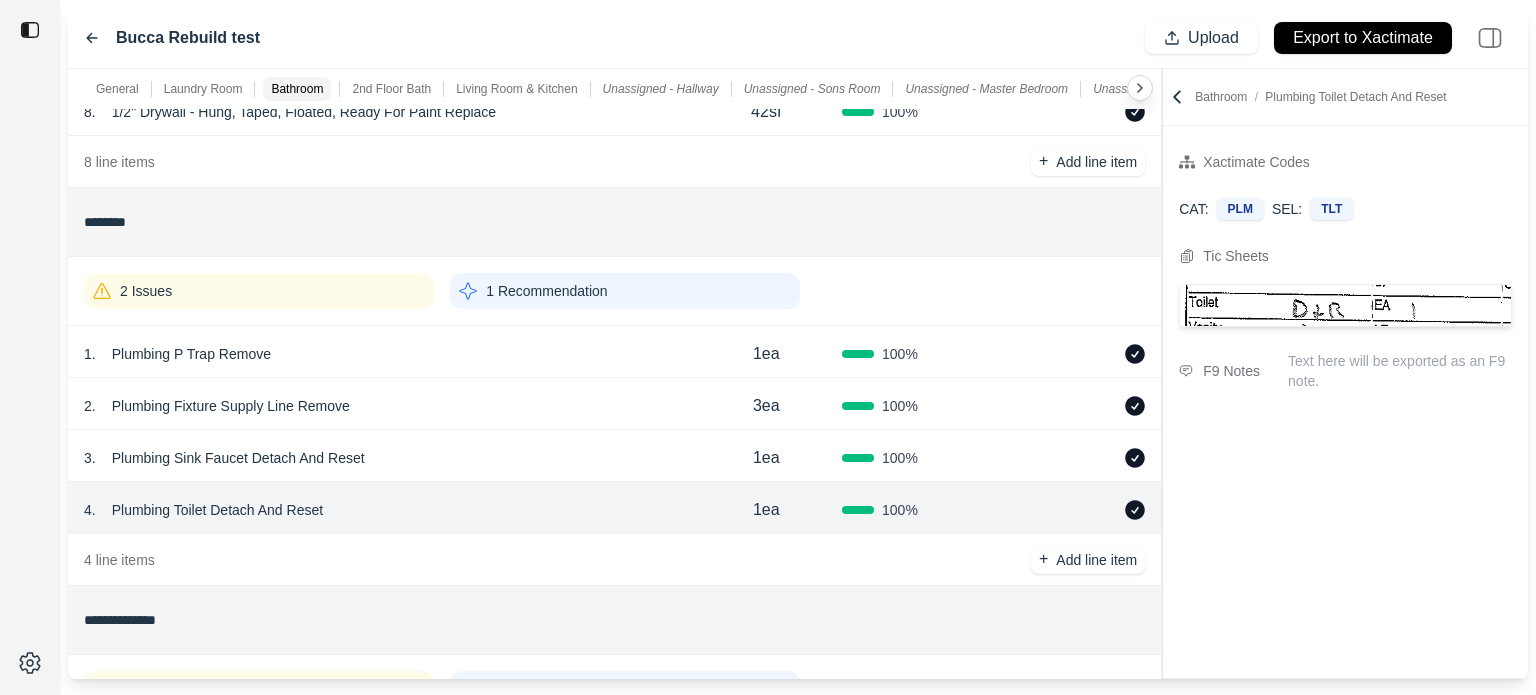 click on "2   Issues" at bounding box center (259, 291) 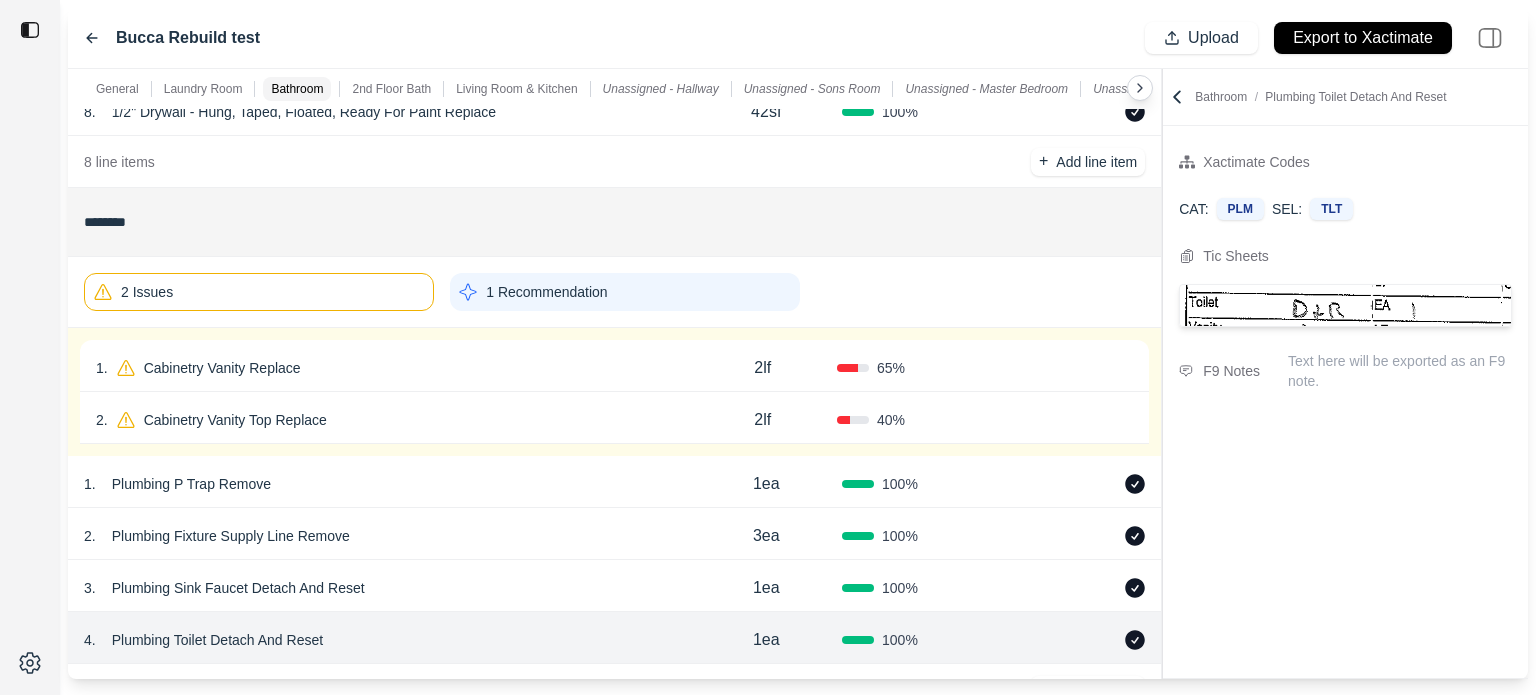 click on "1 . Cabinetry Vanity Replace" at bounding box center (392, 368) 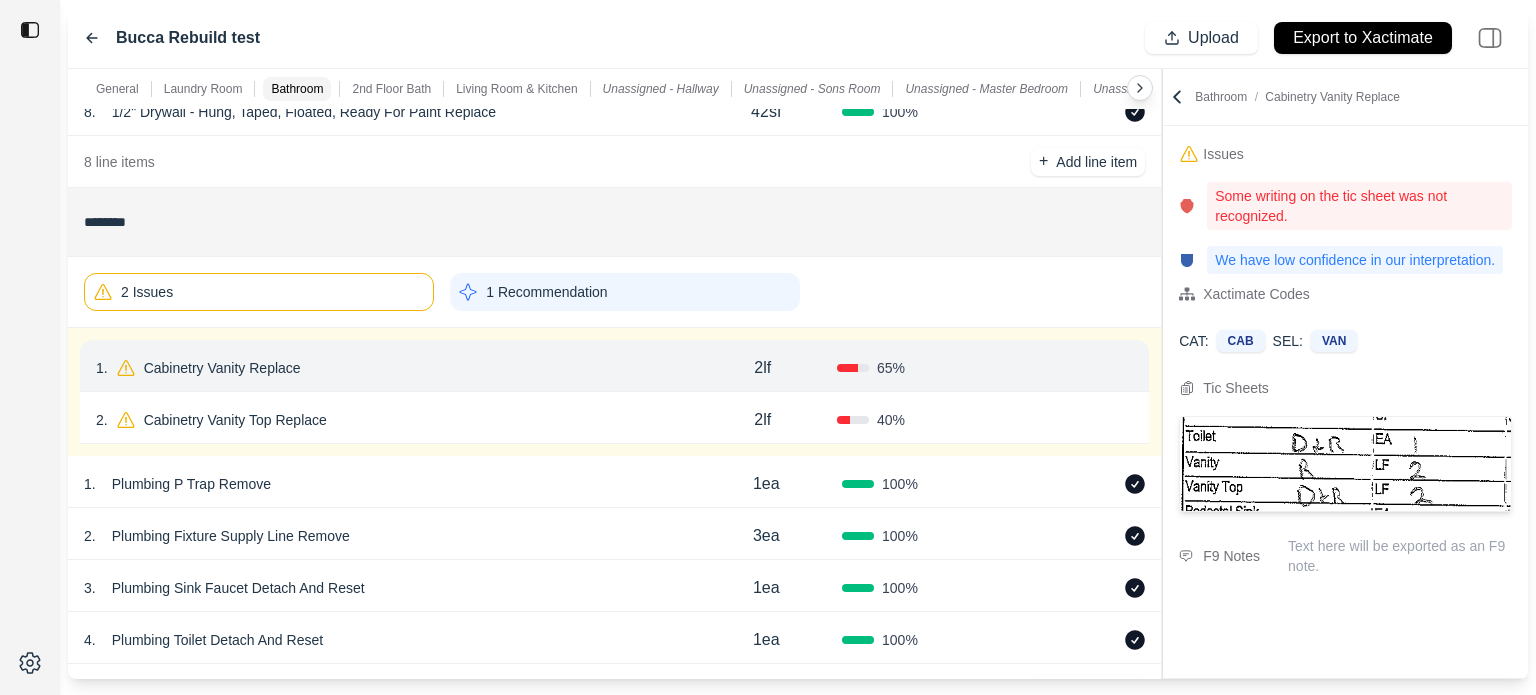 click on "Confirm" at bounding box center [1076, 368] 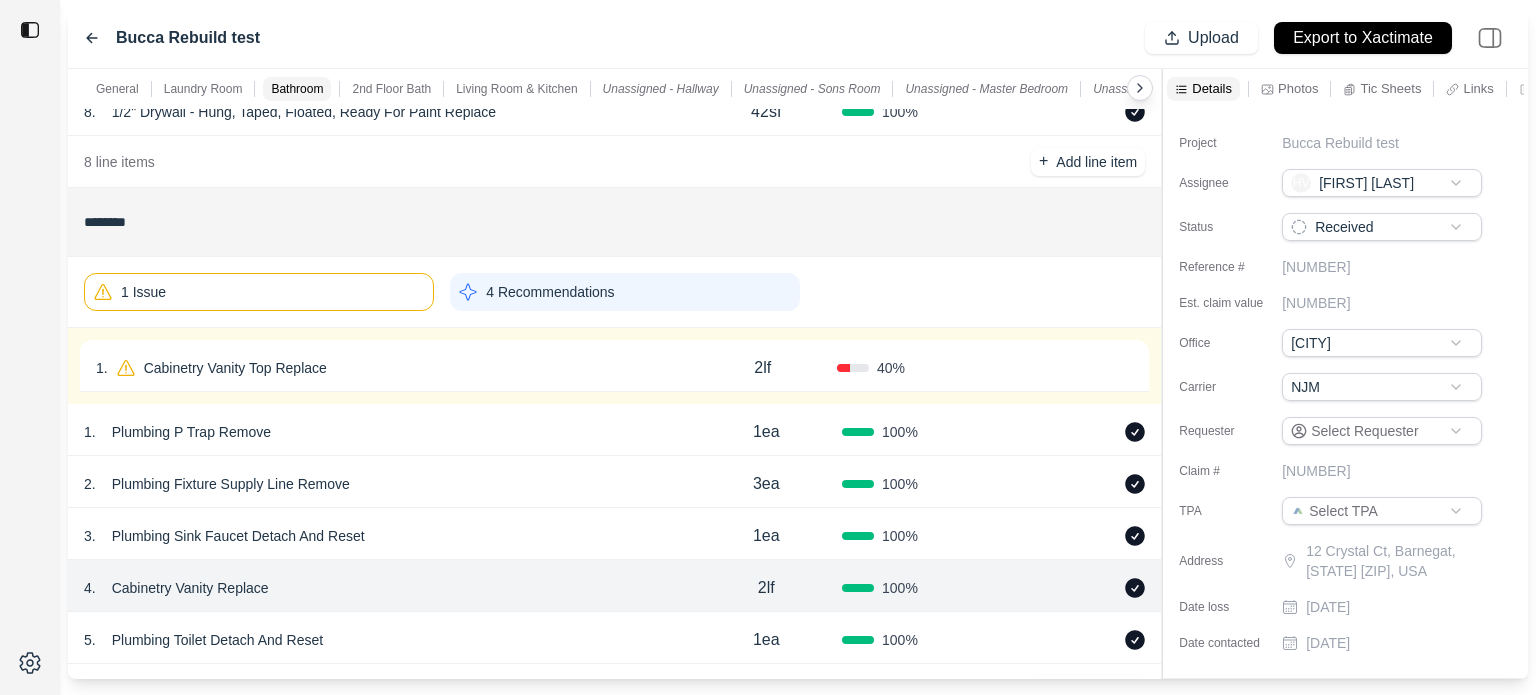 click on "40 %" at bounding box center (911, 368) 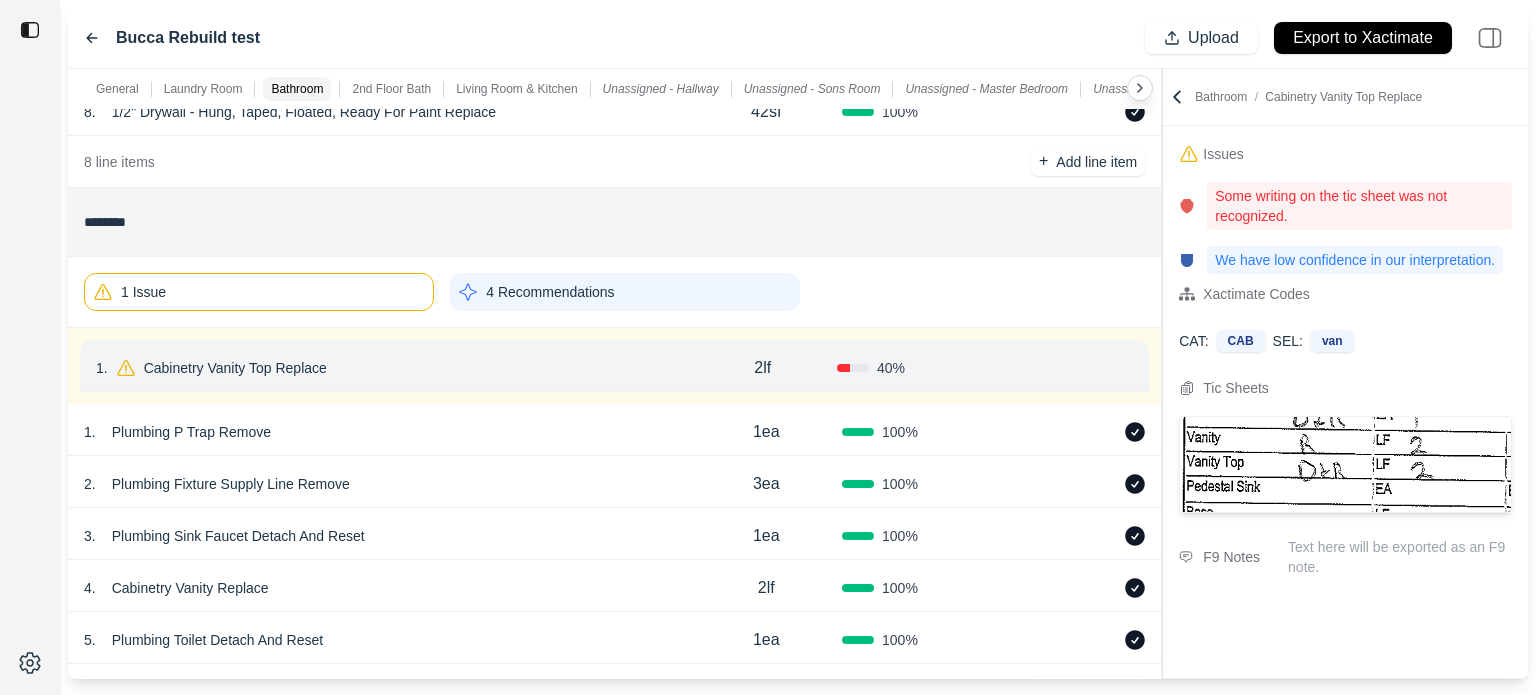 click on "Confirm" at bounding box center (1076, 368) 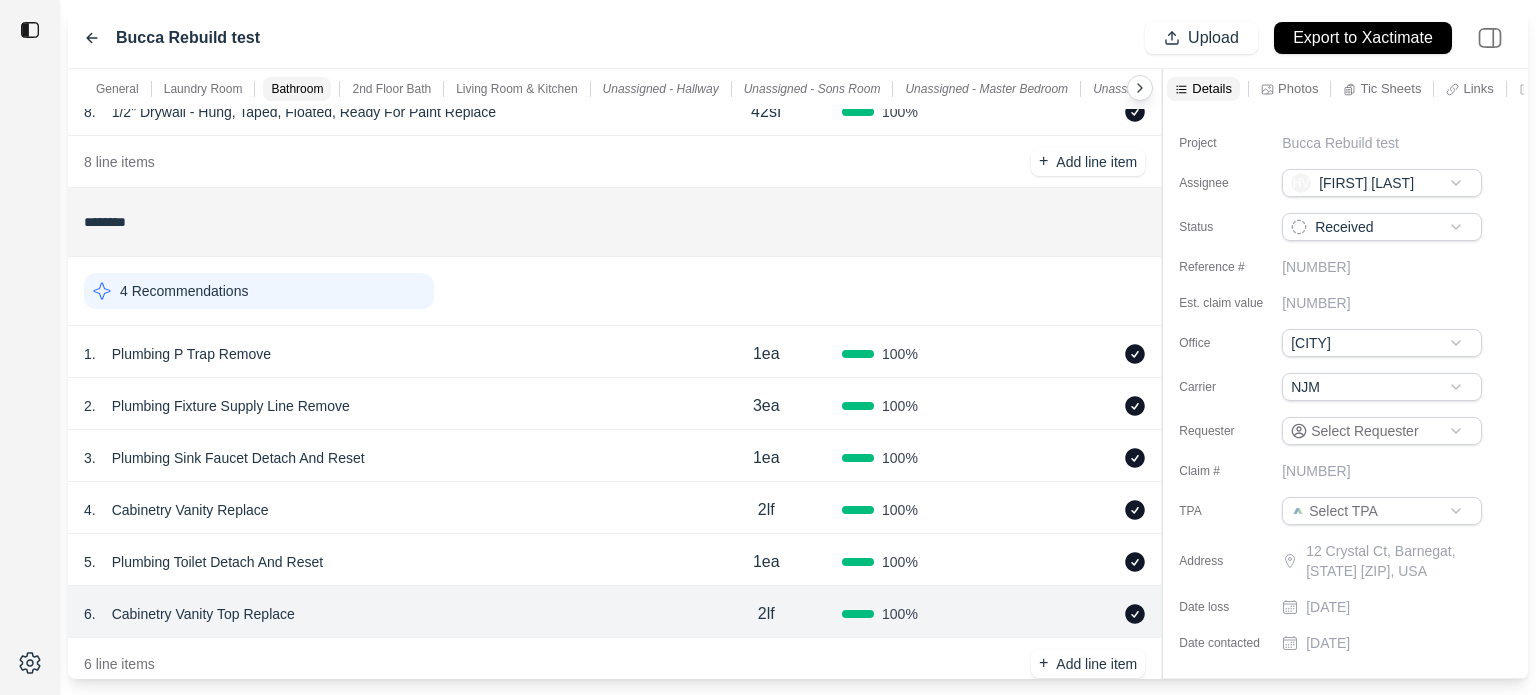 click on "4 Recommendations" at bounding box center (259, 291) 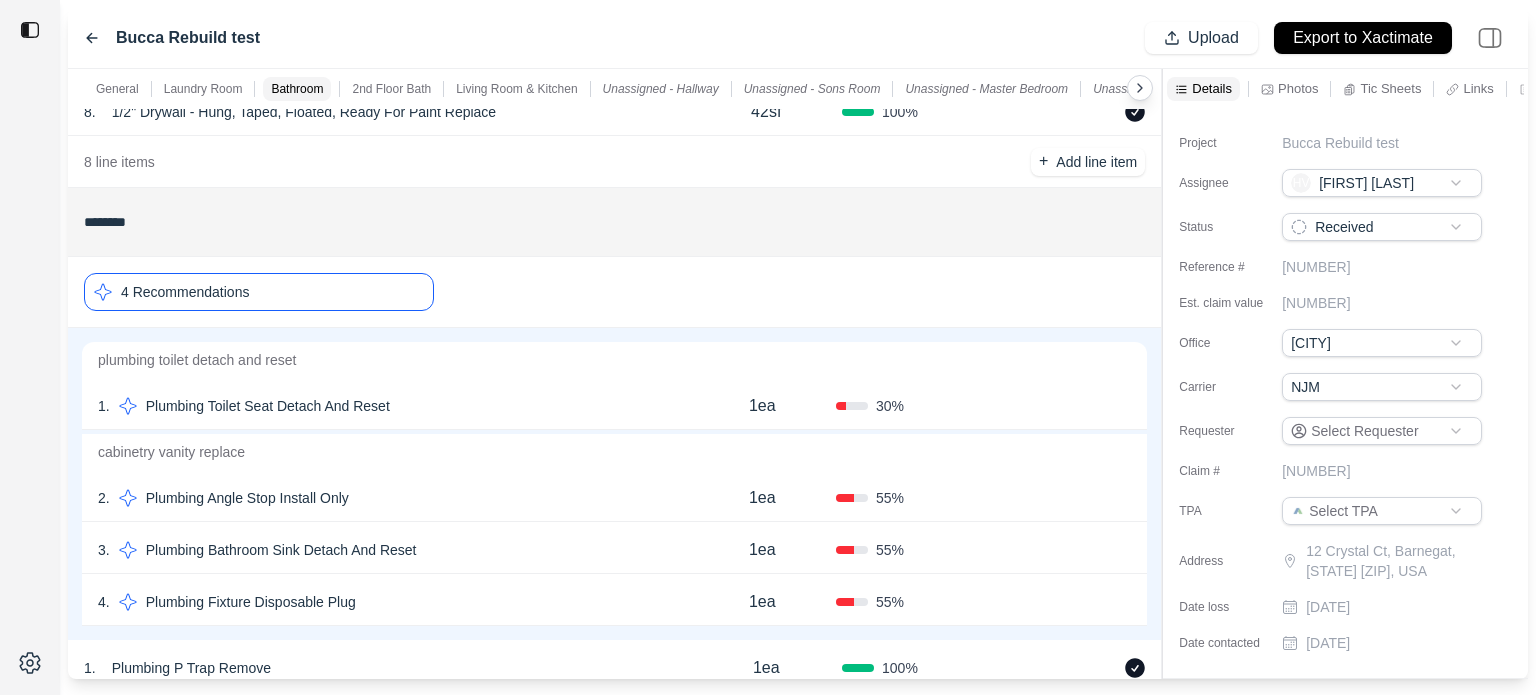 click on "1 . Plumbing Toilet Seat Detach And Reset 1ea 30 % Confirm" at bounding box center (614, 404) 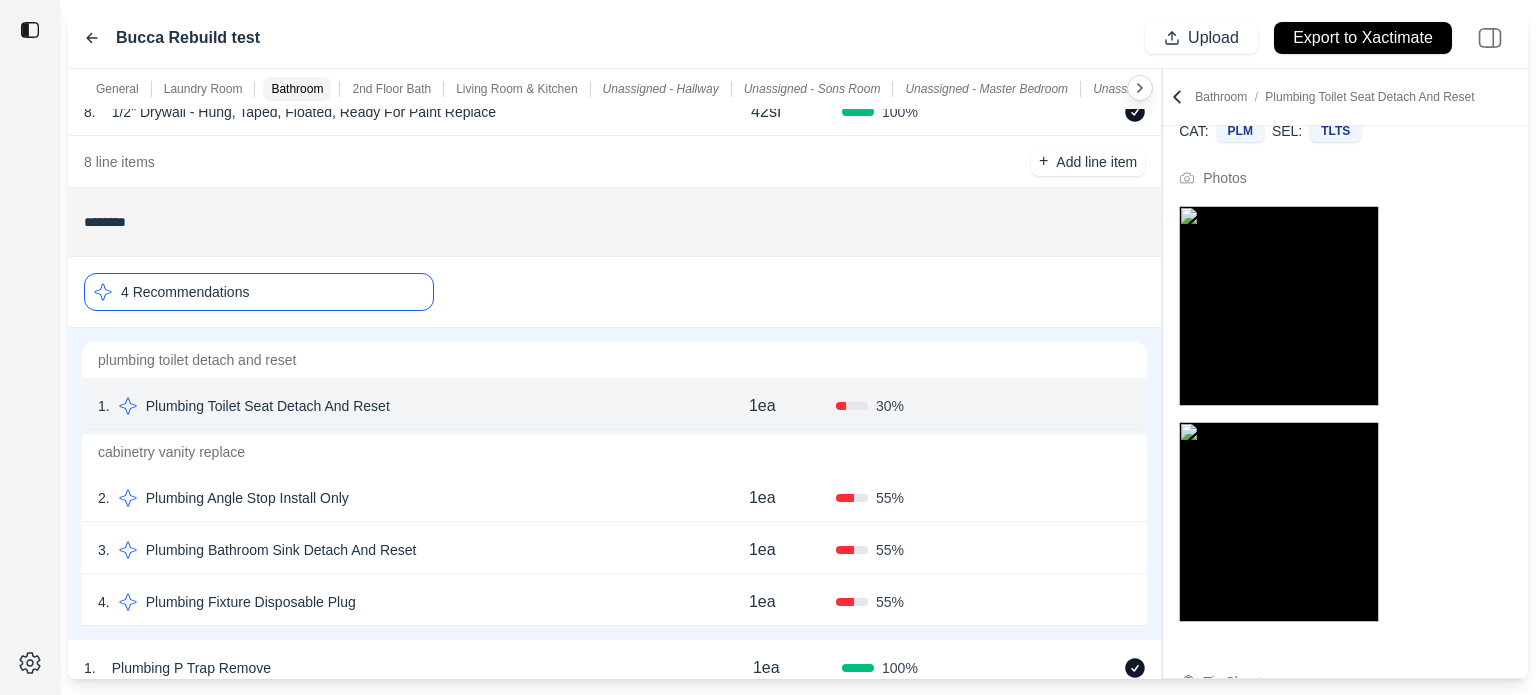 scroll, scrollTop: 157, scrollLeft: 0, axis: vertical 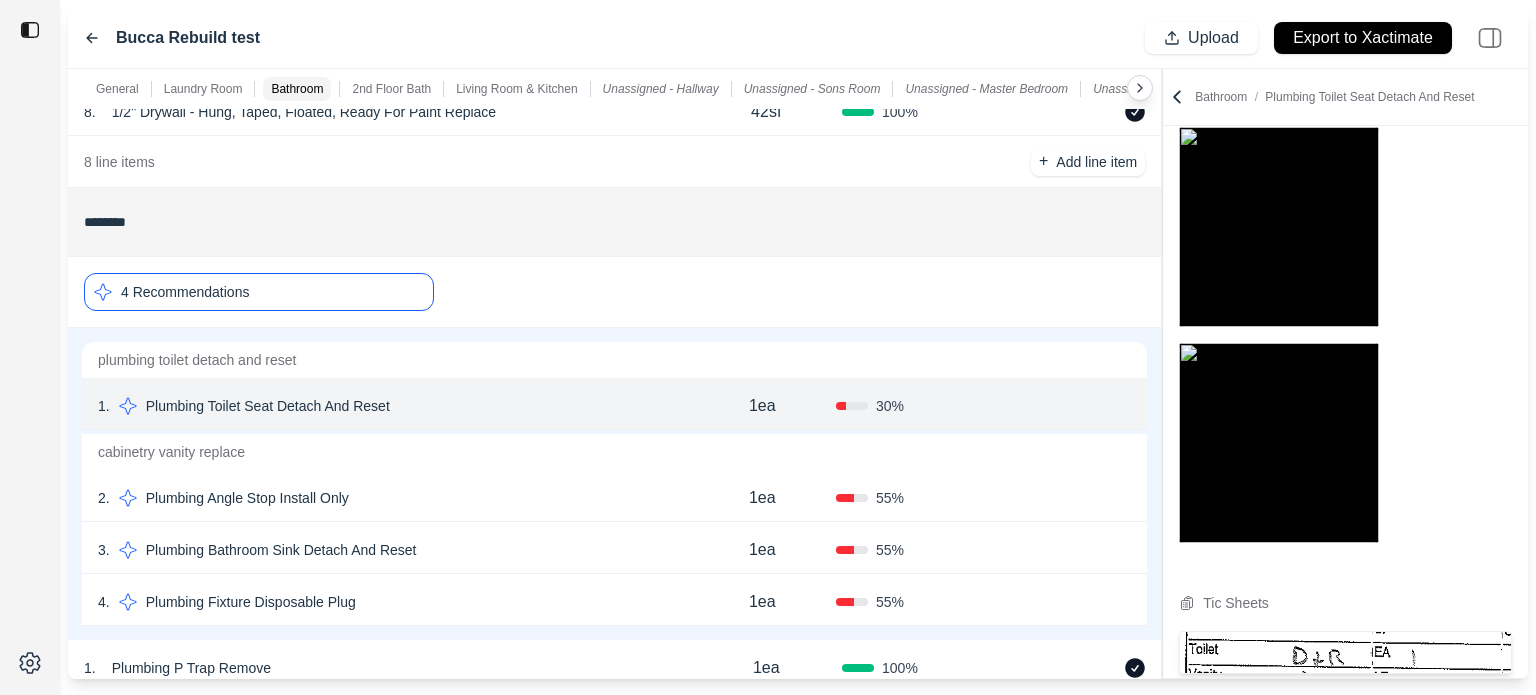 click 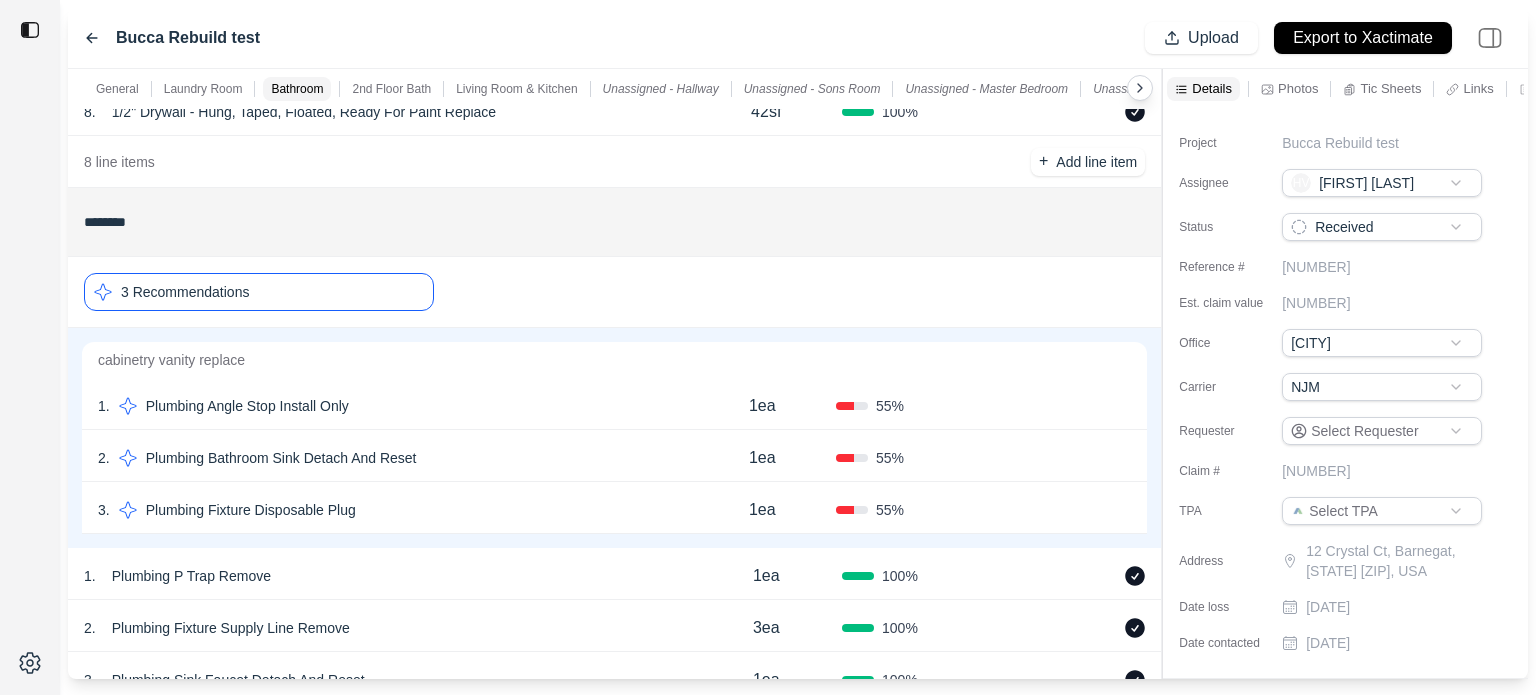 scroll, scrollTop: 0, scrollLeft: 0, axis: both 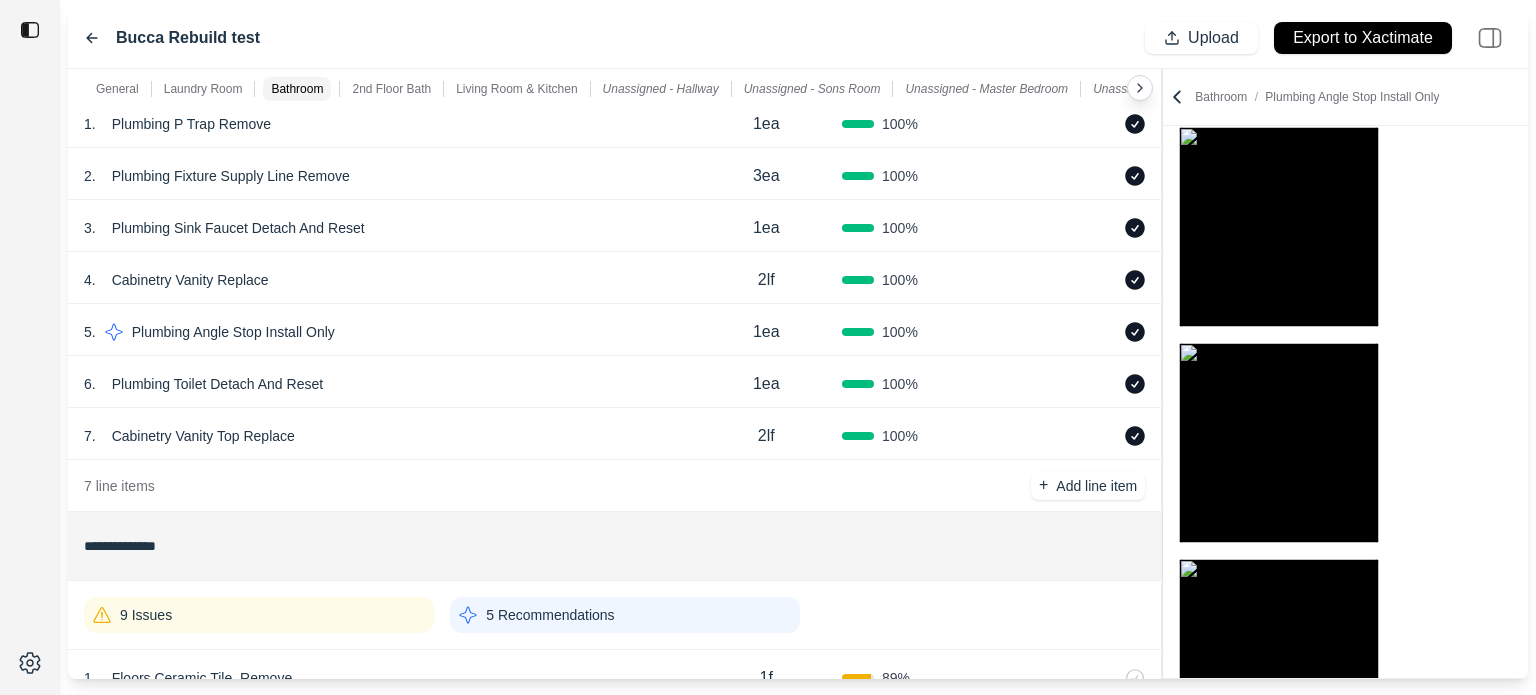 click on "100 %" at bounding box center (918, 332) 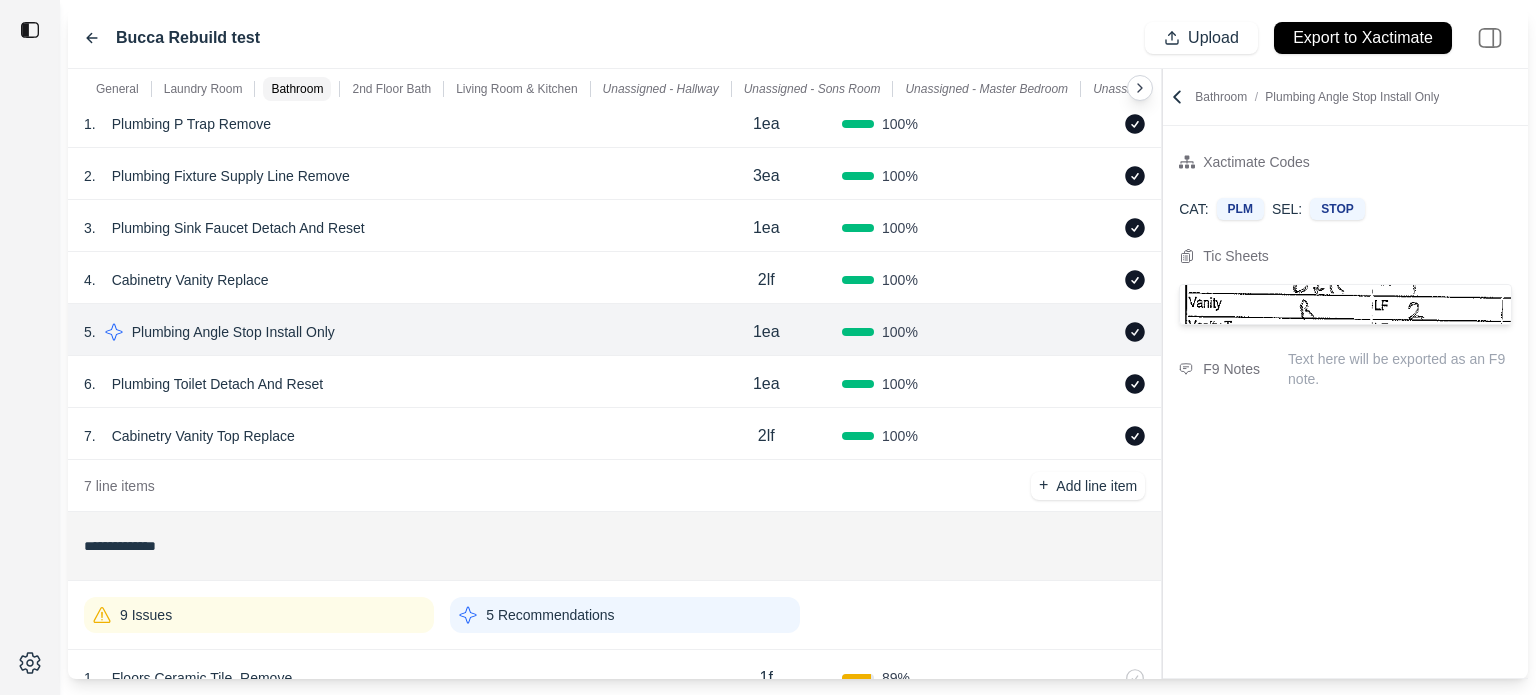 scroll, scrollTop: 0, scrollLeft: 0, axis: both 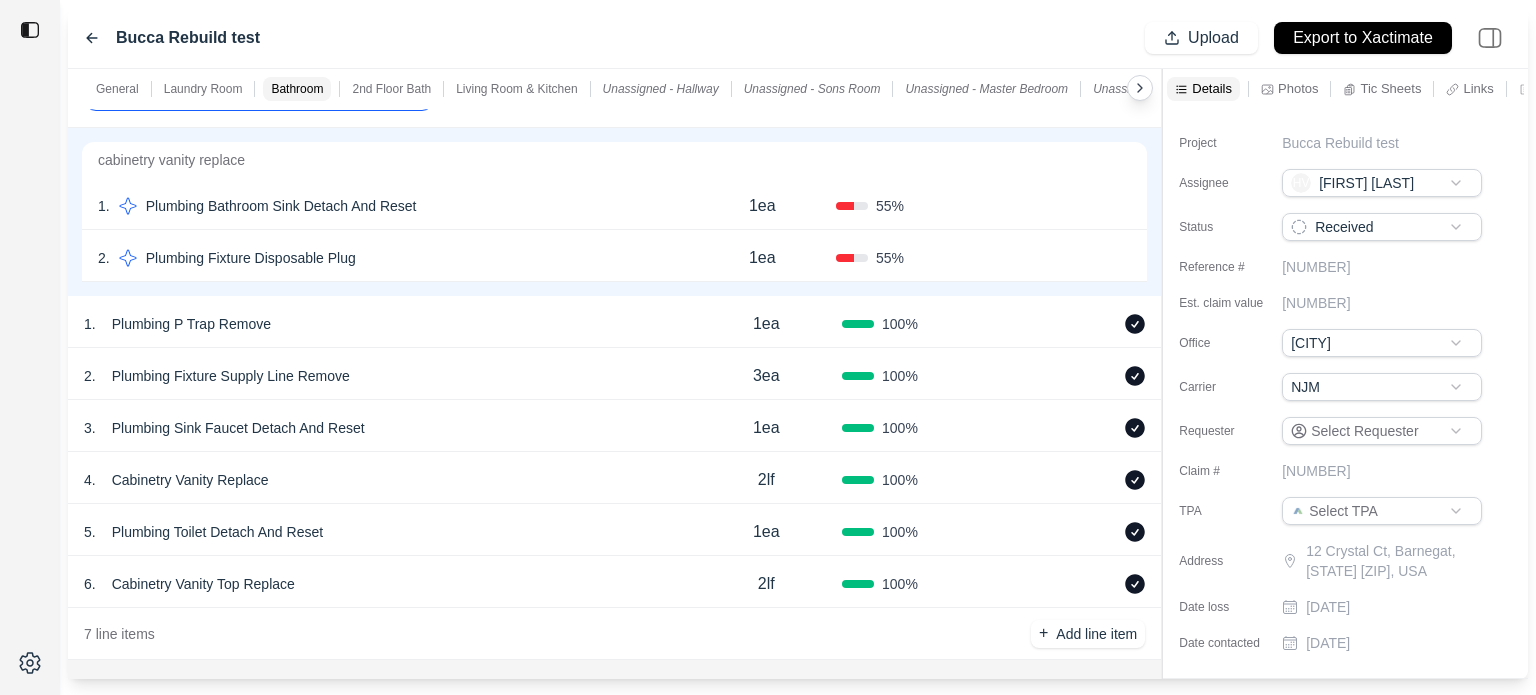click on "55 %" at bounding box center [910, 206] 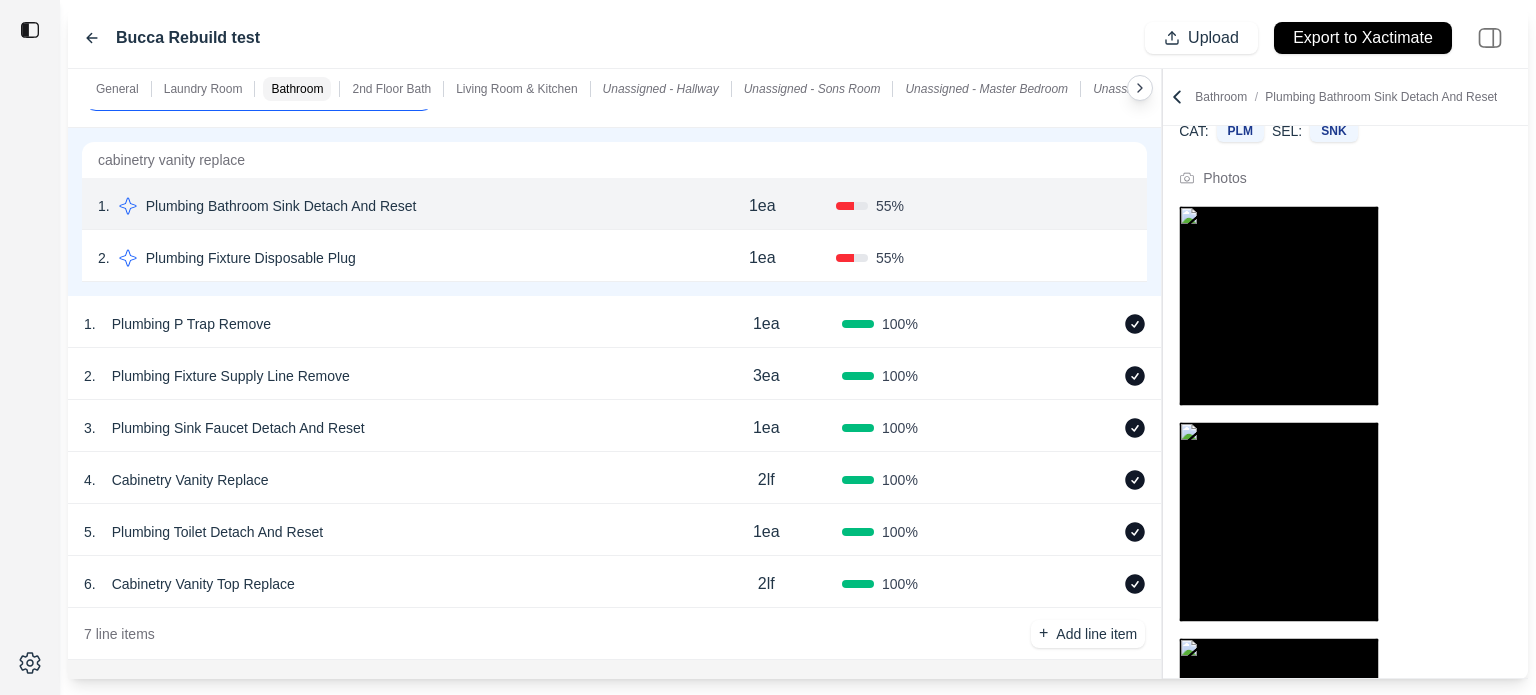 scroll, scrollTop: 157, scrollLeft: 0, axis: vertical 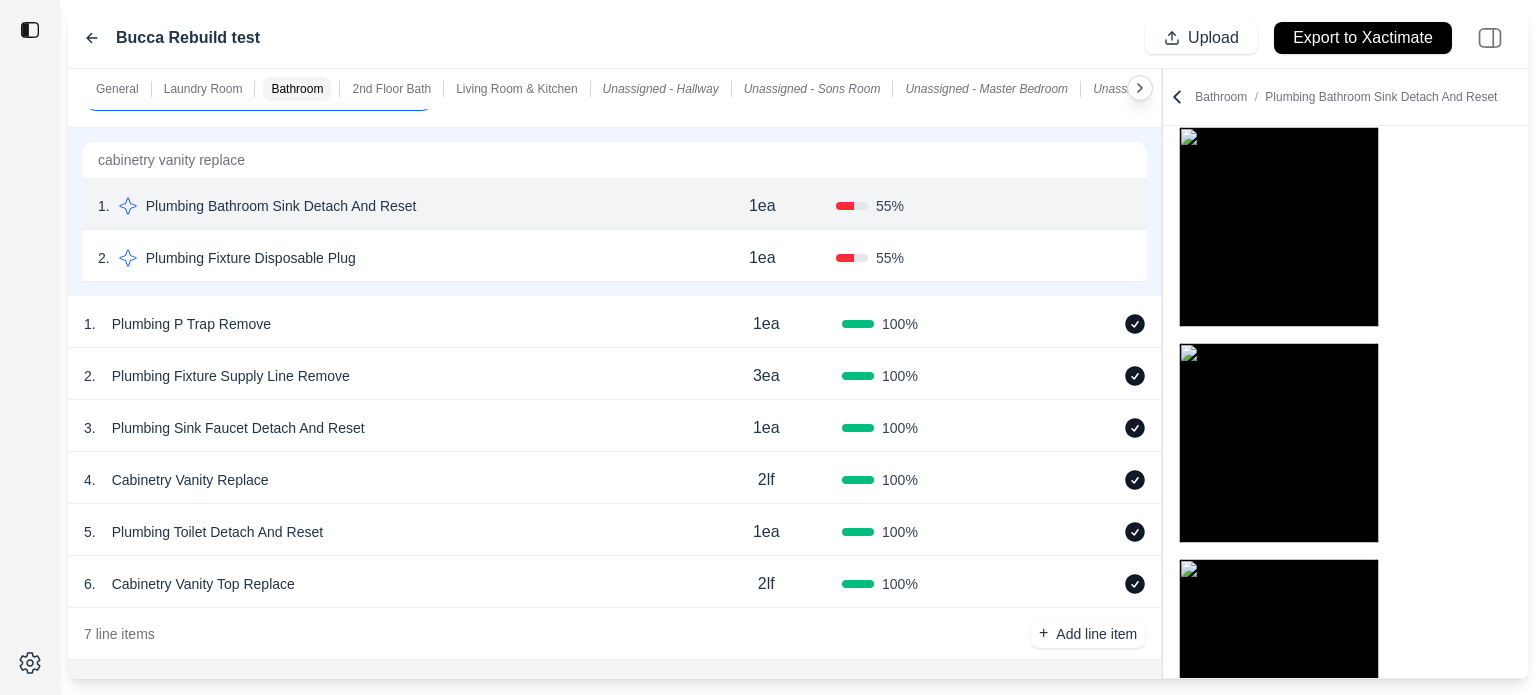 click 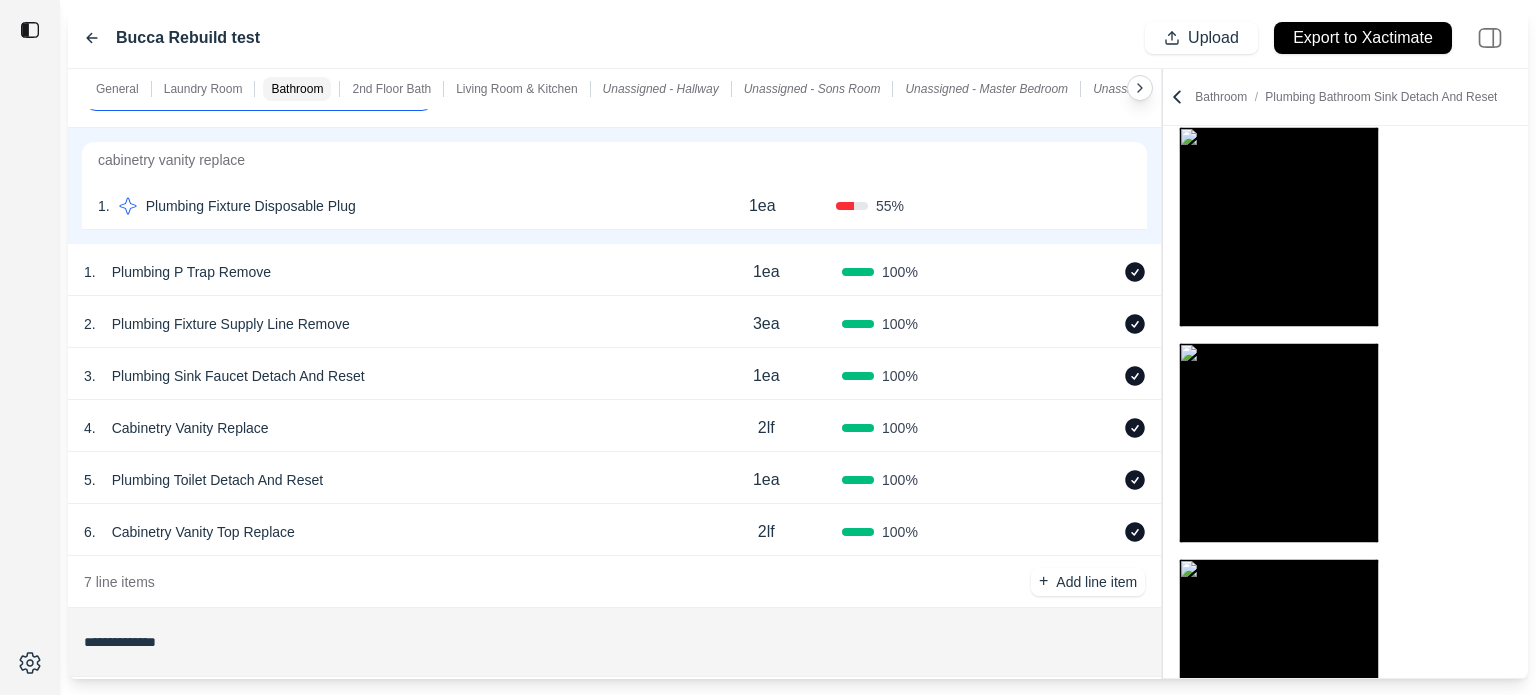 scroll, scrollTop: 0, scrollLeft: 0, axis: both 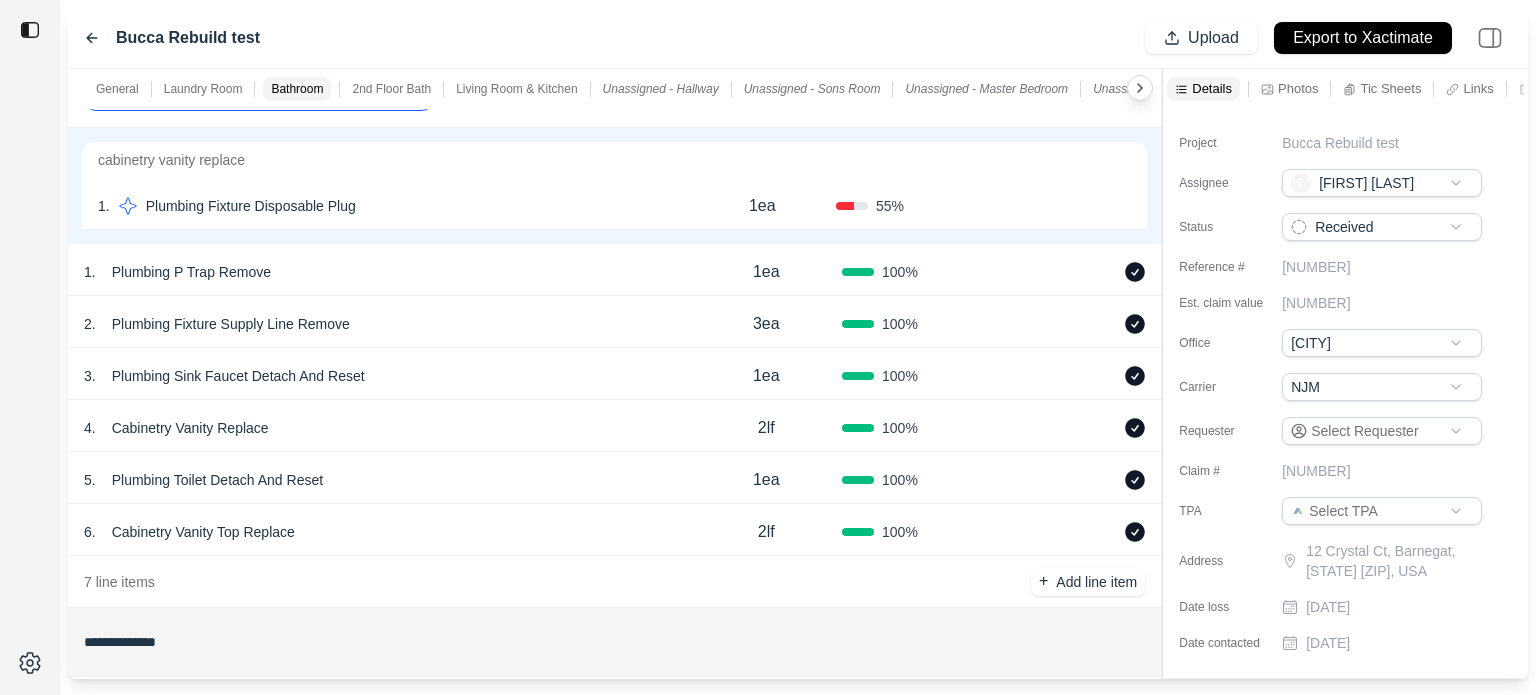 click on "Confirm" at bounding box center (1058, 206) 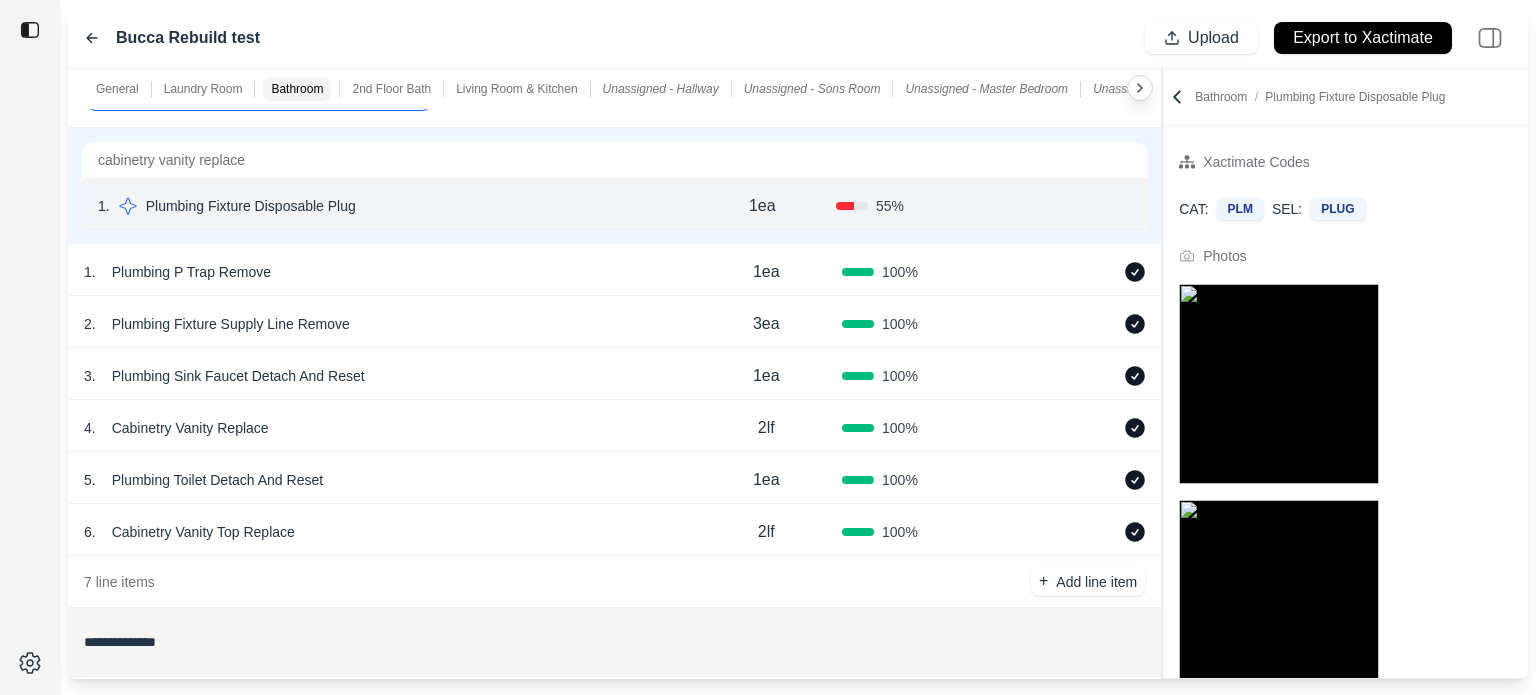 scroll, scrollTop: 157, scrollLeft: 0, axis: vertical 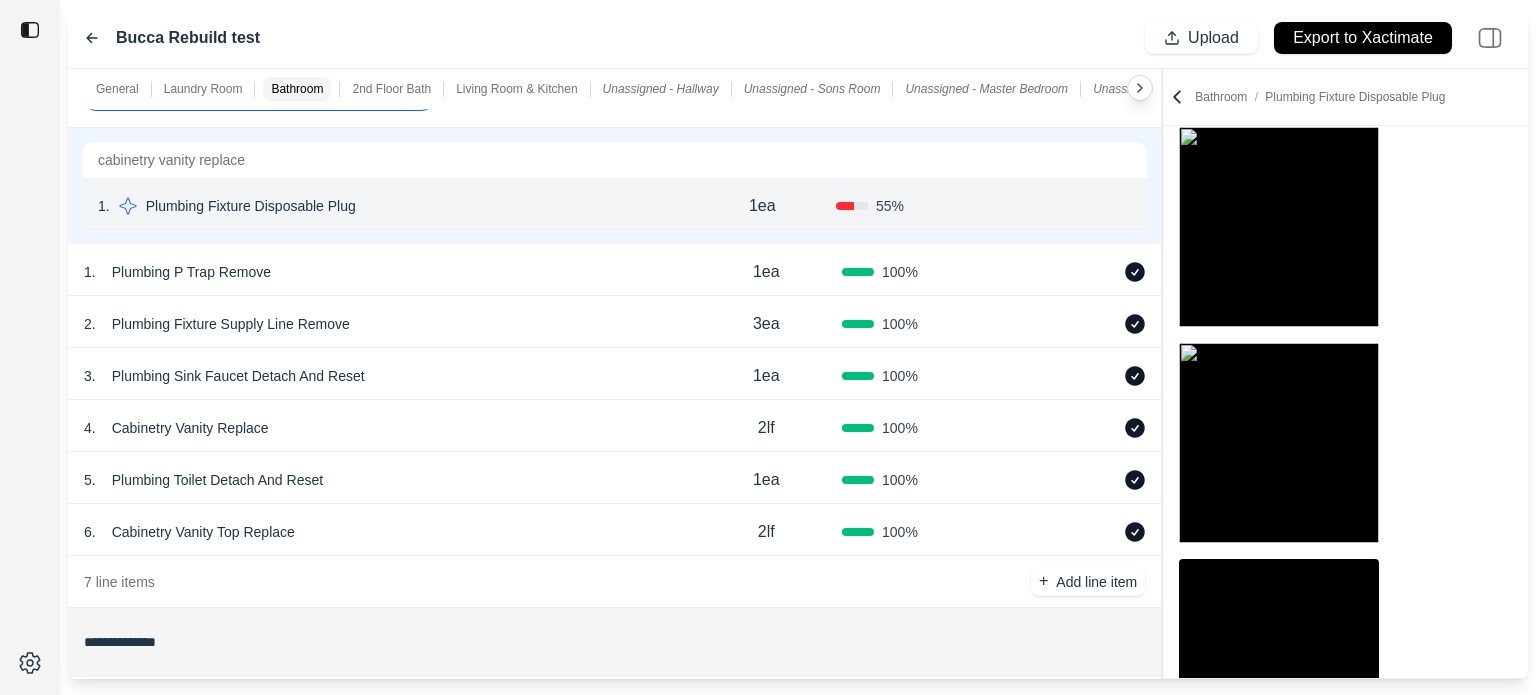 click 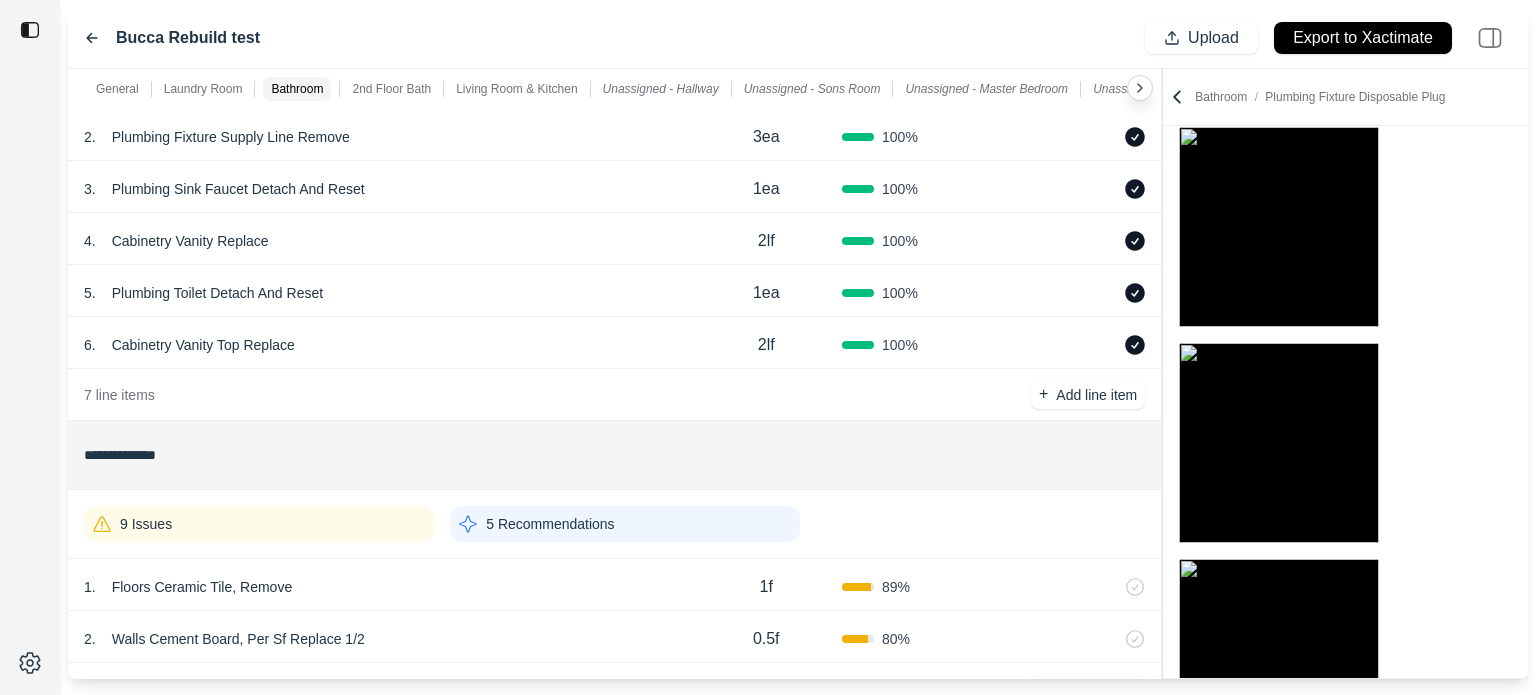 scroll, scrollTop: 713, scrollLeft: 0, axis: vertical 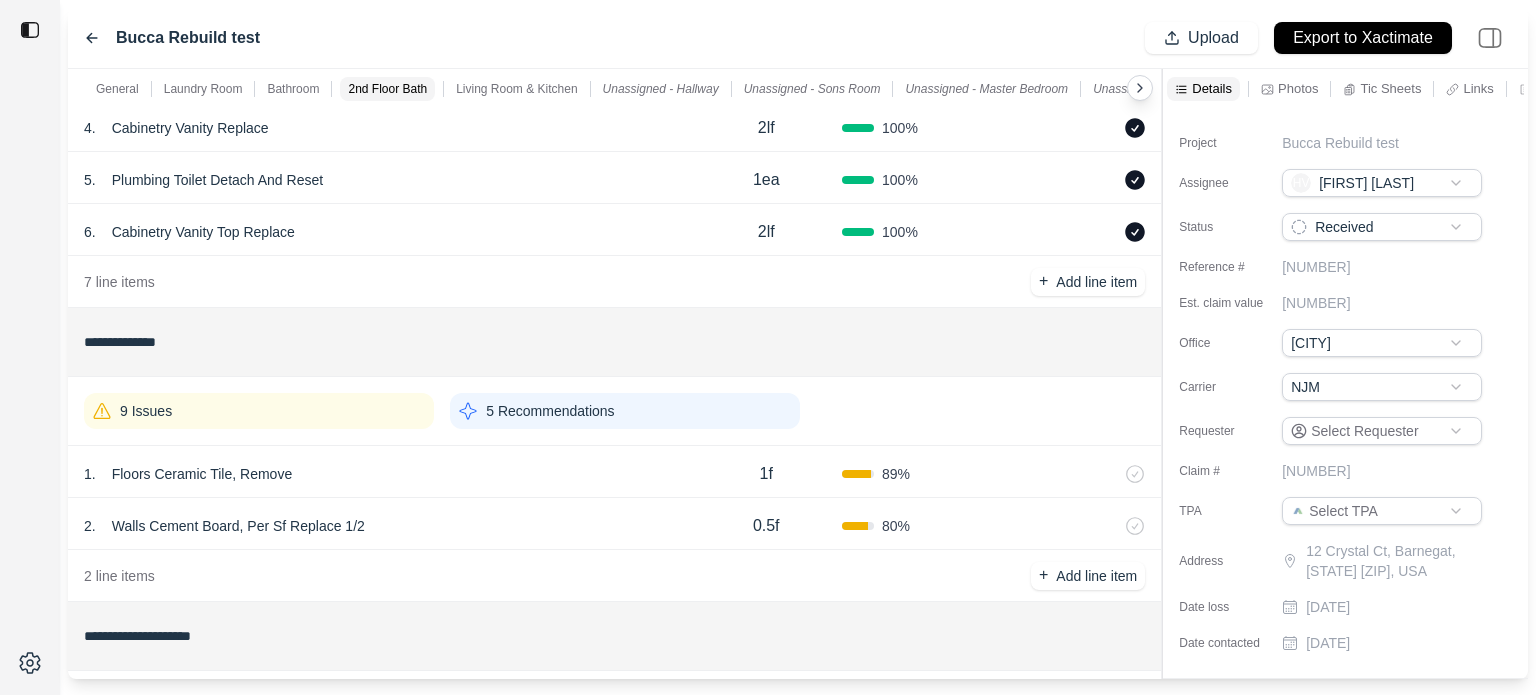 click on "1 . Floors Ceramic Tile, Remove 1f 89 %" at bounding box center [614, 472] 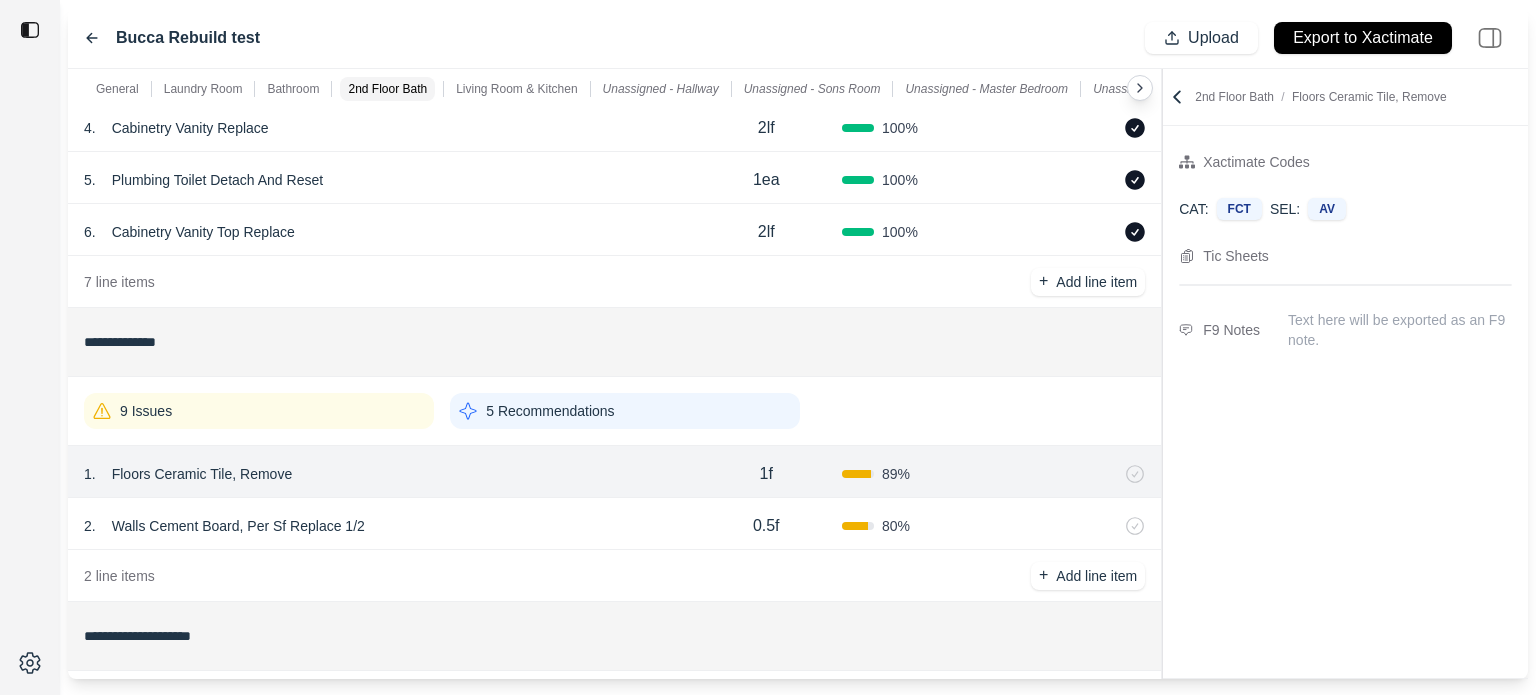 scroll, scrollTop: 1113, scrollLeft: 0, axis: vertical 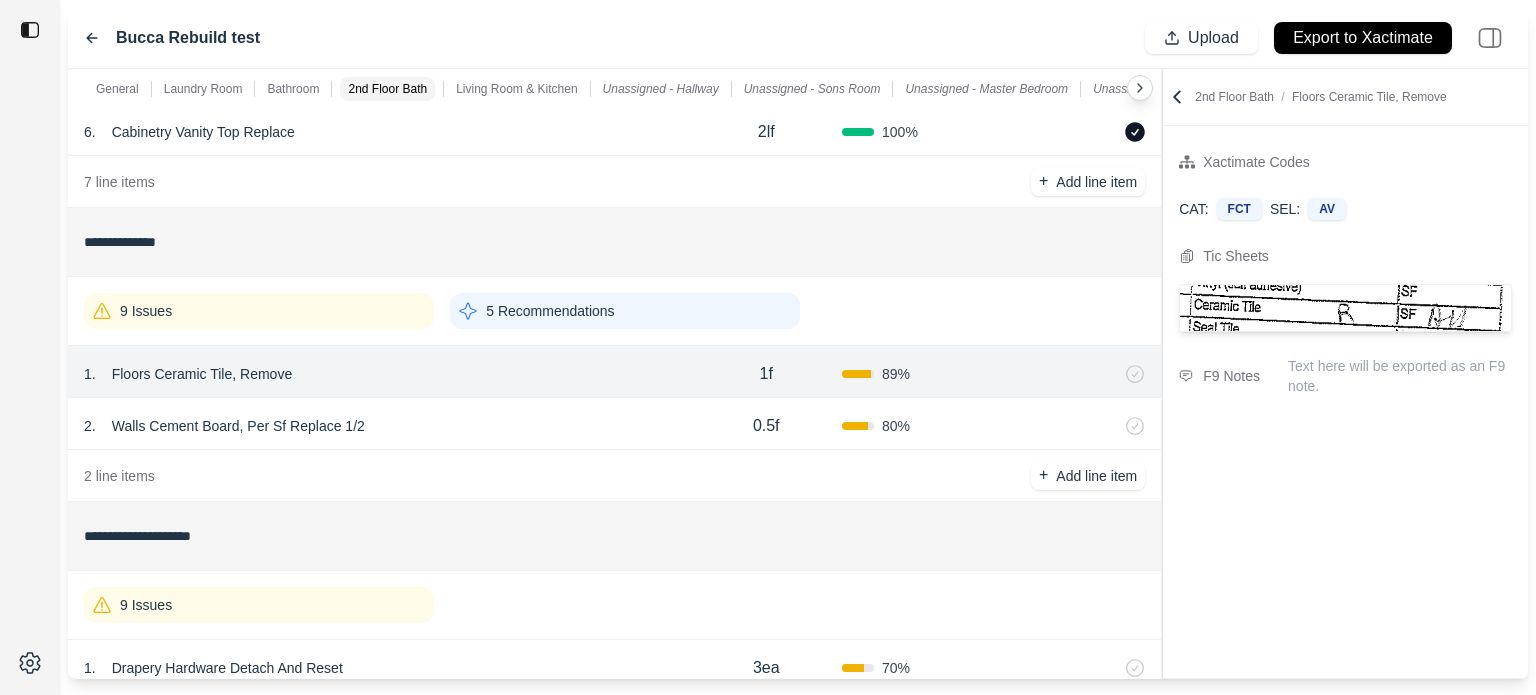 click on "1 . Floors Ceramic Tile, Remove 1f 89 %" at bounding box center (614, 372) 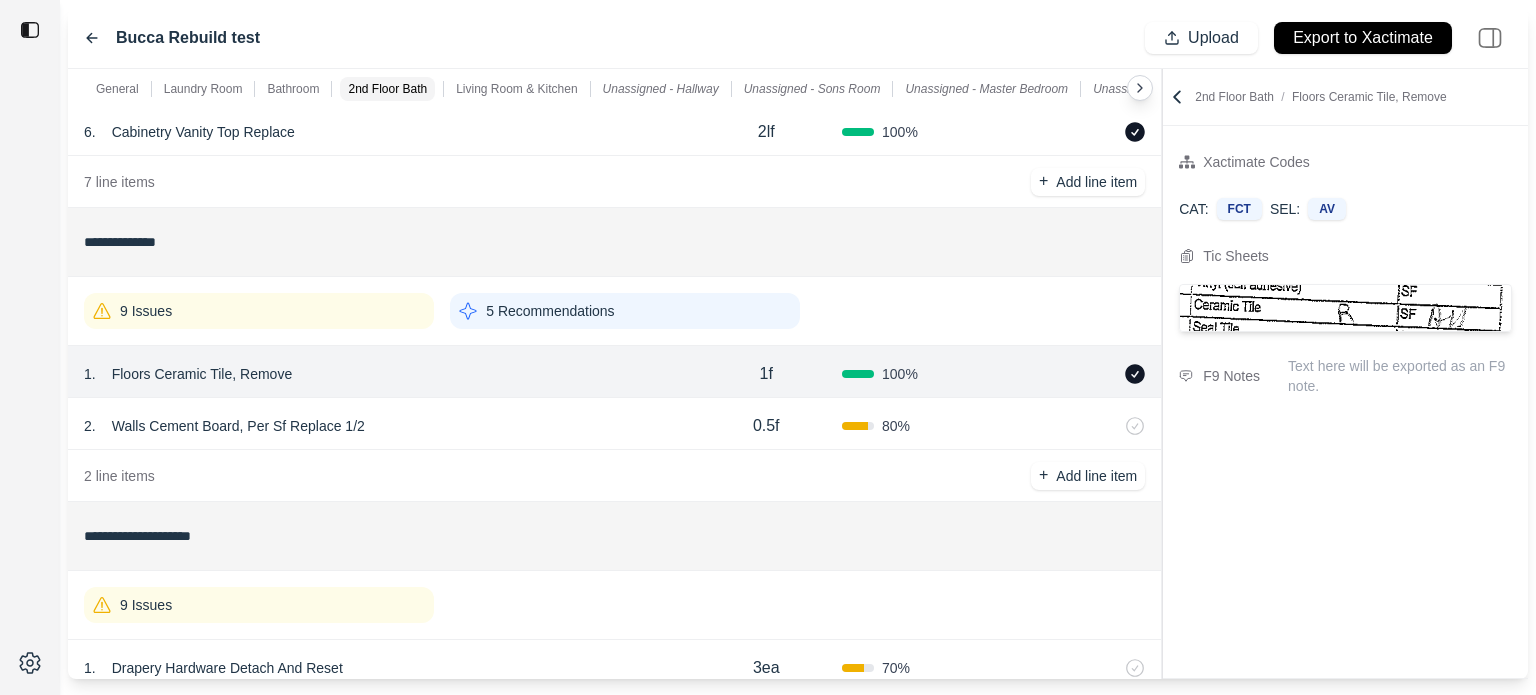 click 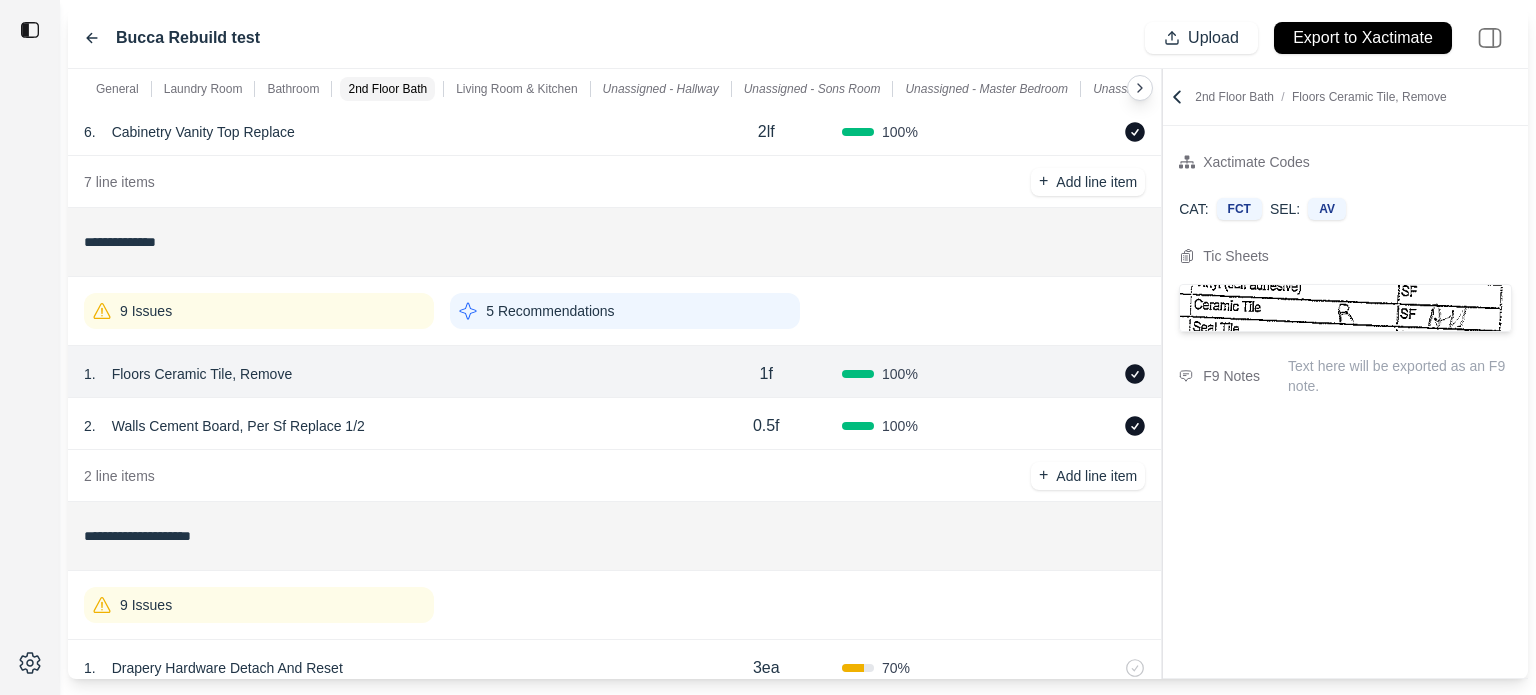 click on "2 line items + Add line item" at bounding box center [614, 476] 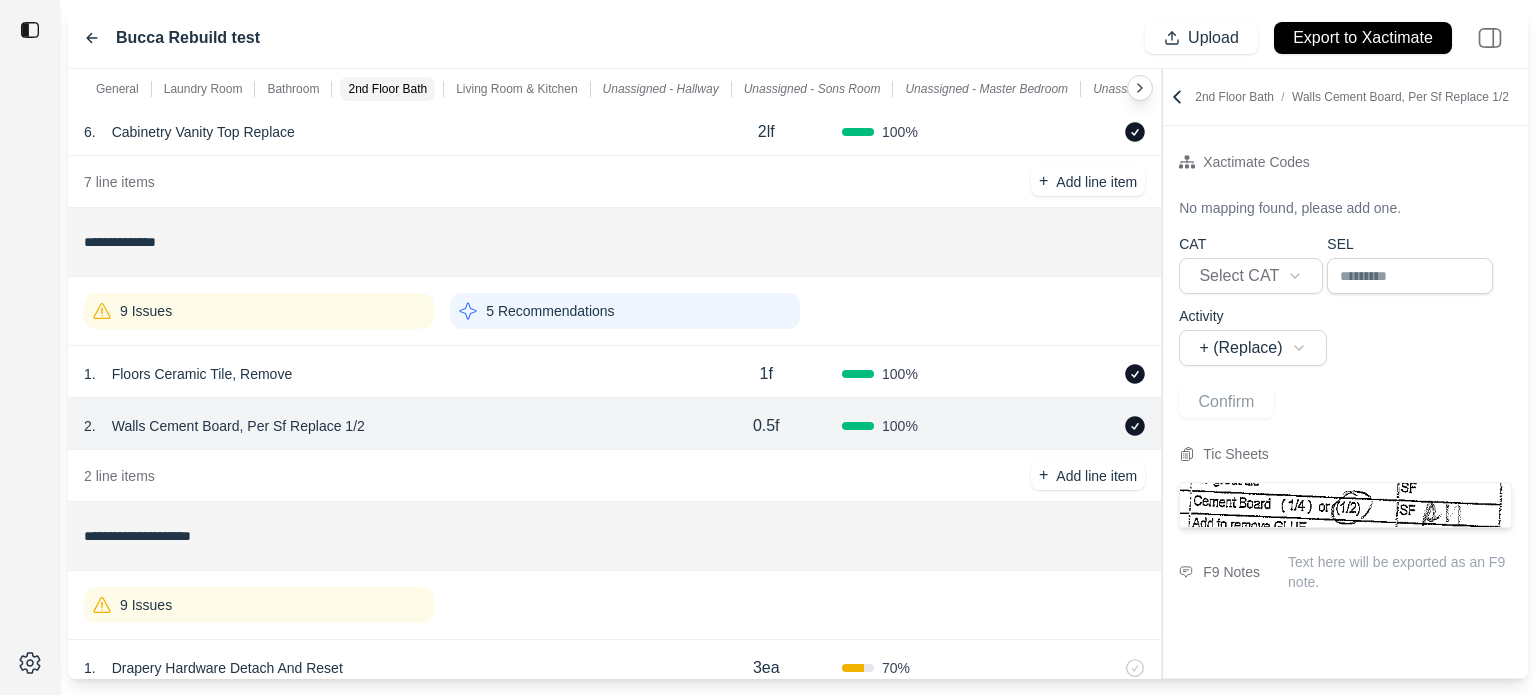 click on "9   Issues" at bounding box center (259, 311) 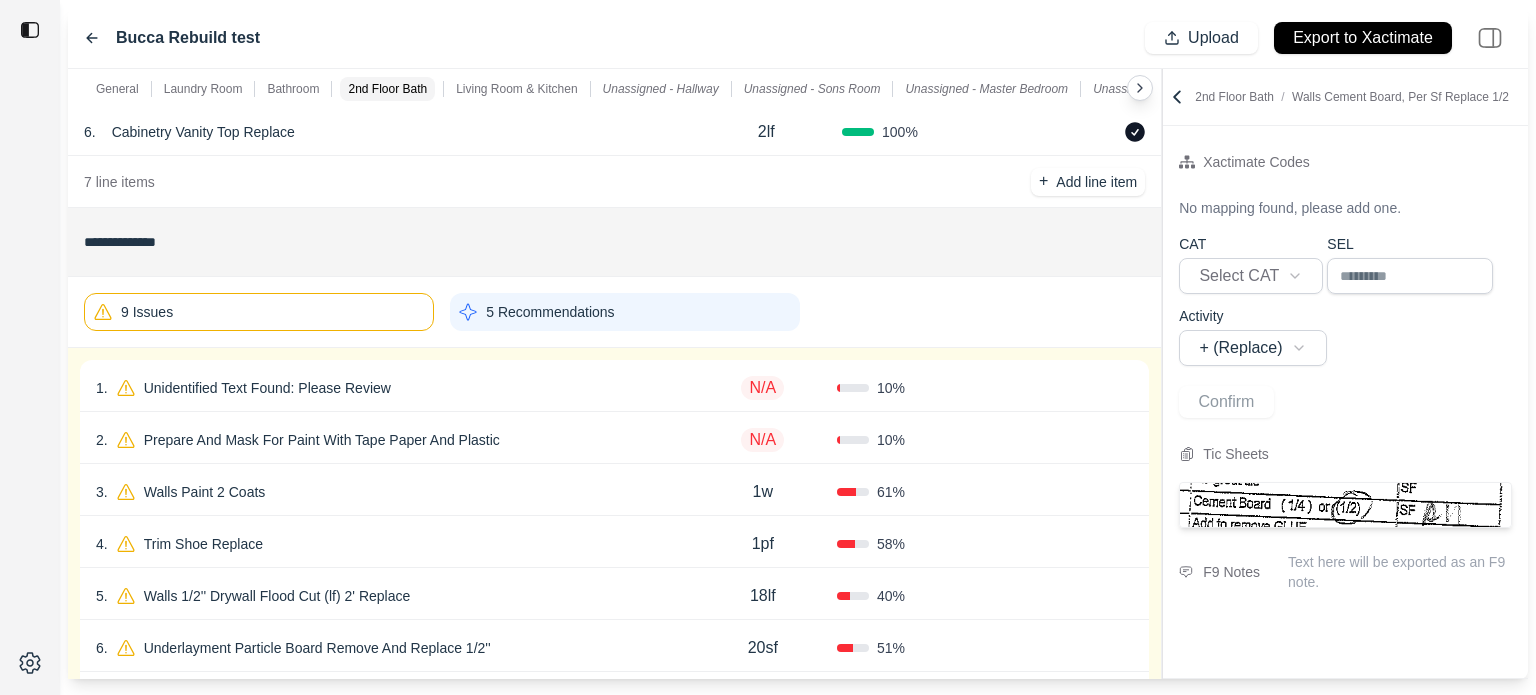click on "10 %" at bounding box center [911, 388] 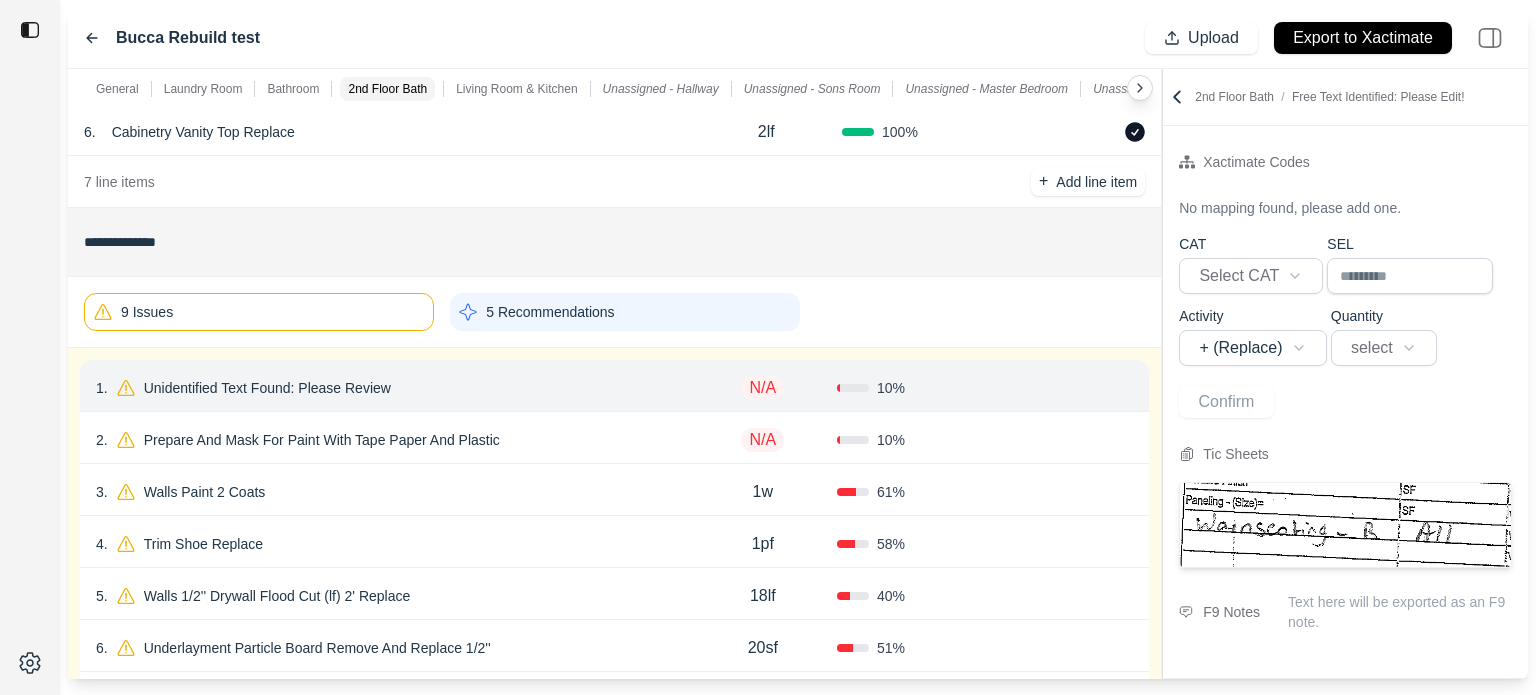 click on "1 . Unidentified Text Found: Please Review N/A 10 % Confirm" at bounding box center [614, 386] 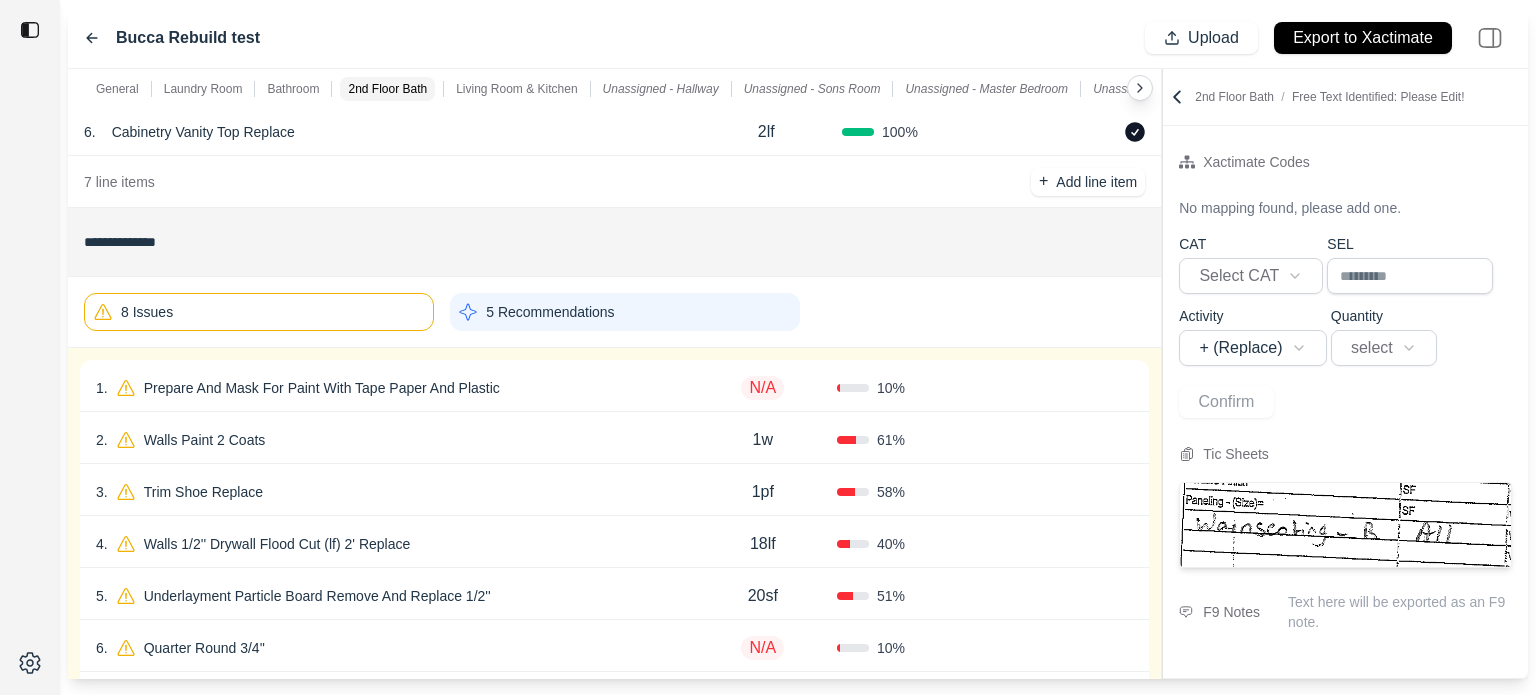 click on "10 %" at bounding box center (911, 388) 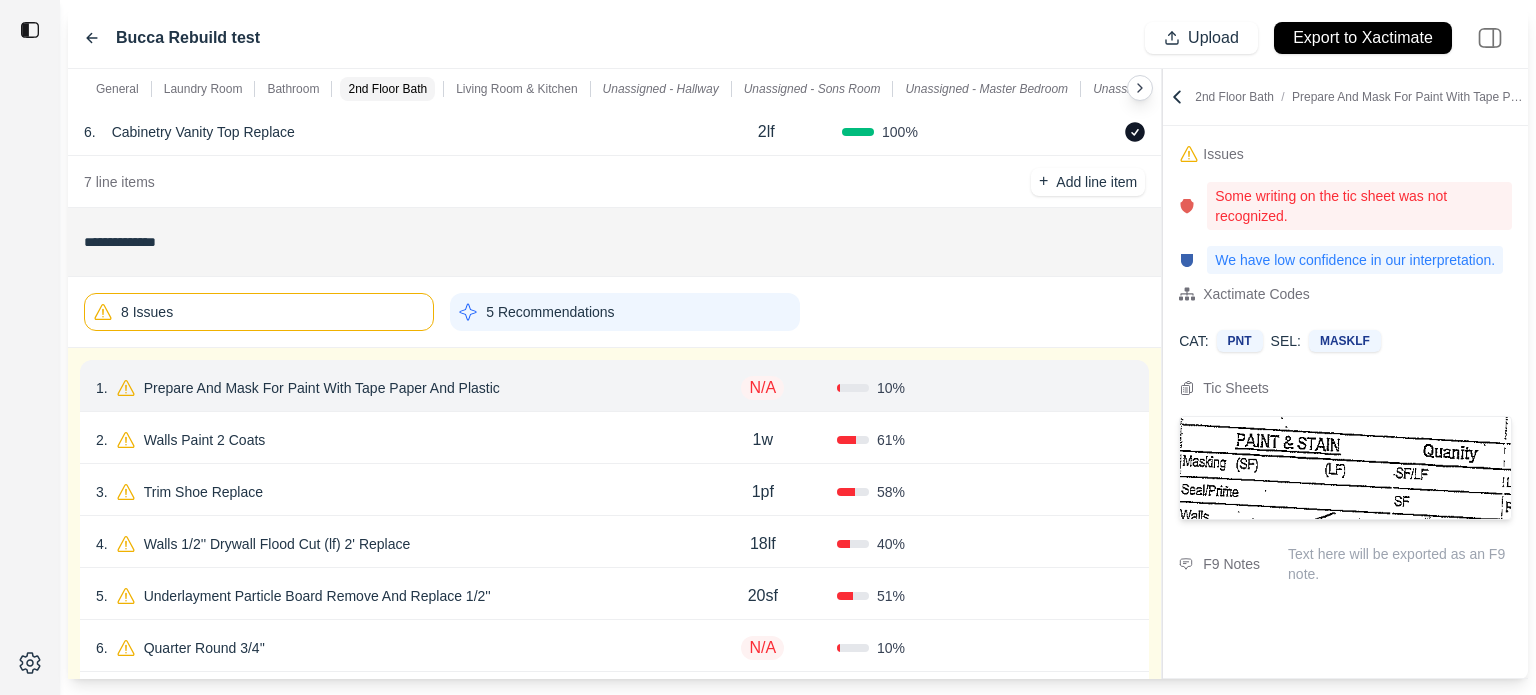 click 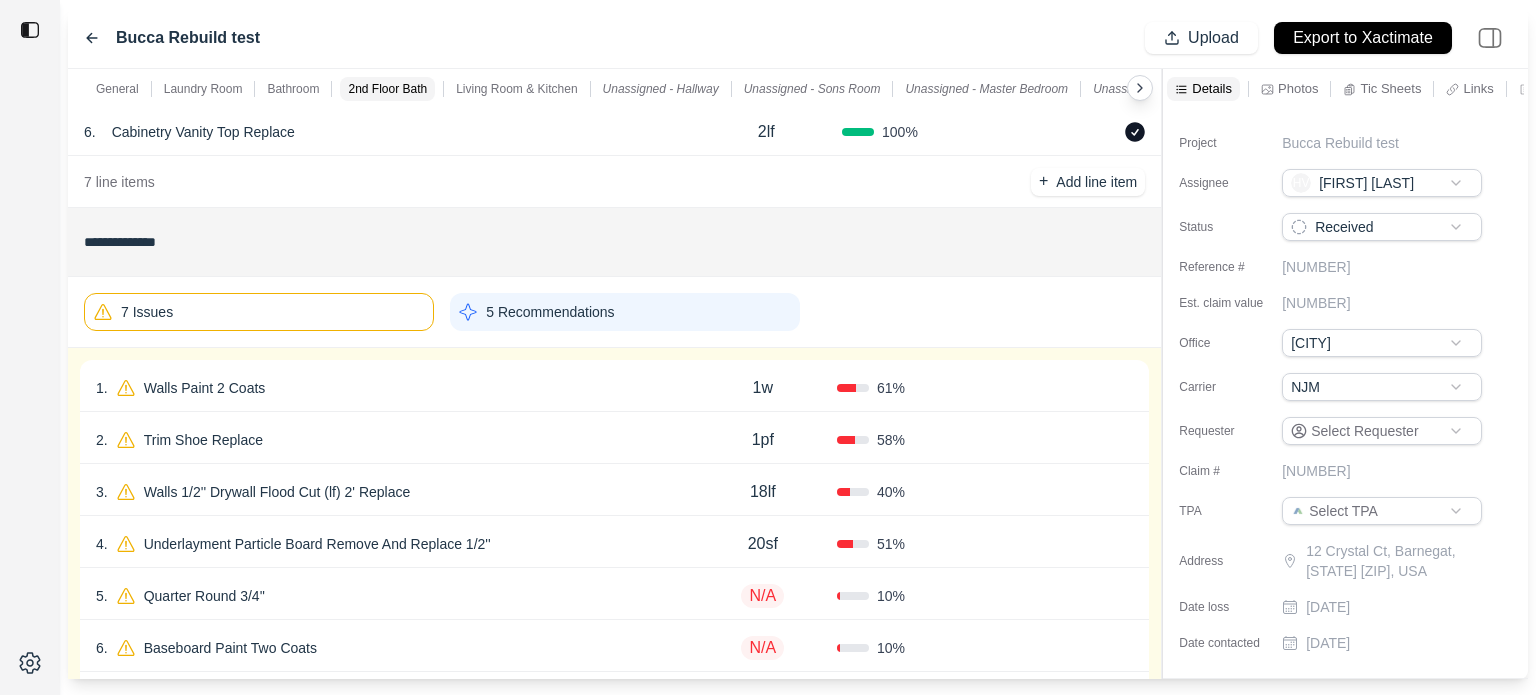 click on "Confirm" at bounding box center [1059, 388] 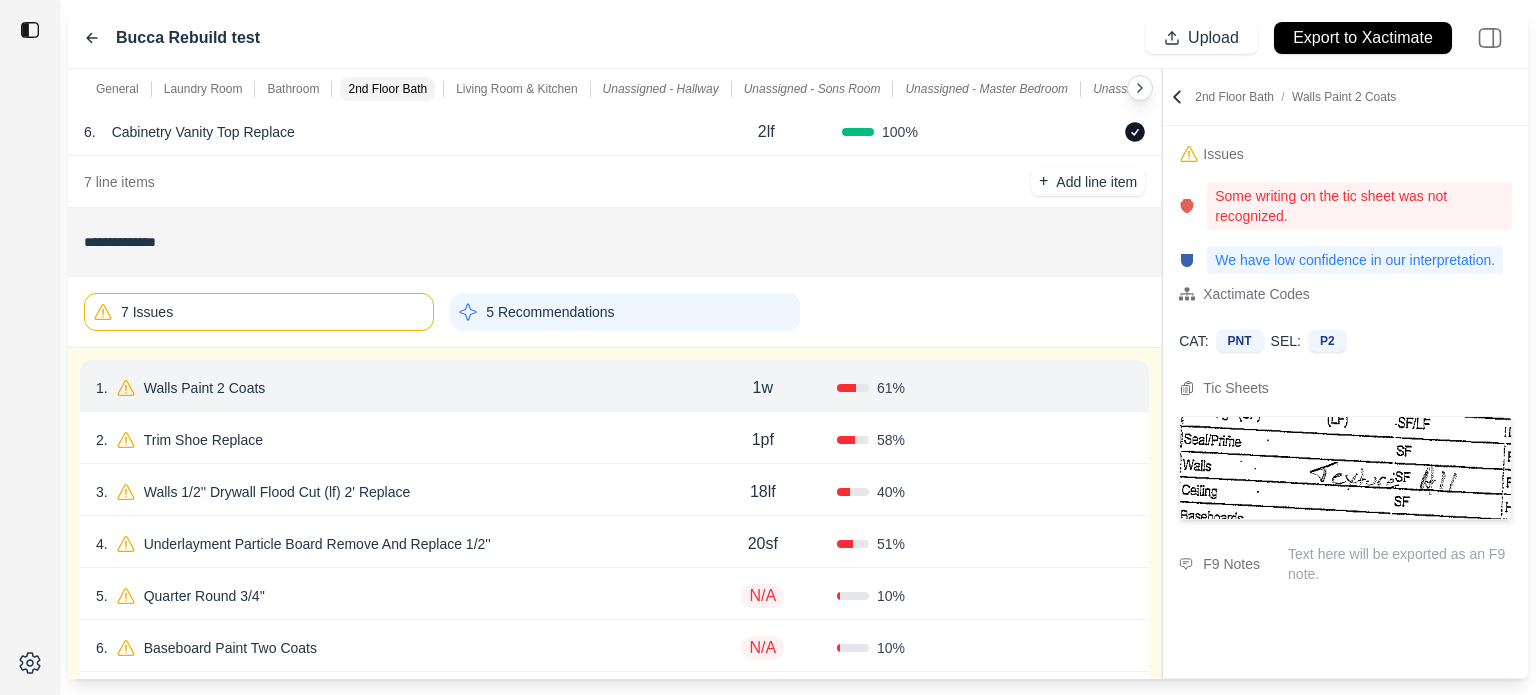 click on "Confirm" at bounding box center (1076, 388) 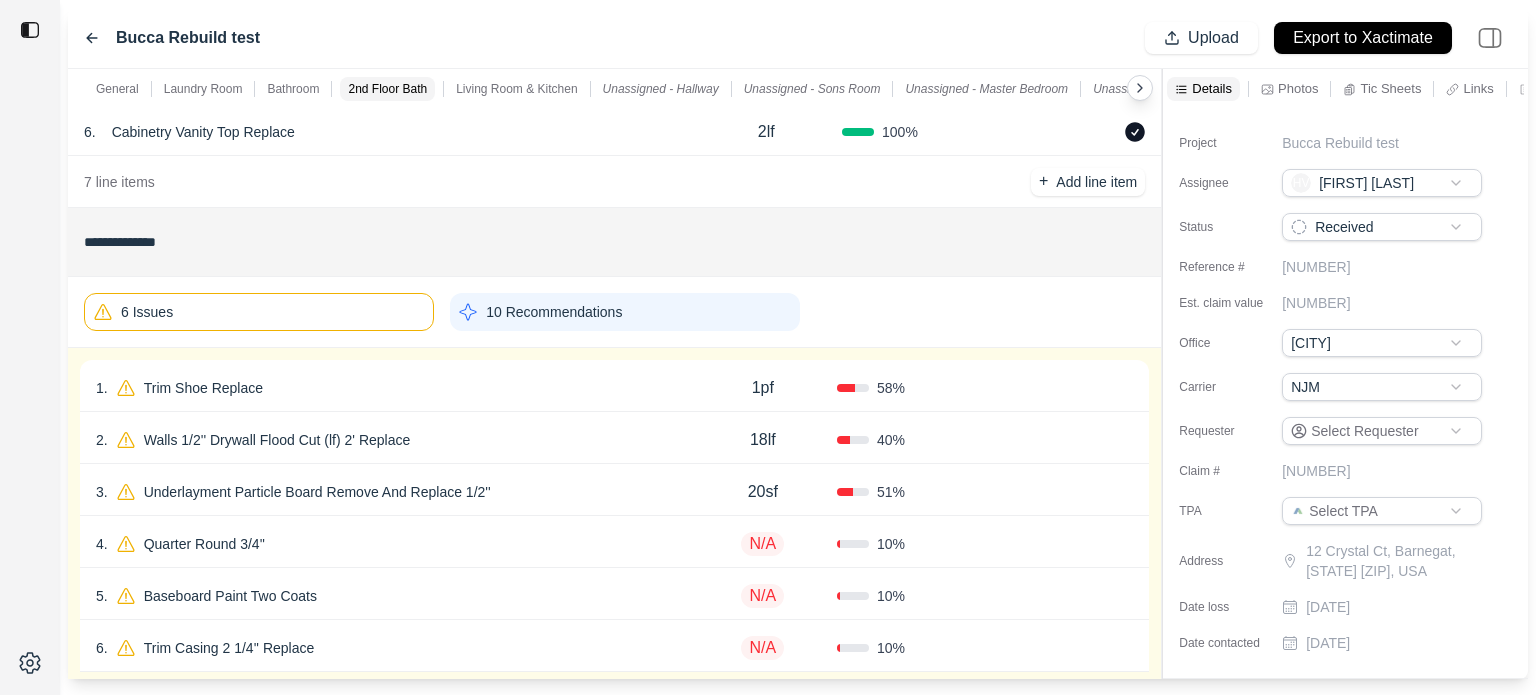 click on "58 %" at bounding box center (911, 388) 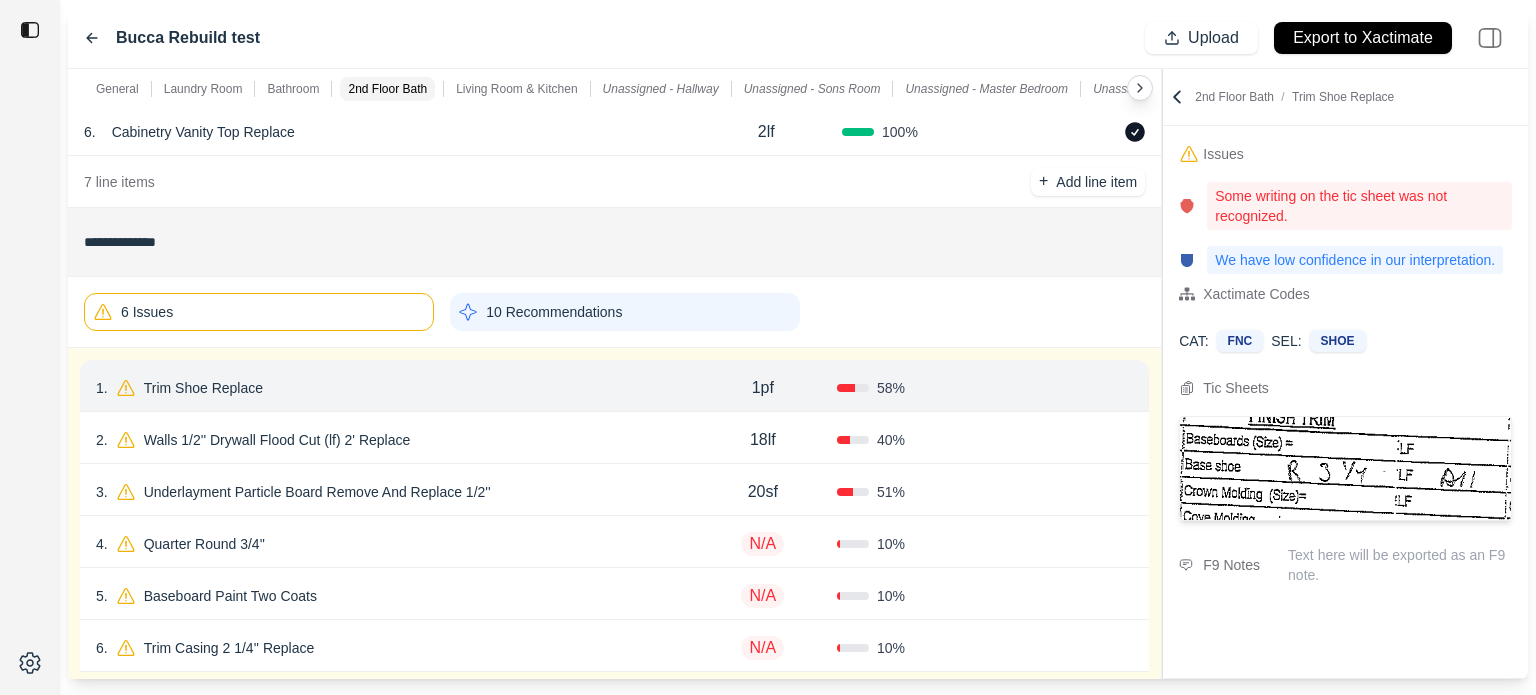 click on "Confirm" at bounding box center (1076, 388) 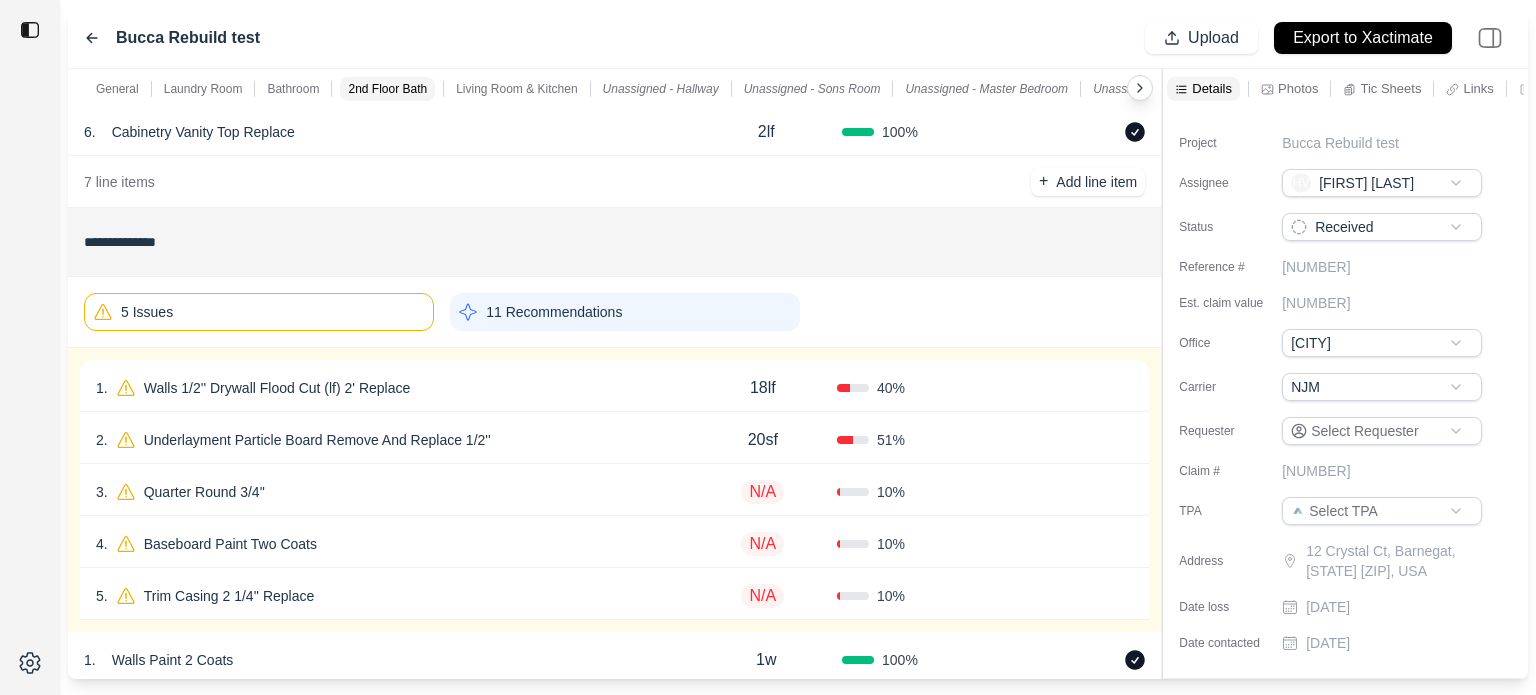 click on "40 %" at bounding box center (911, 388) 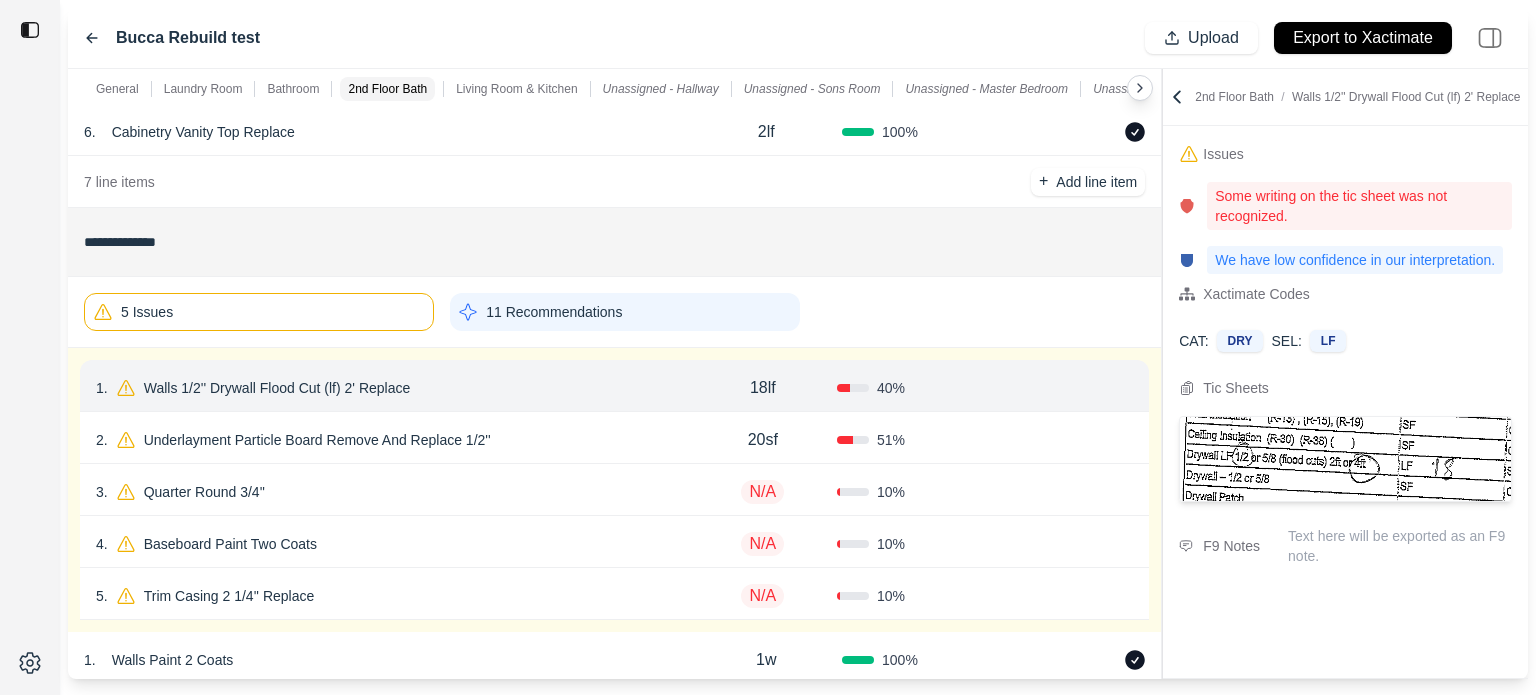 click on "Confirm" at bounding box center (1076, 388) 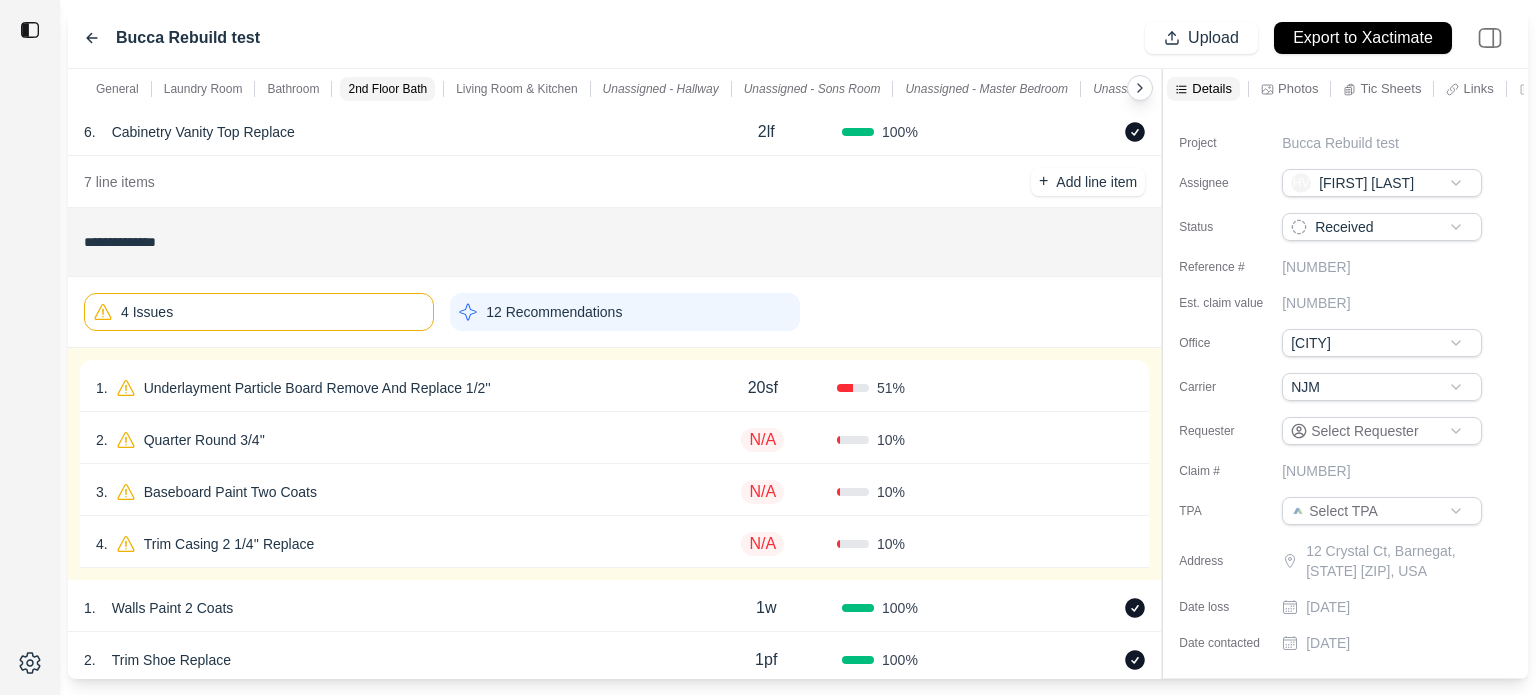 click on "51 %" at bounding box center (911, 388) 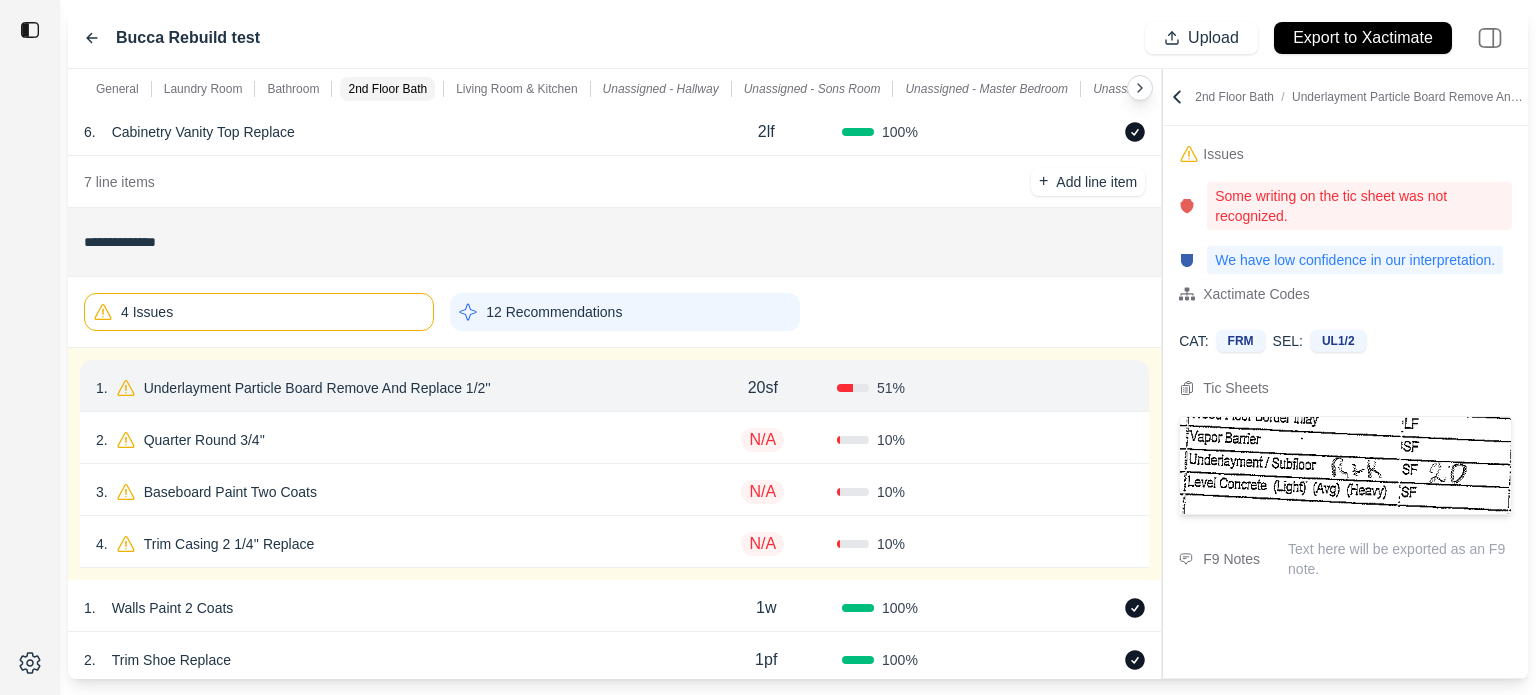 click on "Confirm" at bounding box center [1076, 388] 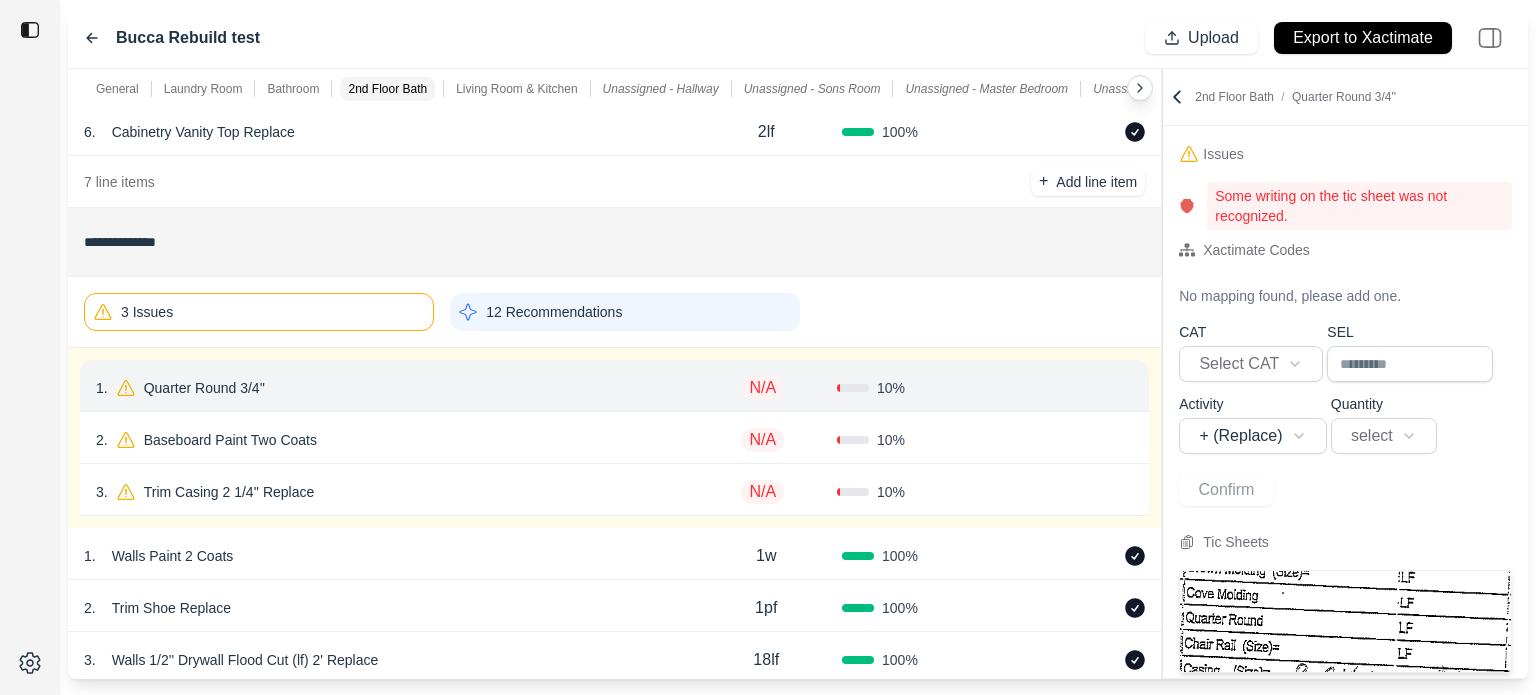 click 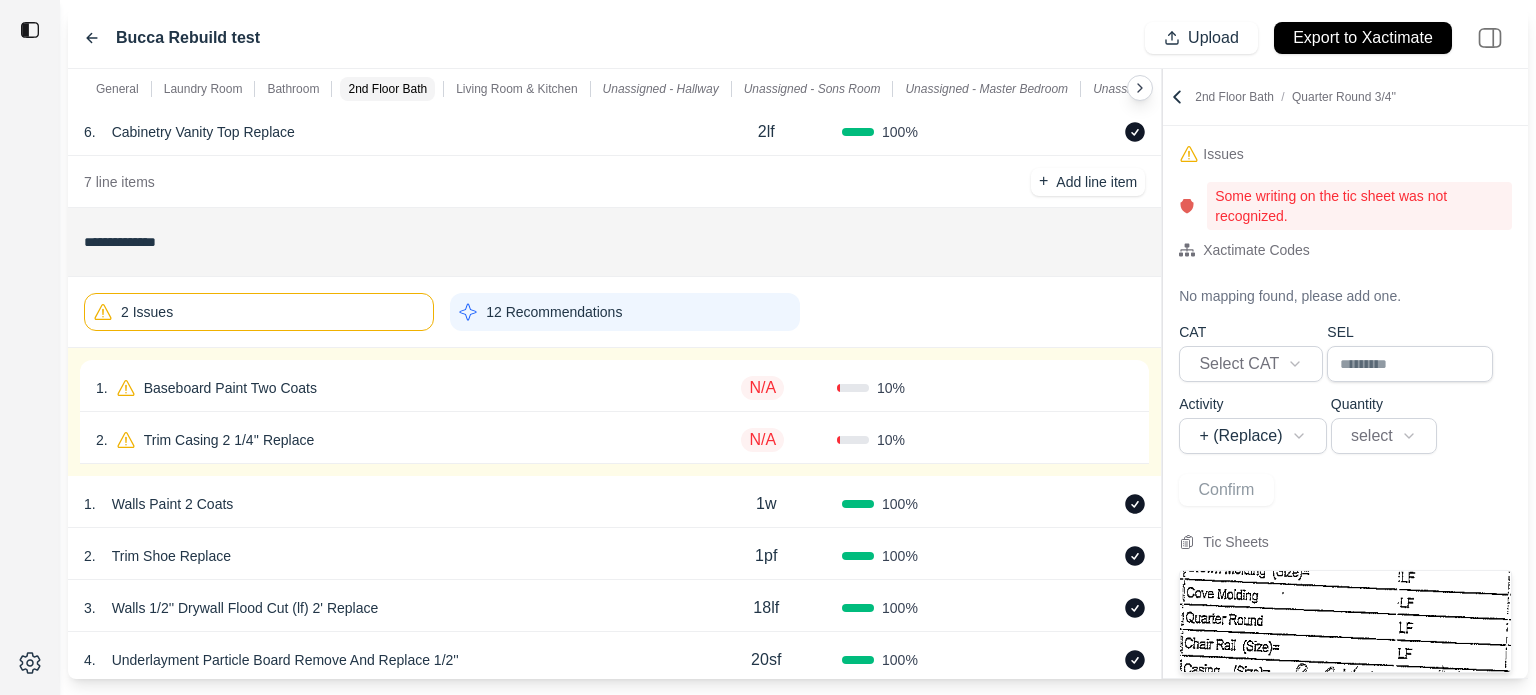 click on "10 %" at bounding box center (911, 388) 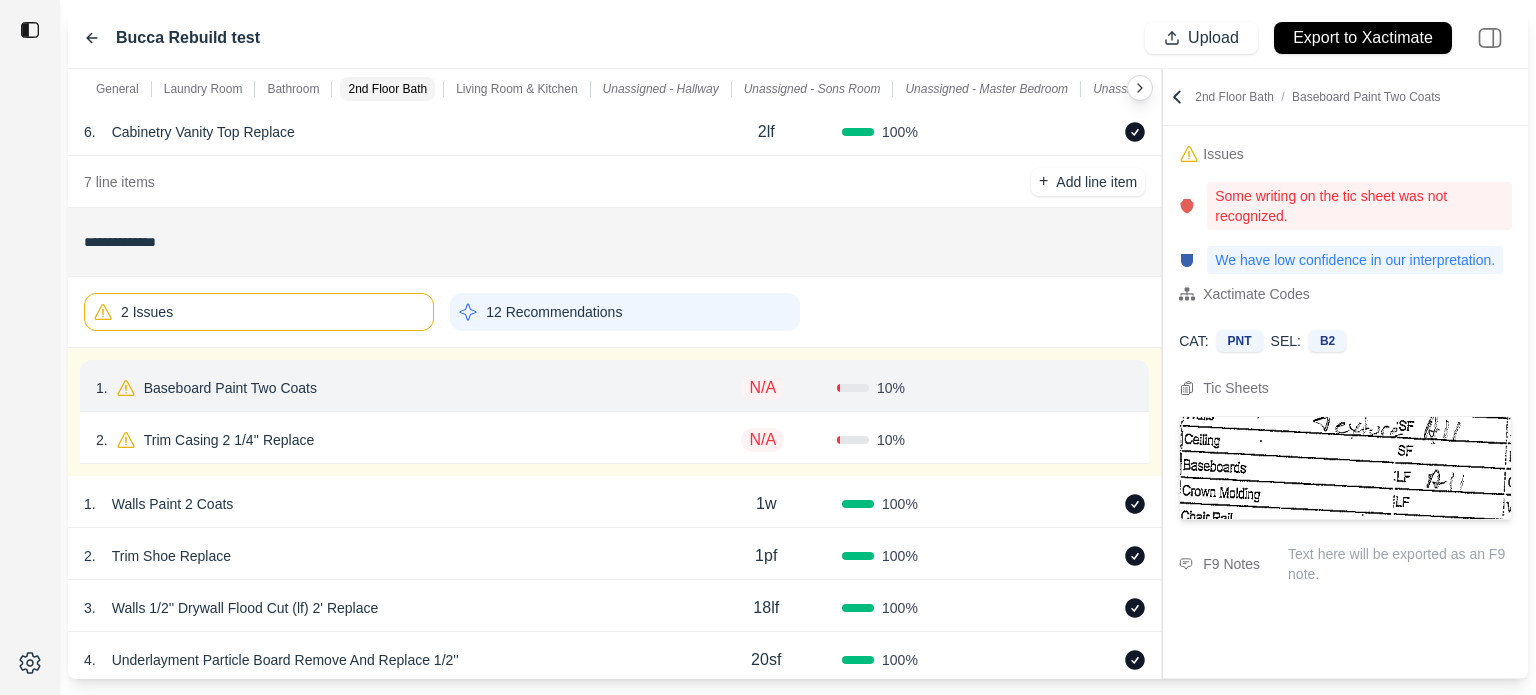 click on "N/A" at bounding box center [762, 388] 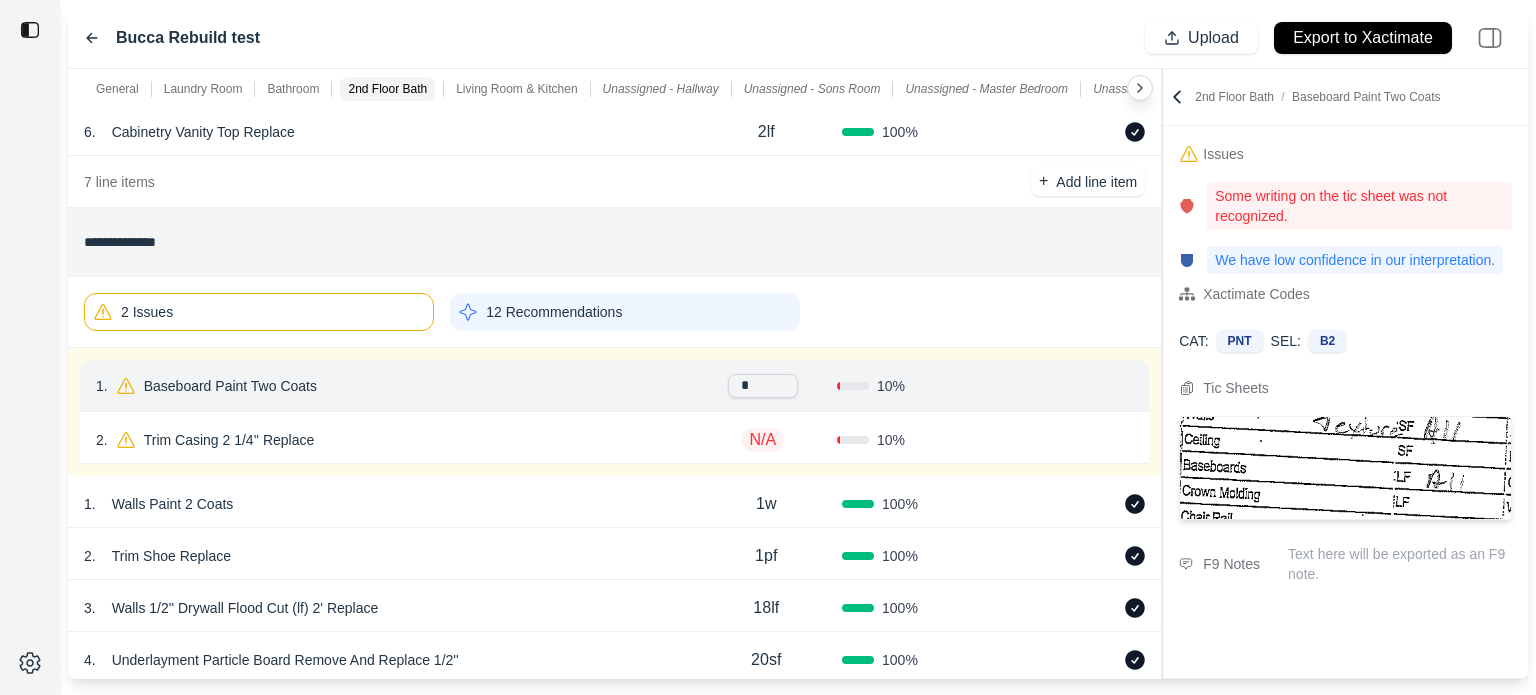 type on "**" 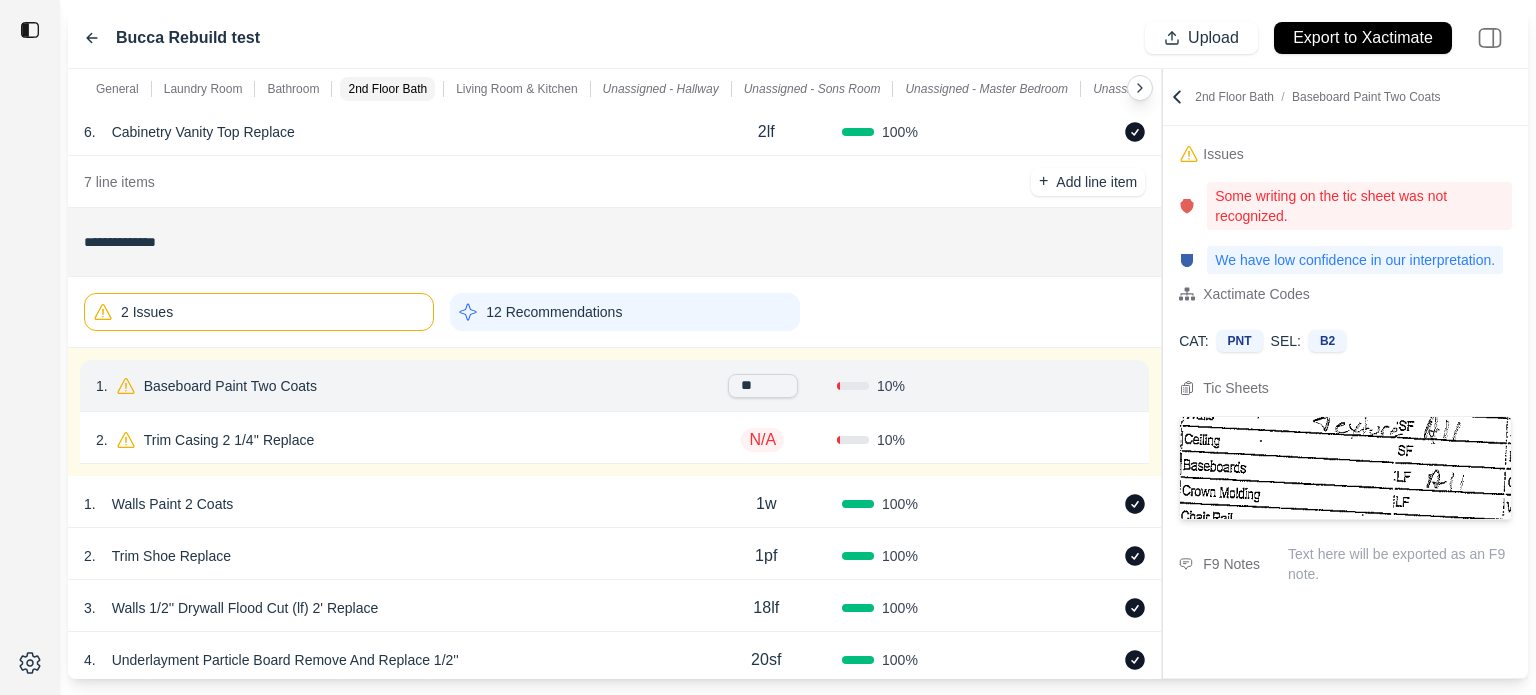 click on "Issues Some writing on the tic sheet was not recognized. We have low confidence in our interpretation. Xactimate Codes CAT: PNT SEL: B2 Tic Sheets F9 Notes Text here will be exported as an F9 note." at bounding box center (1345, 402) 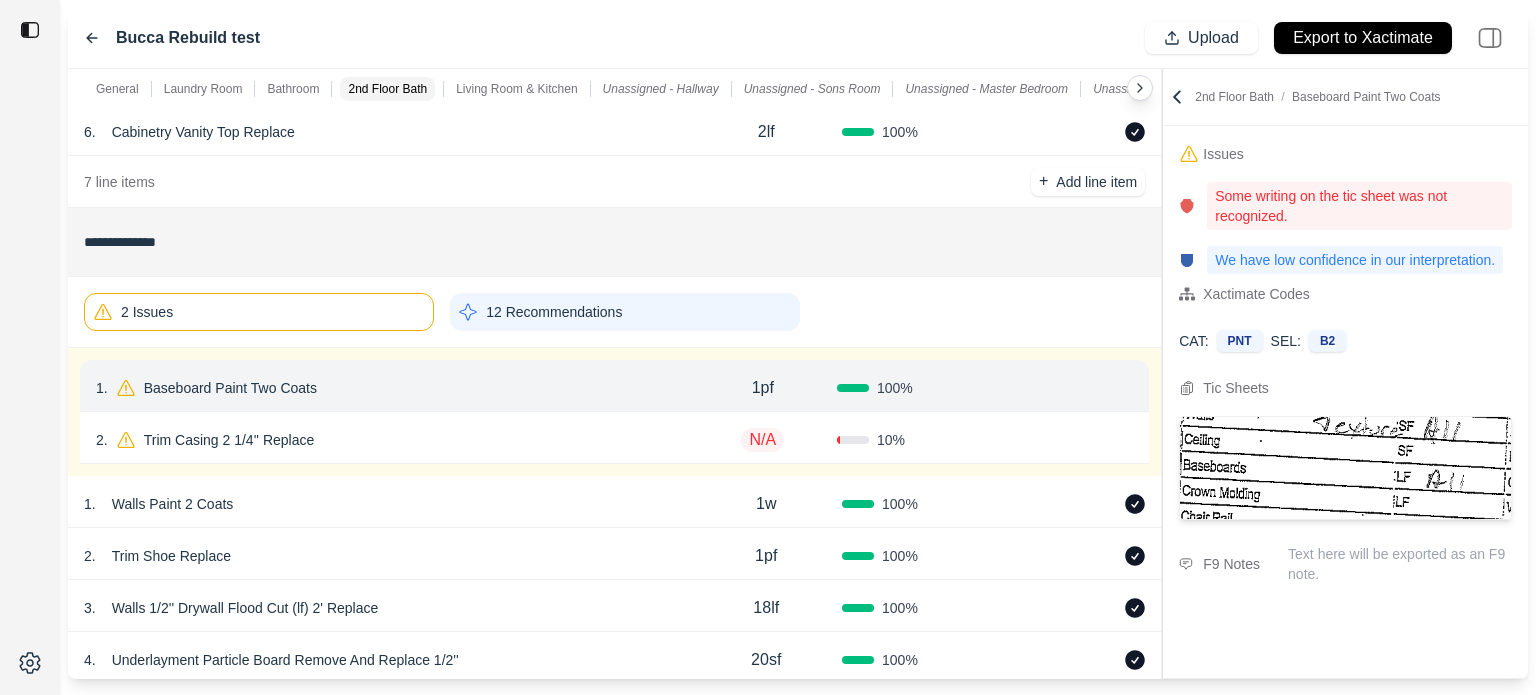 click on "Confirm" at bounding box center [1059, 388] 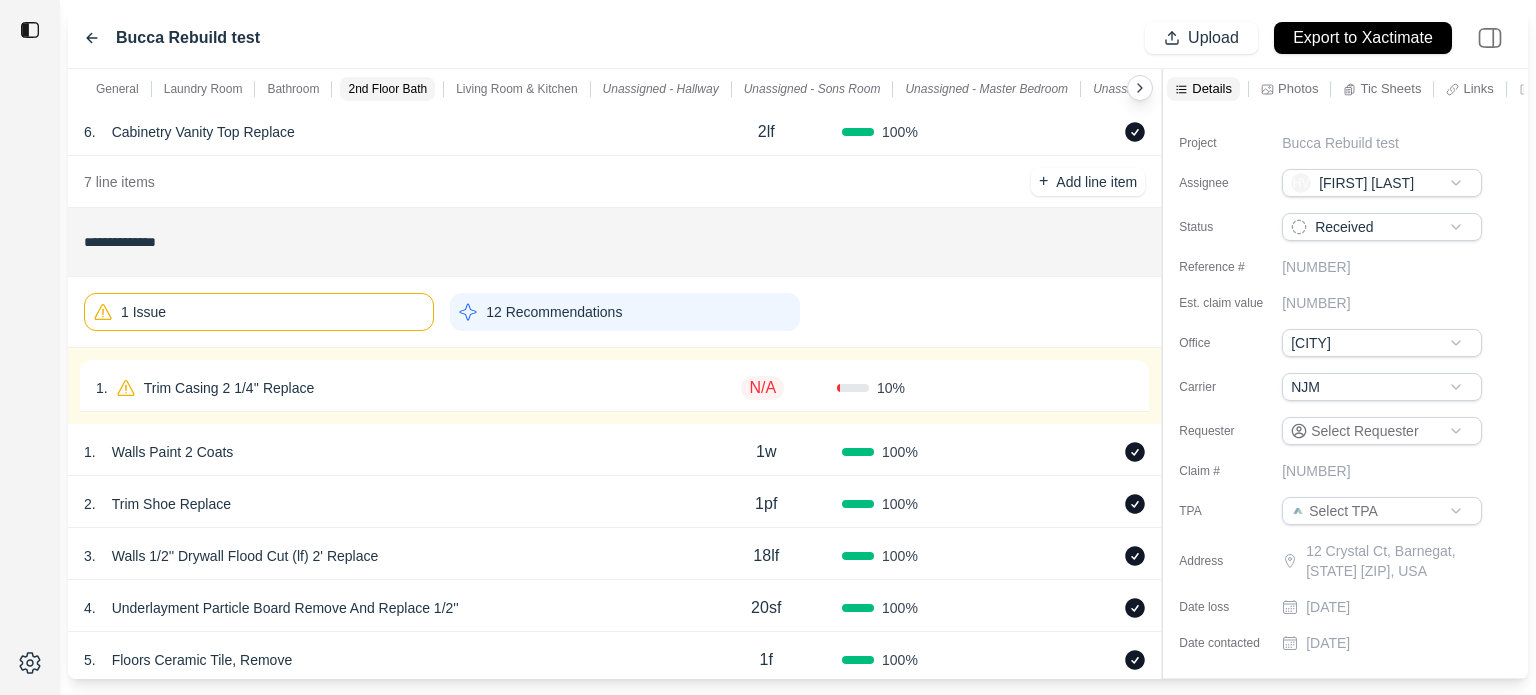 click on "10 %" at bounding box center (911, 388) 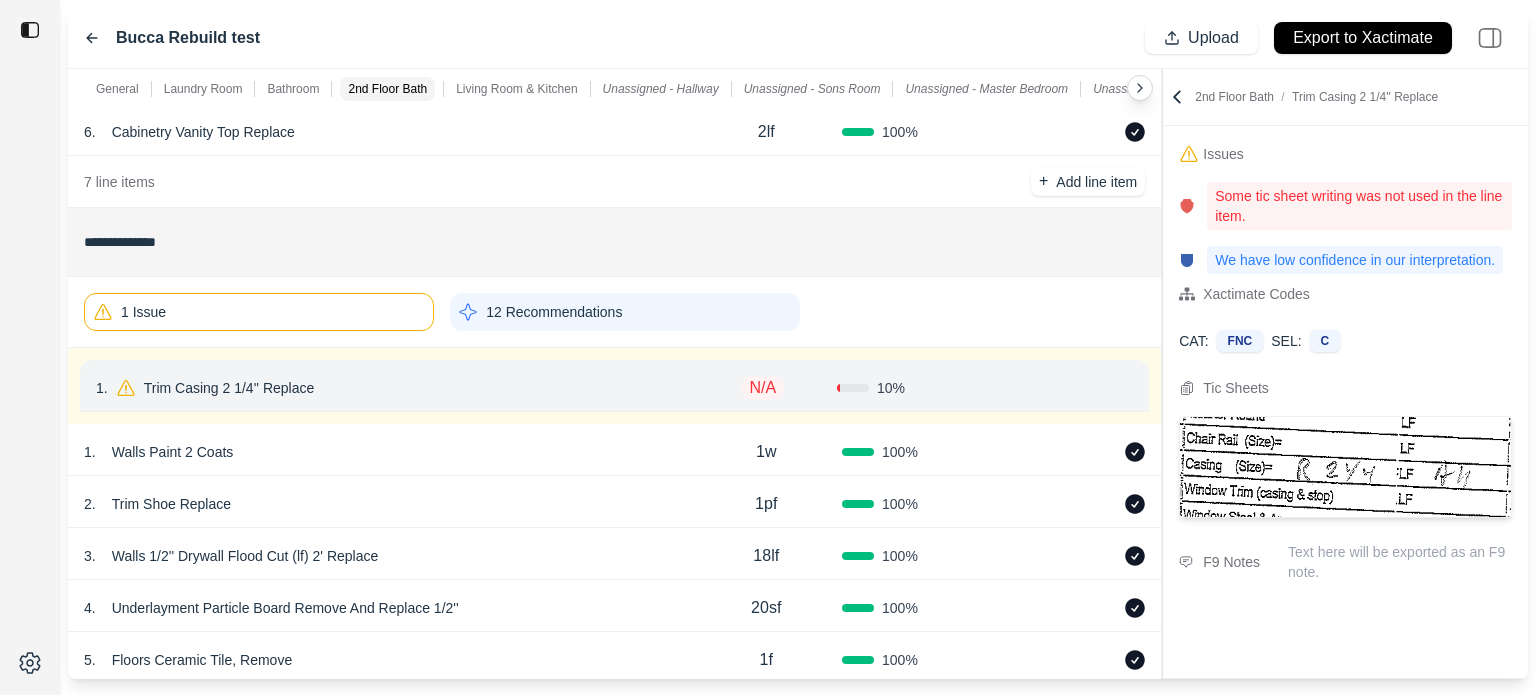click on "N/A" at bounding box center (762, 388) 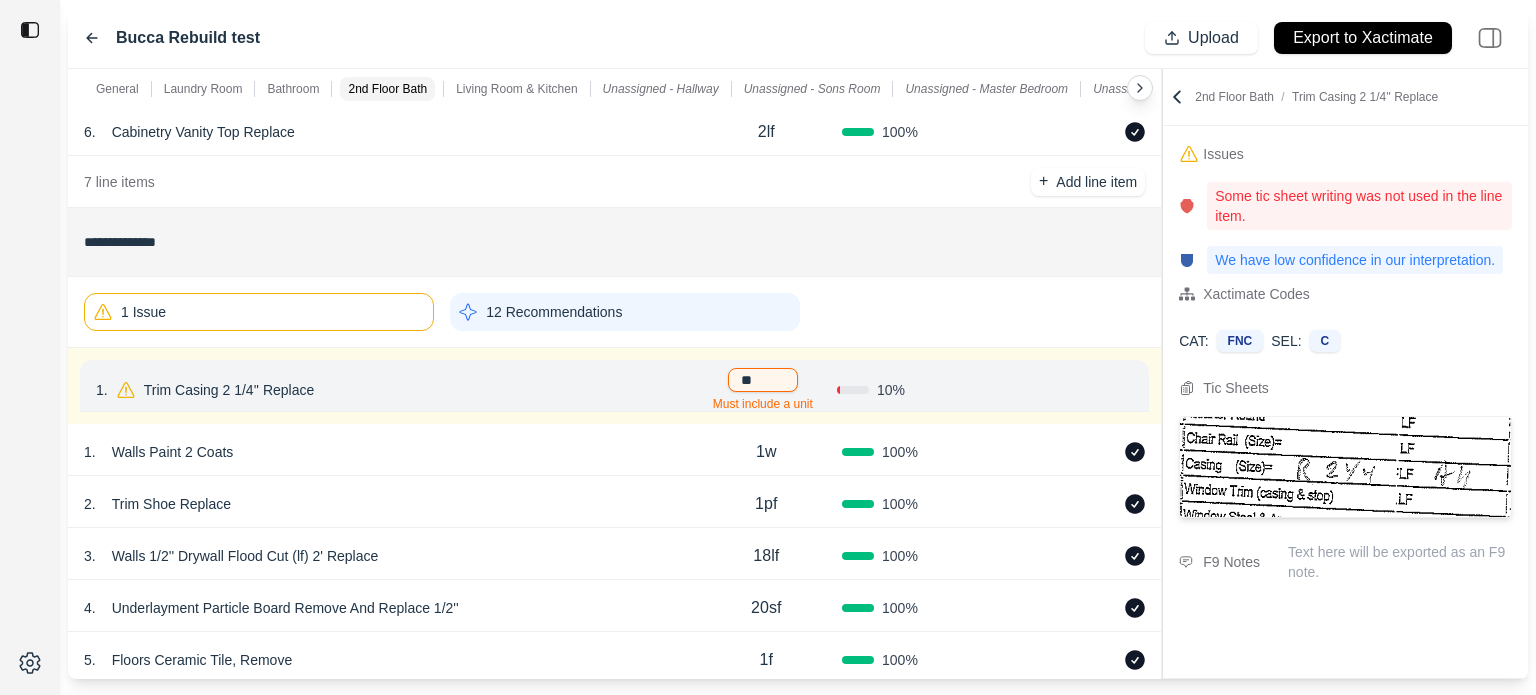 click on "10 %" at bounding box center (911, 390) 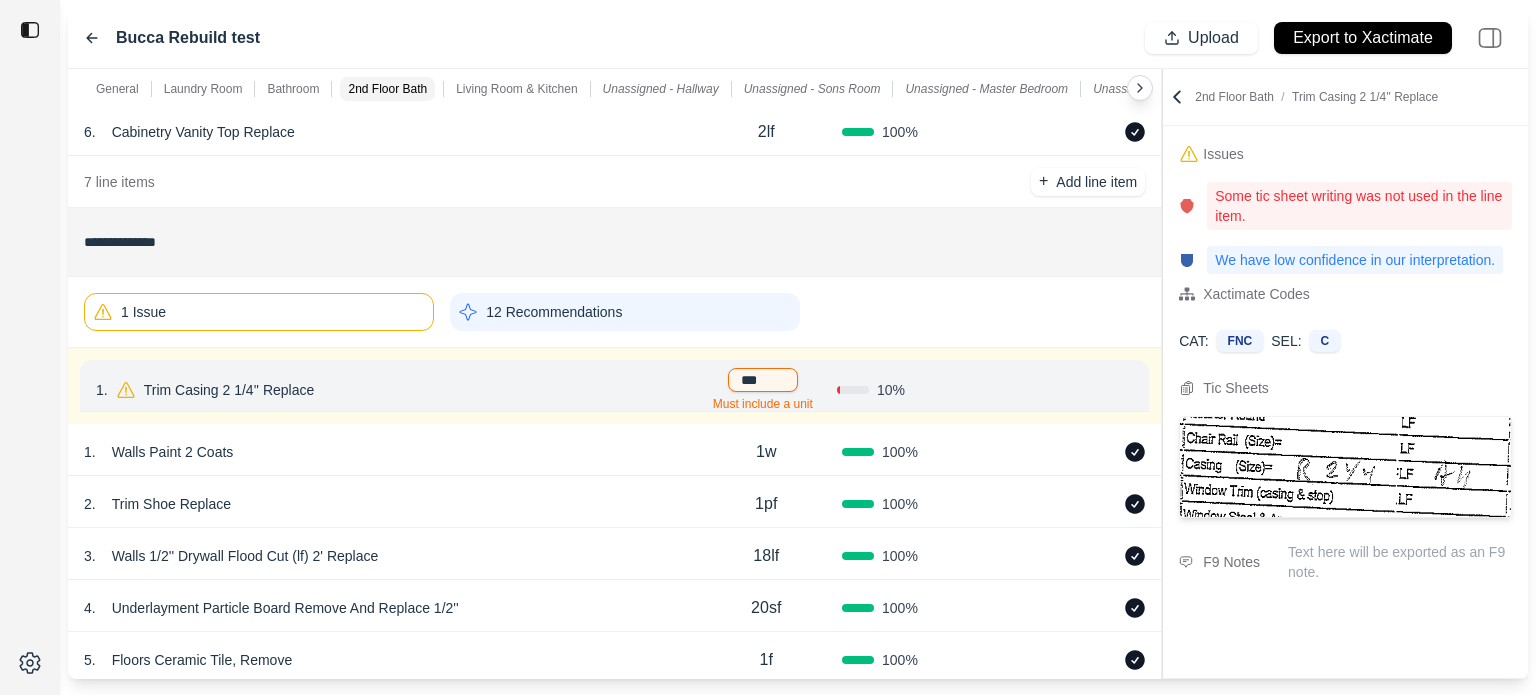 type on "****" 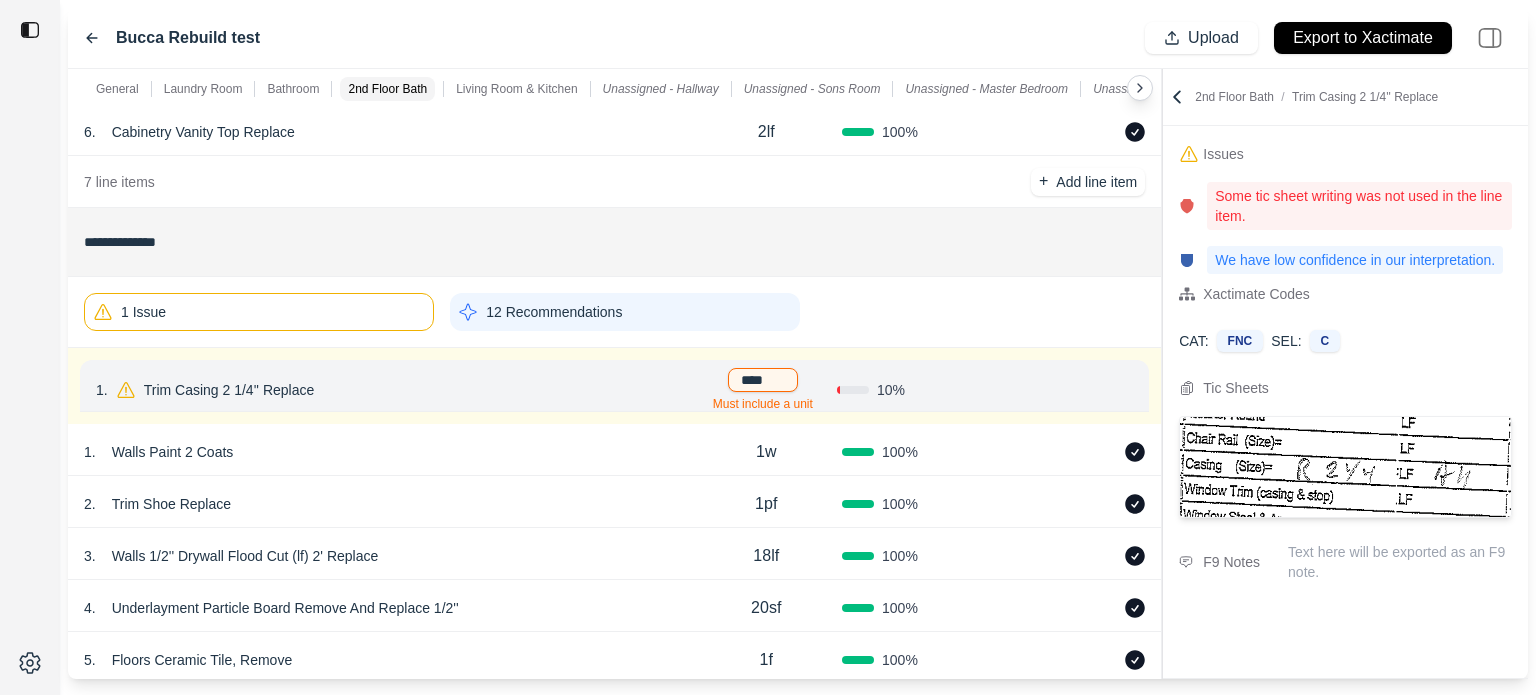 click on "1 Issue 12 Recommendations" at bounding box center [614, 312] 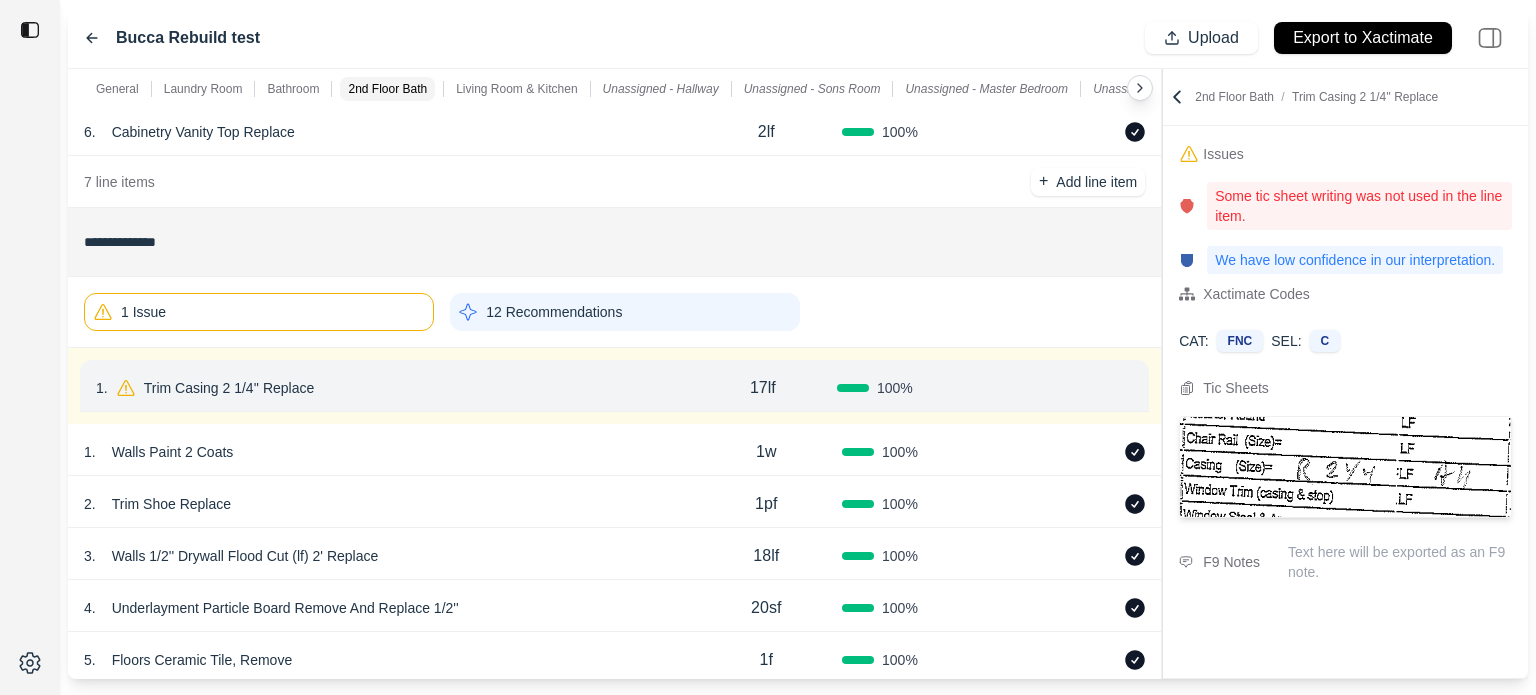 click on "Confirm" at bounding box center (1059, 388) 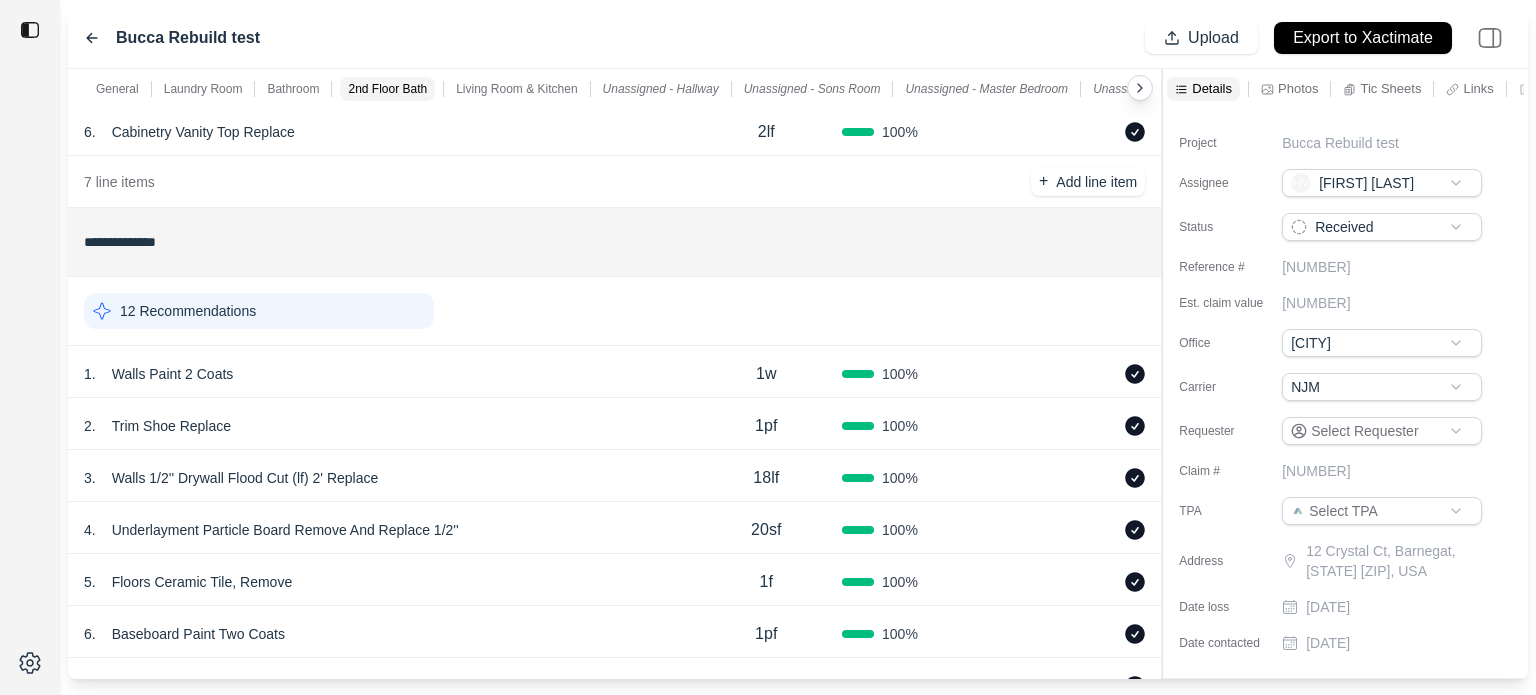 click on "12   Recommendations" at bounding box center [259, 311] 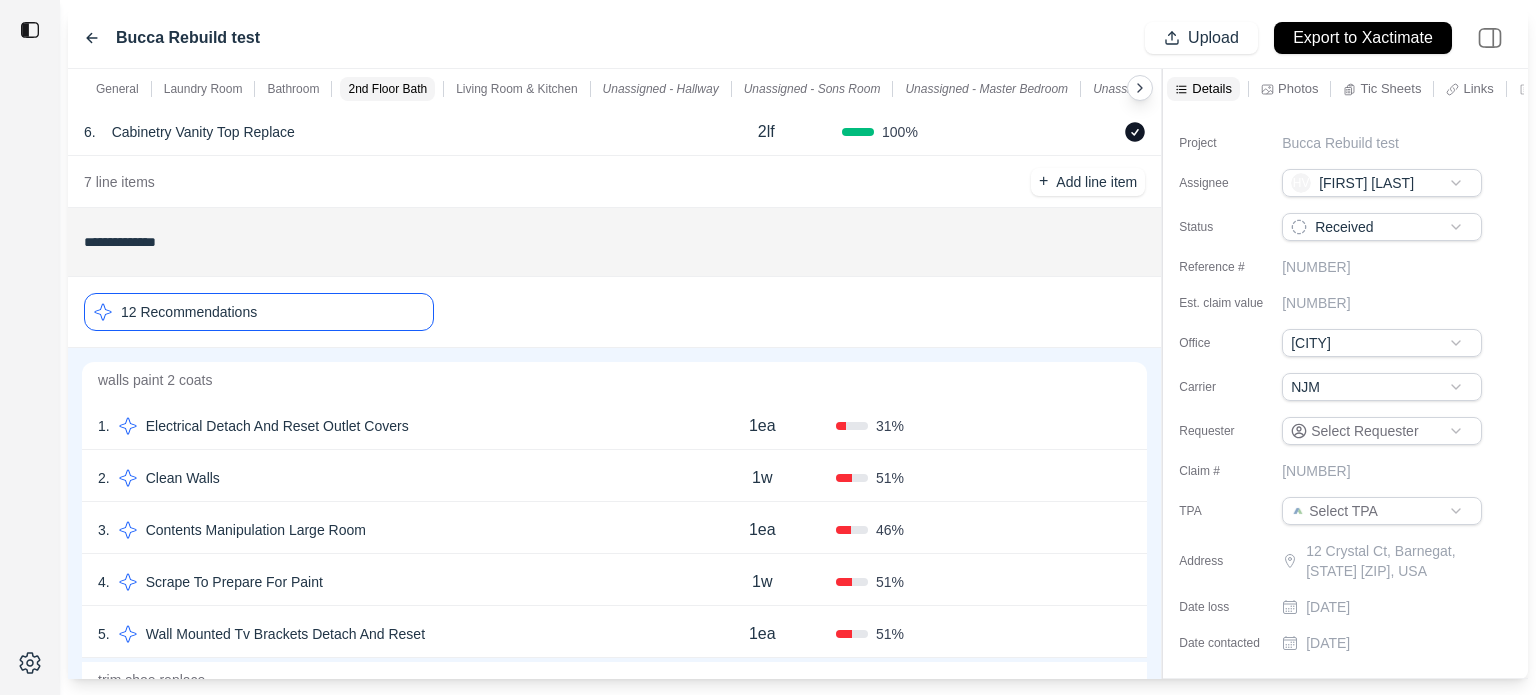 scroll, scrollTop: 1213, scrollLeft: 0, axis: vertical 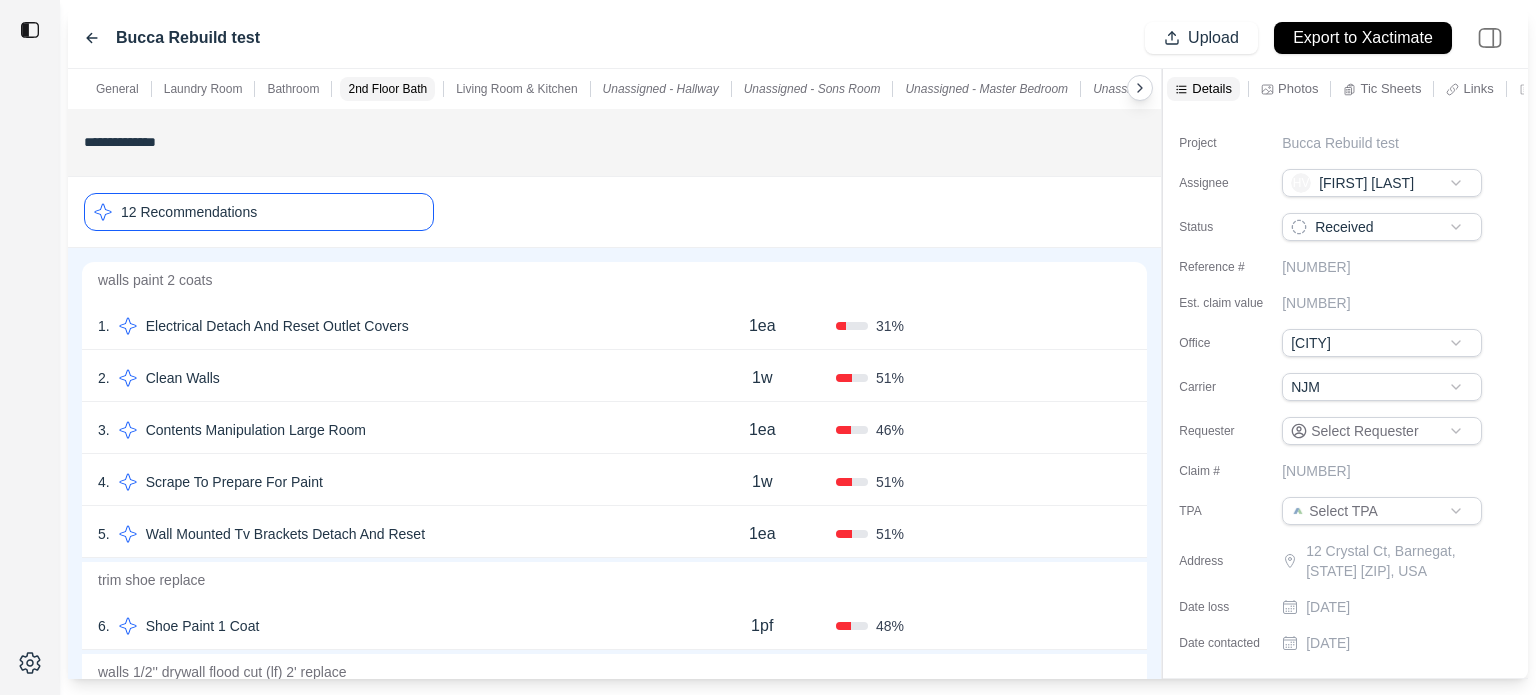 click on "31 %" at bounding box center [910, 326] 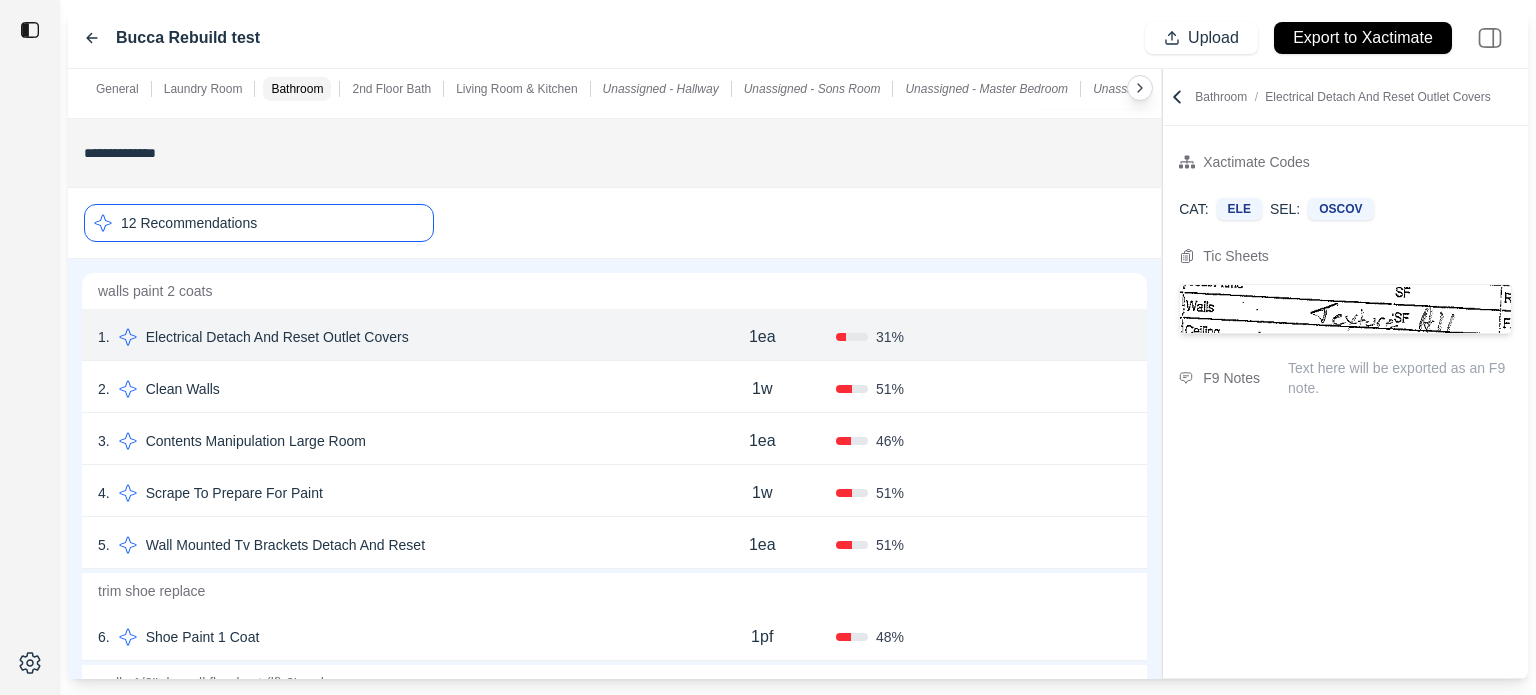 scroll, scrollTop: 1213, scrollLeft: 0, axis: vertical 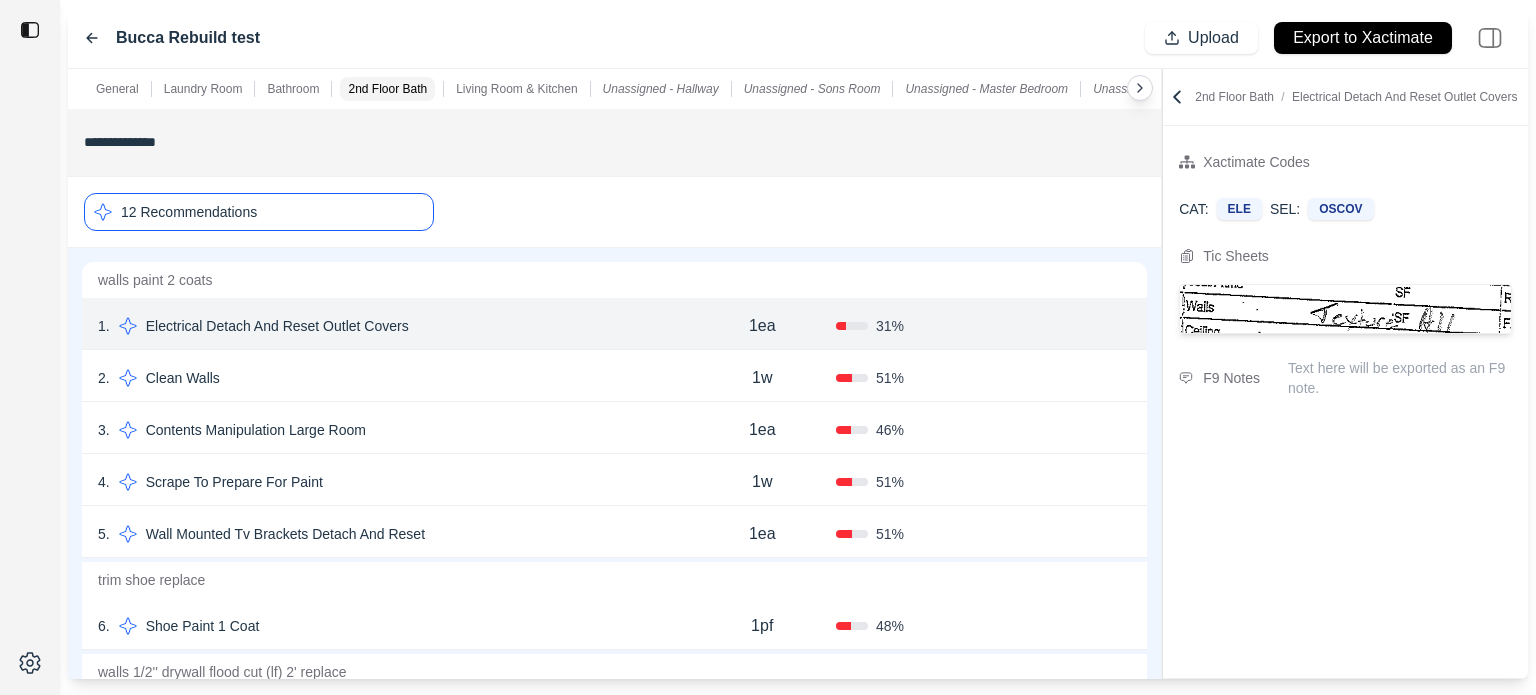 click on "Confirm" at bounding box center (1074, 326) 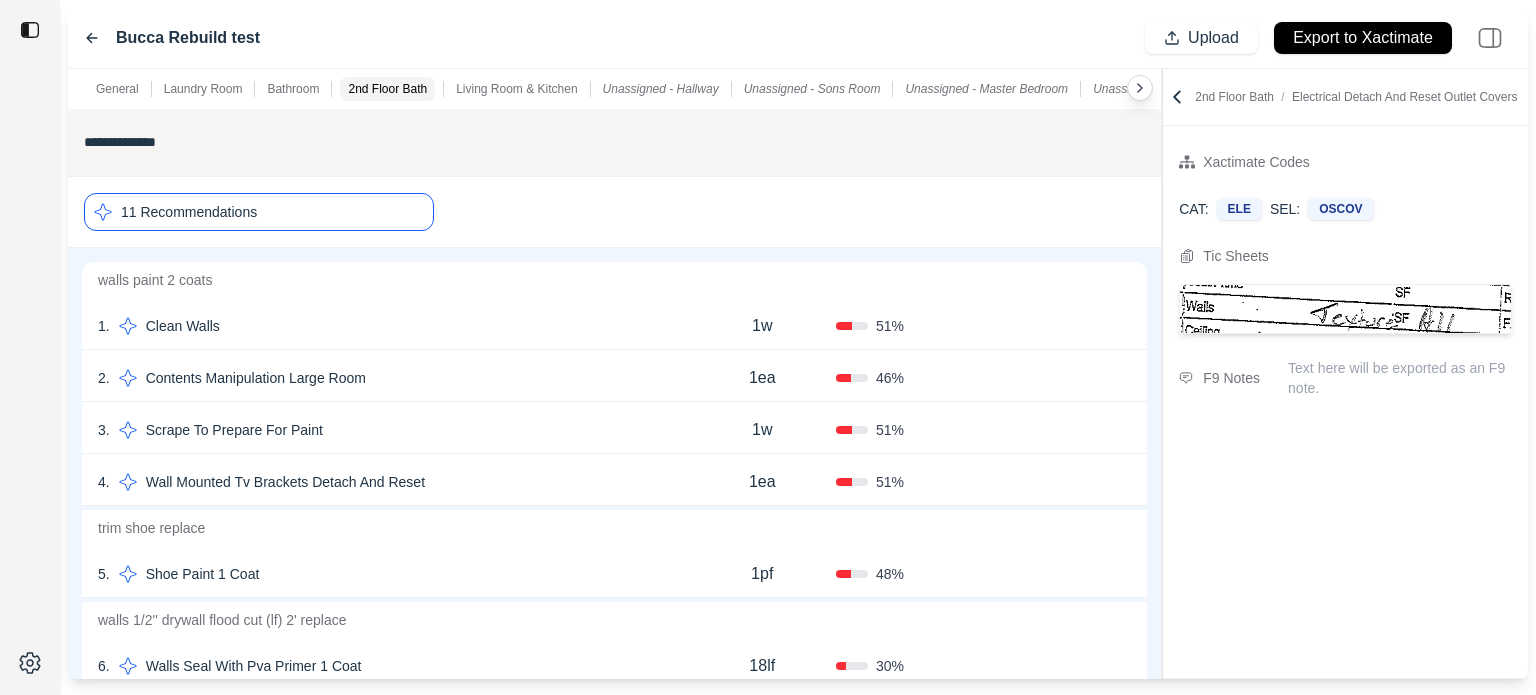 click 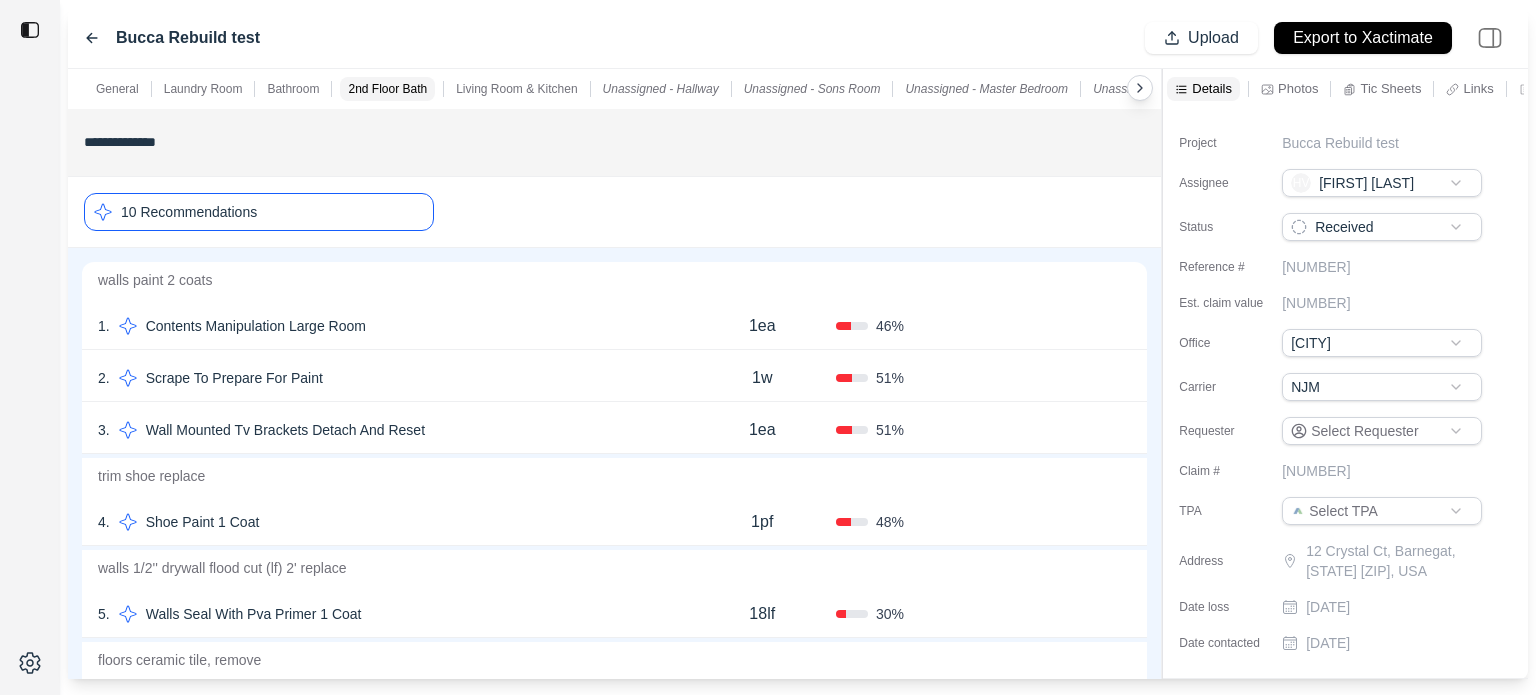 click on "46 %" at bounding box center (910, 326) 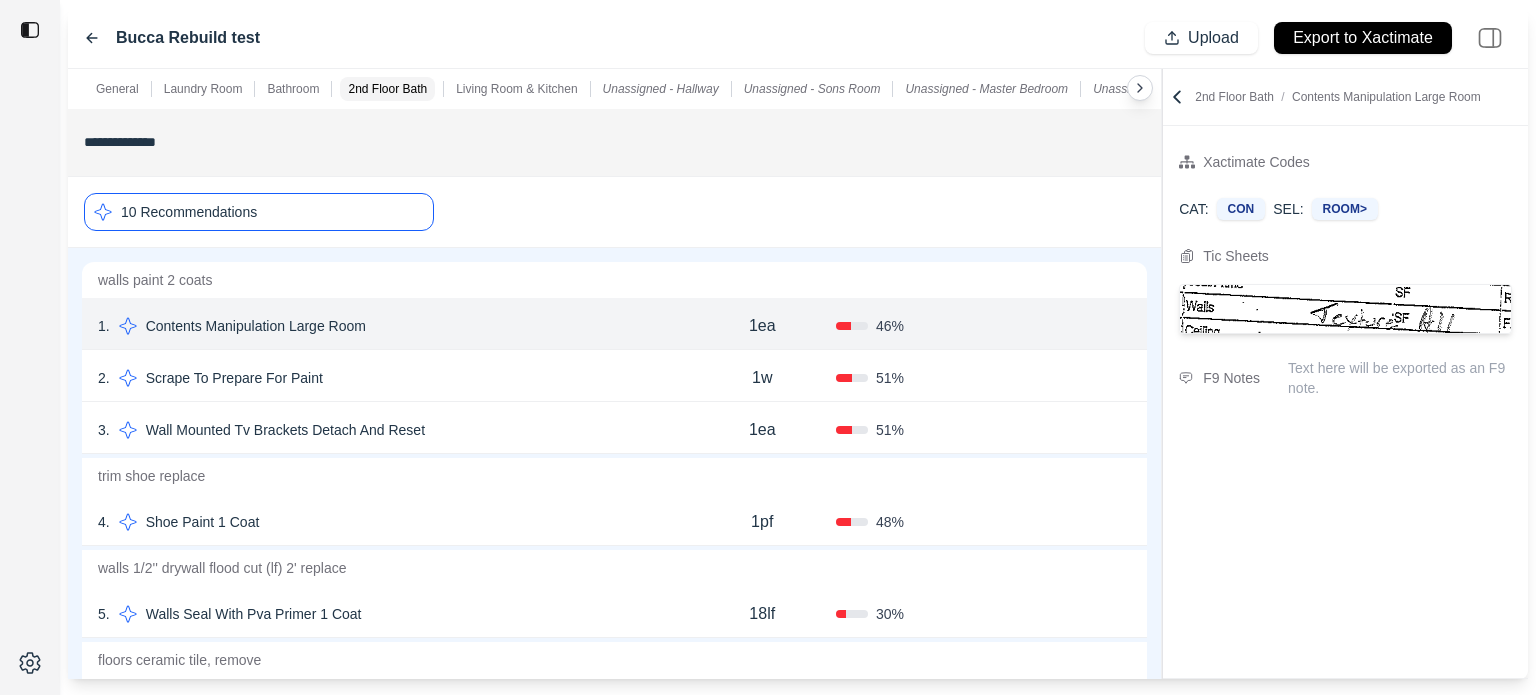 click on "Contents Manipulation Large Room" at bounding box center [256, 326] 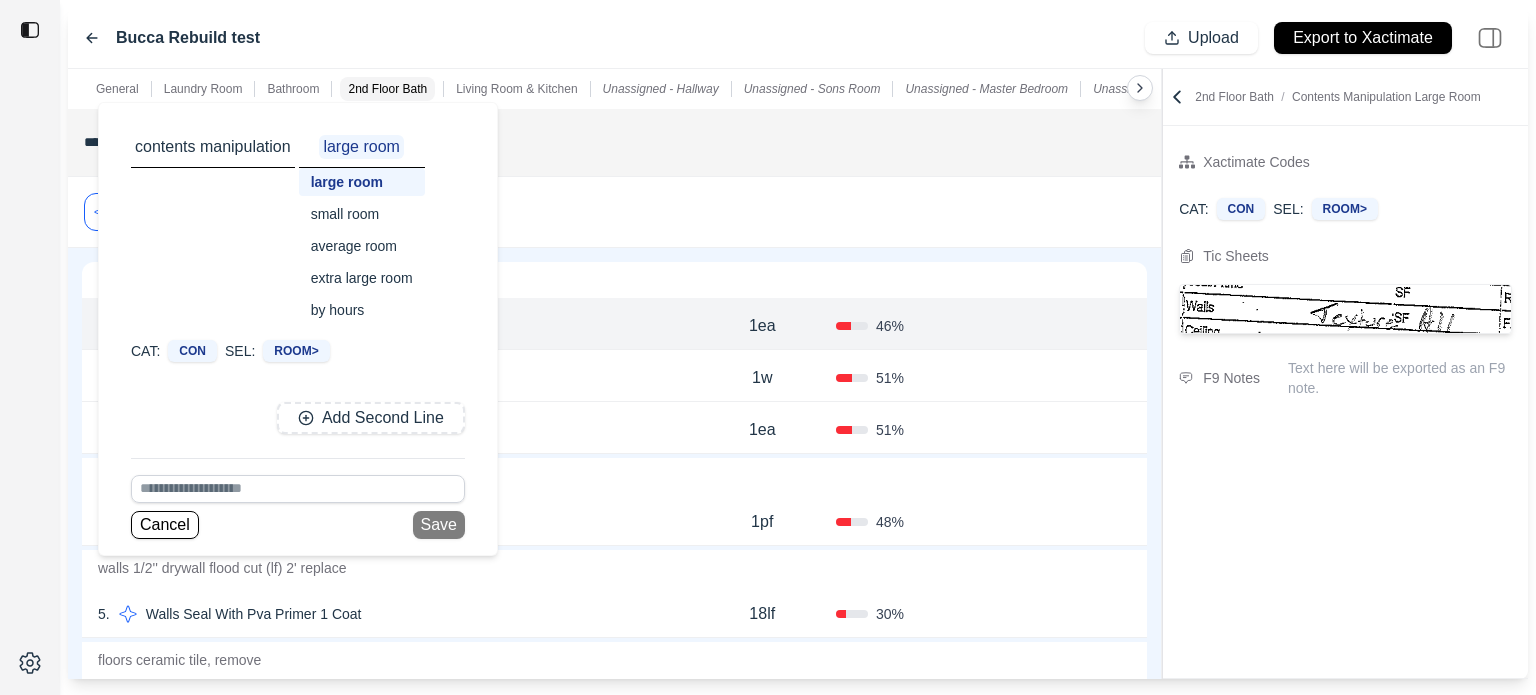 click on "small room" at bounding box center (362, 214) 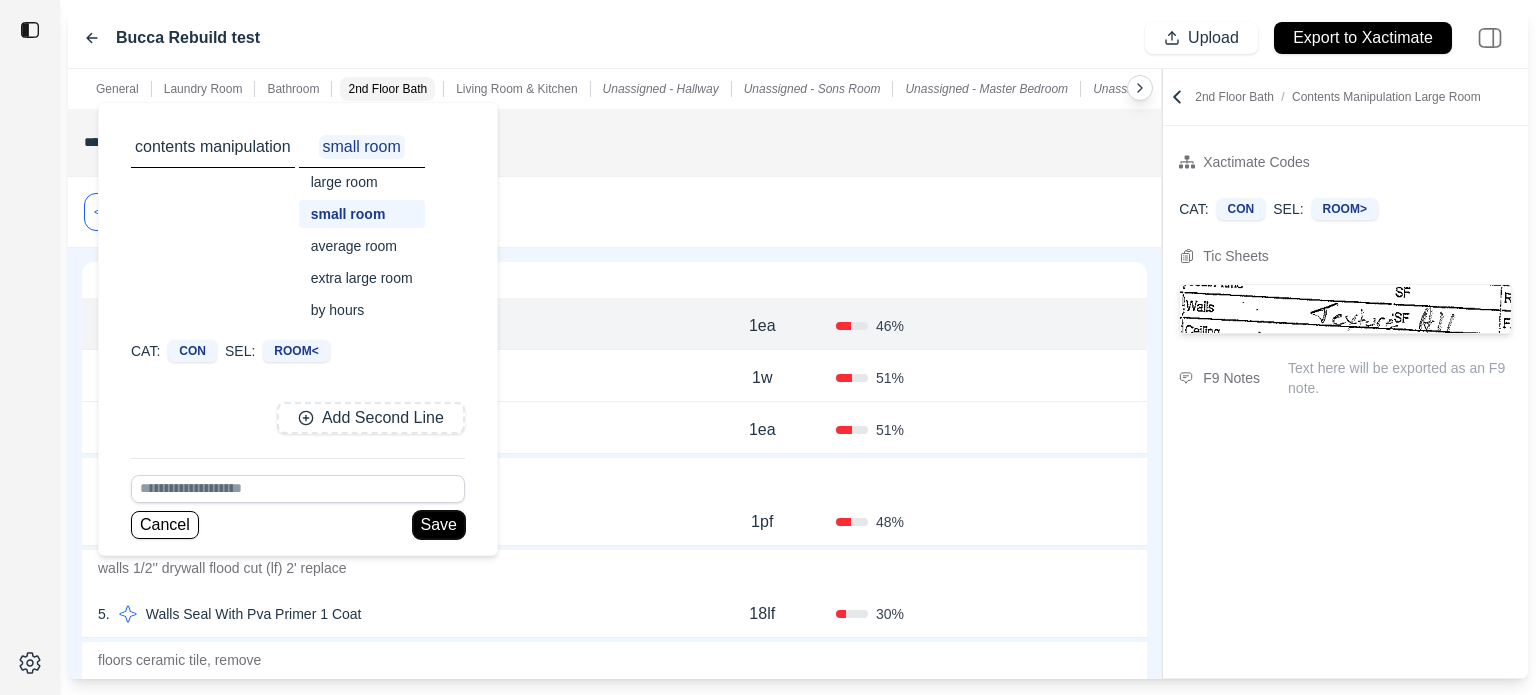 click on "Save" at bounding box center [439, 525] 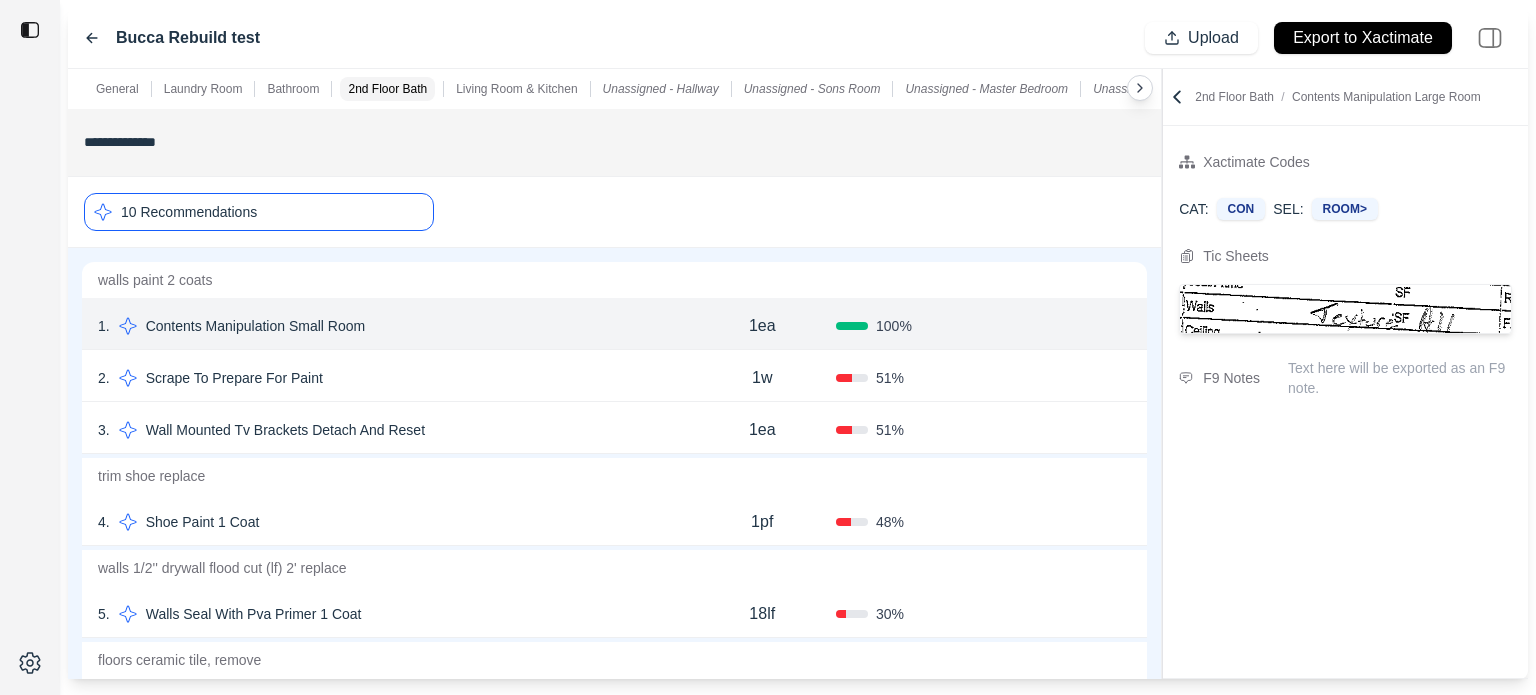 click on "Confirm" at bounding box center [1074, 326] 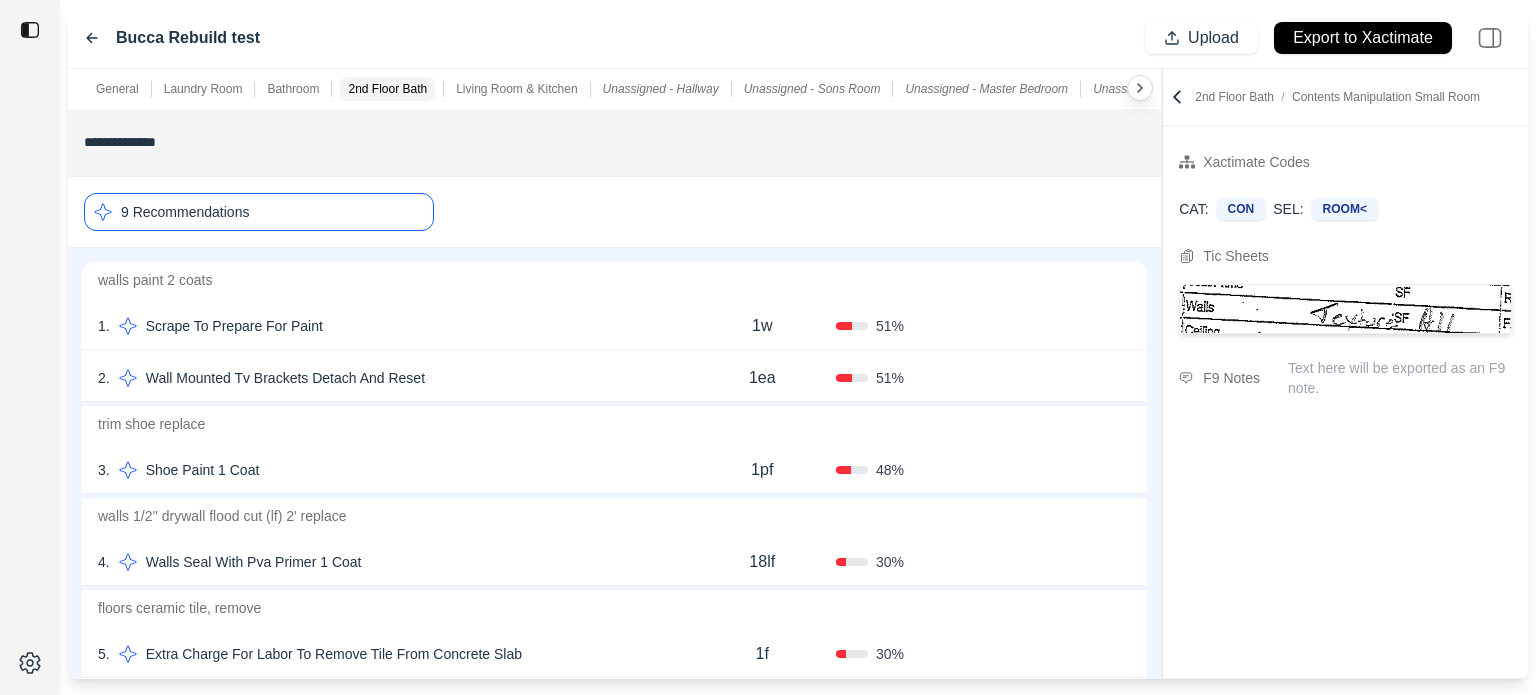 click 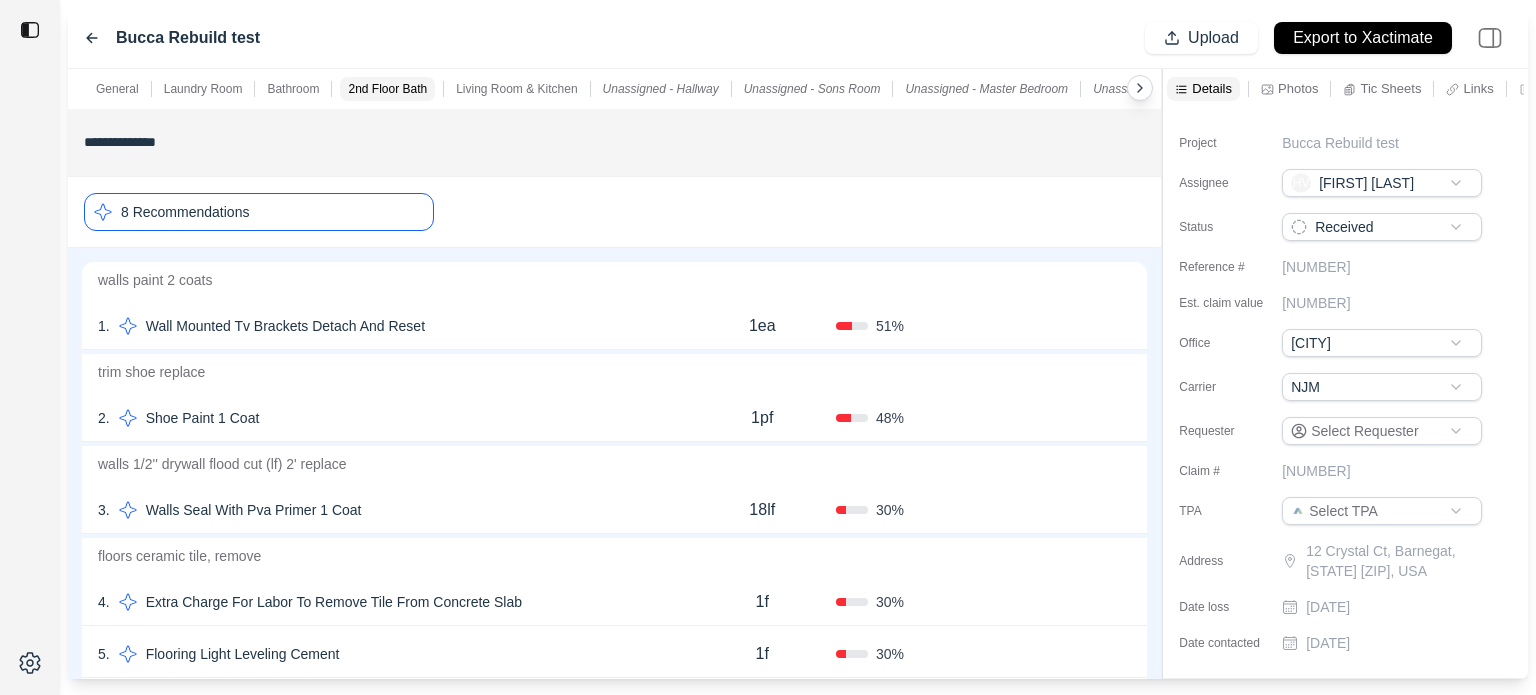 click 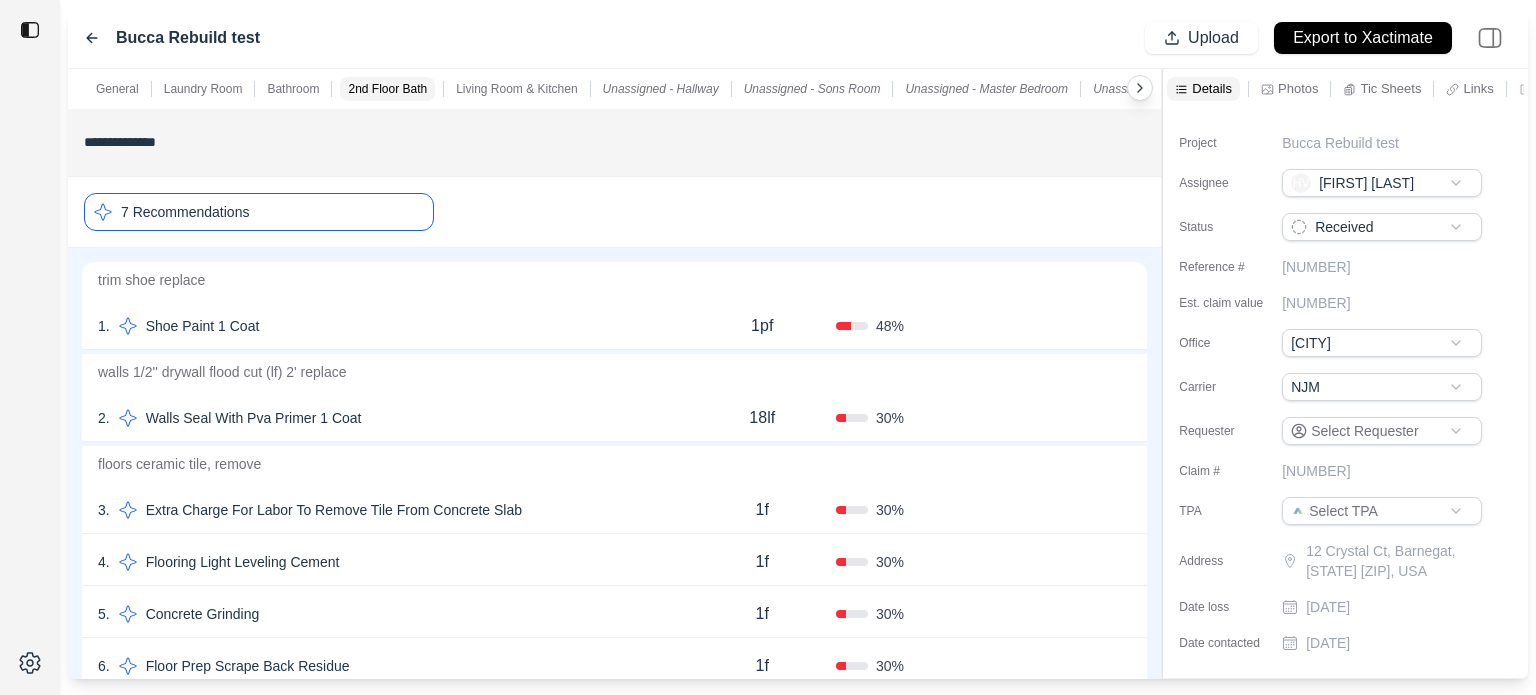 click on "48 %" at bounding box center [910, 326] 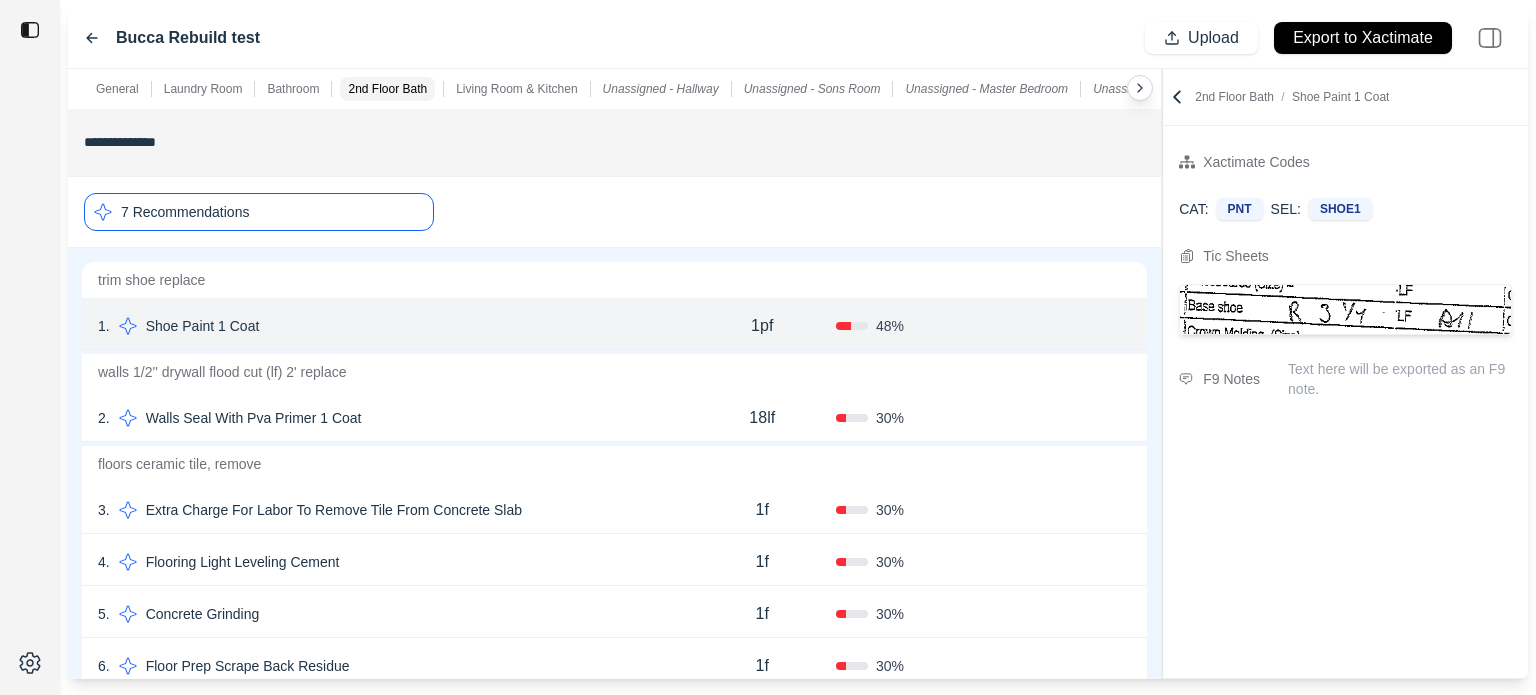 click 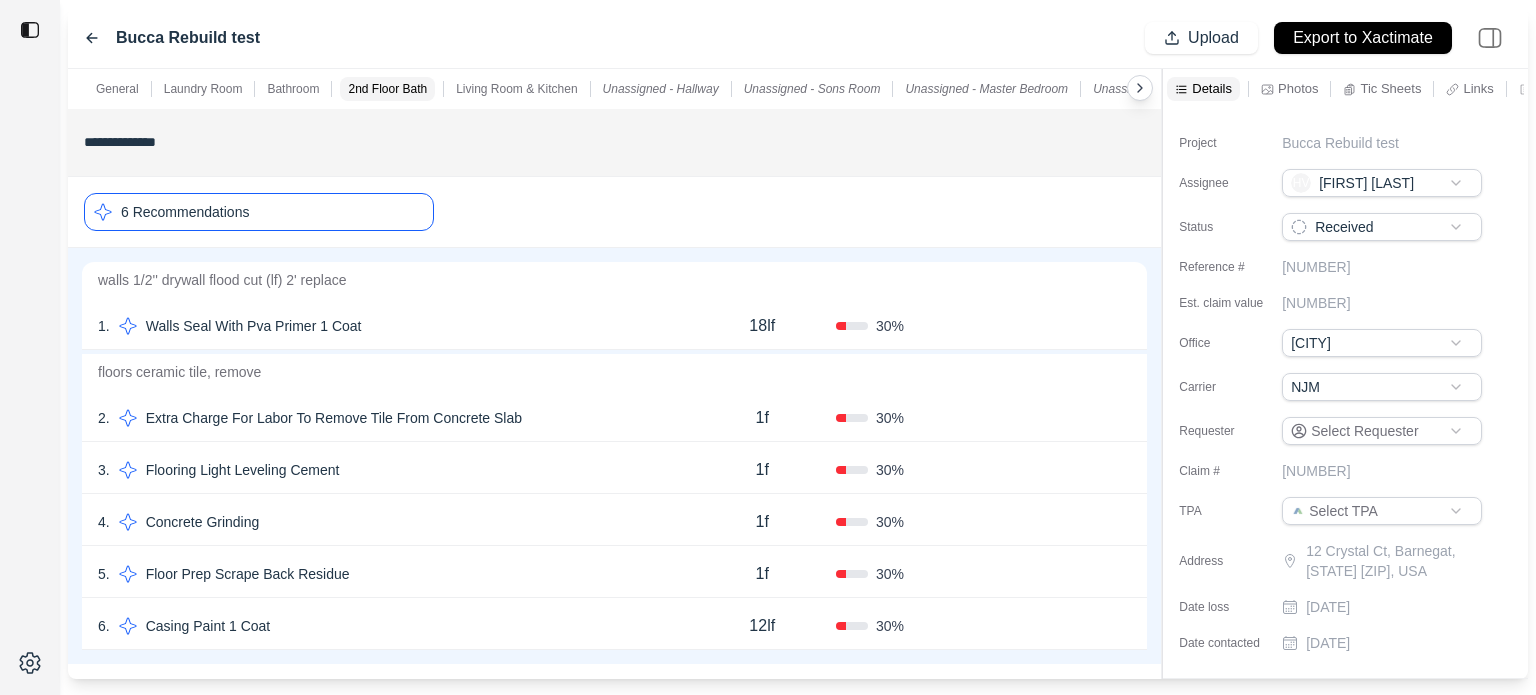 click on "30 %" at bounding box center (910, 326) 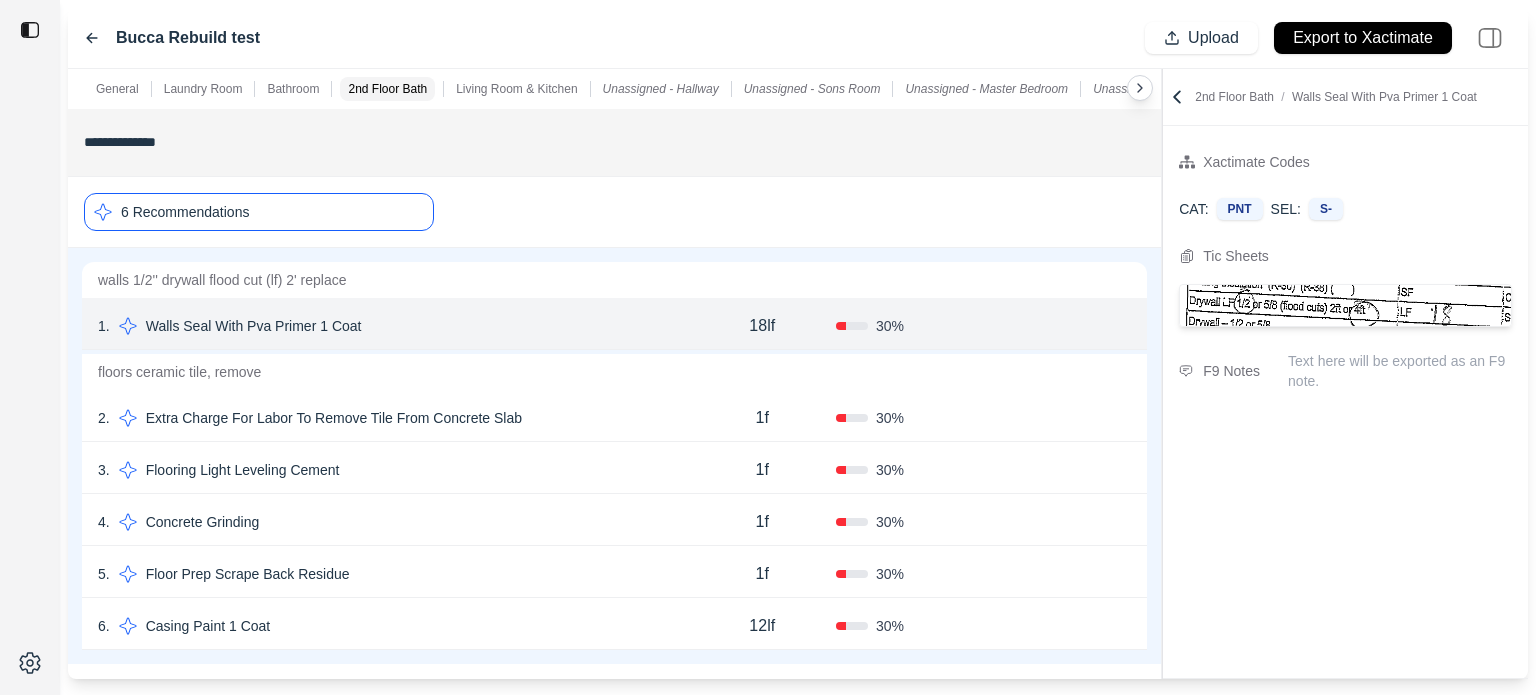 click on "Confirm" at bounding box center (1074, 326) 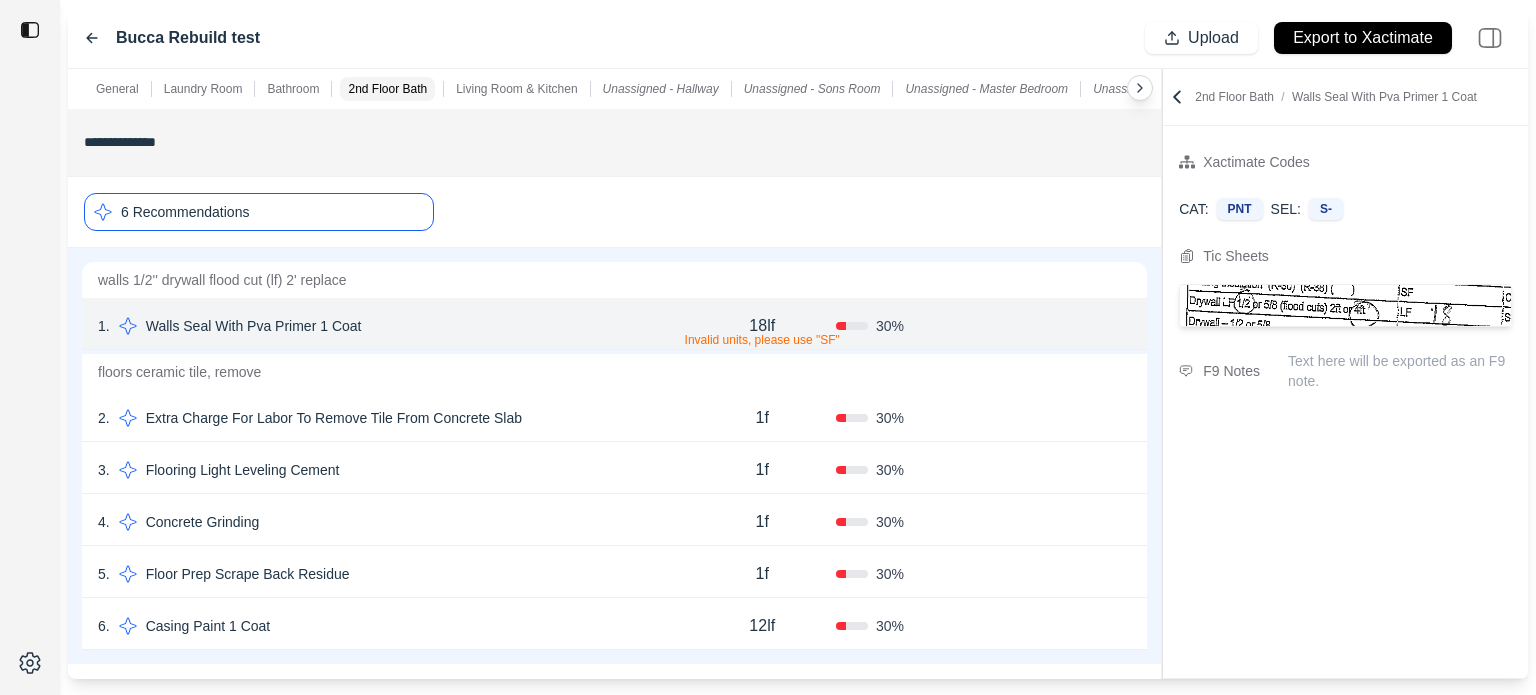 click on "18lf Invalid units, please use "SF"" at bounding box center (762, 326) 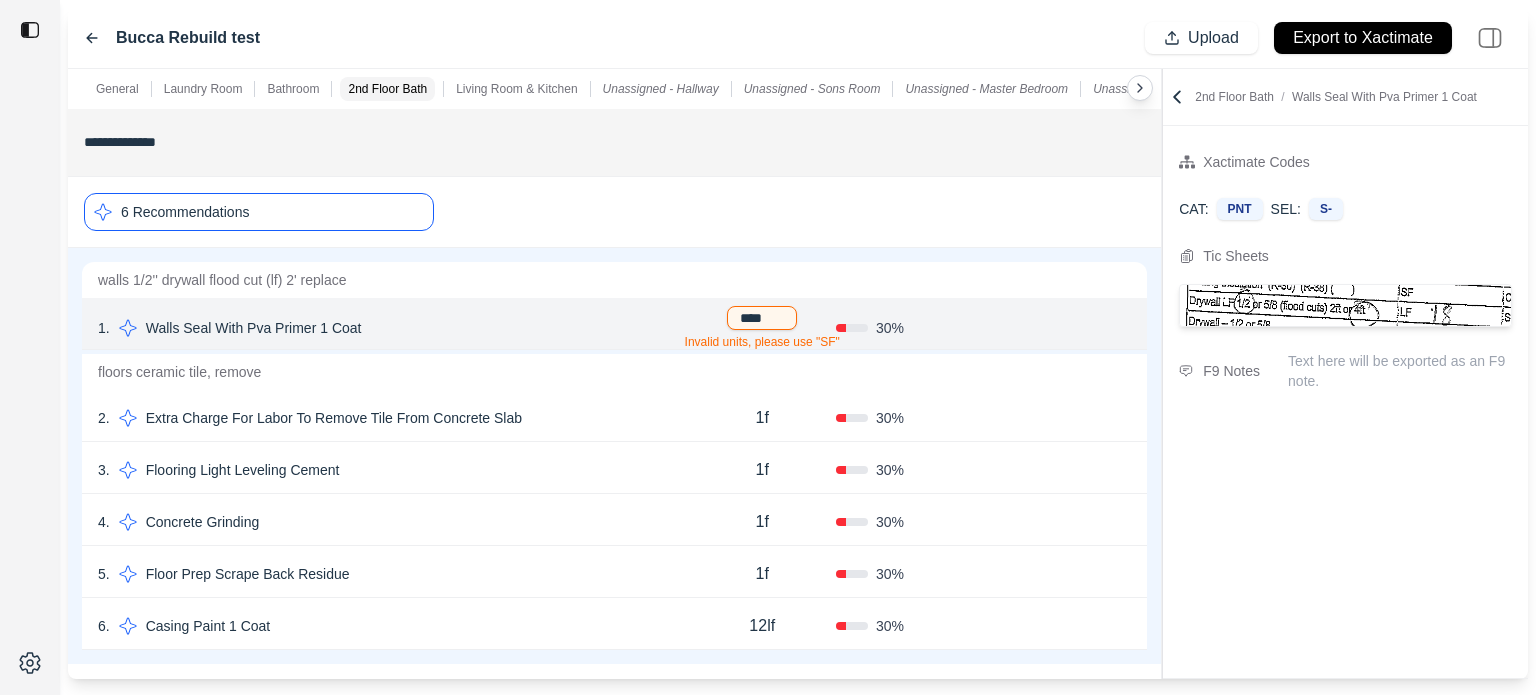 click on "****" at bounding box center (762, 318) 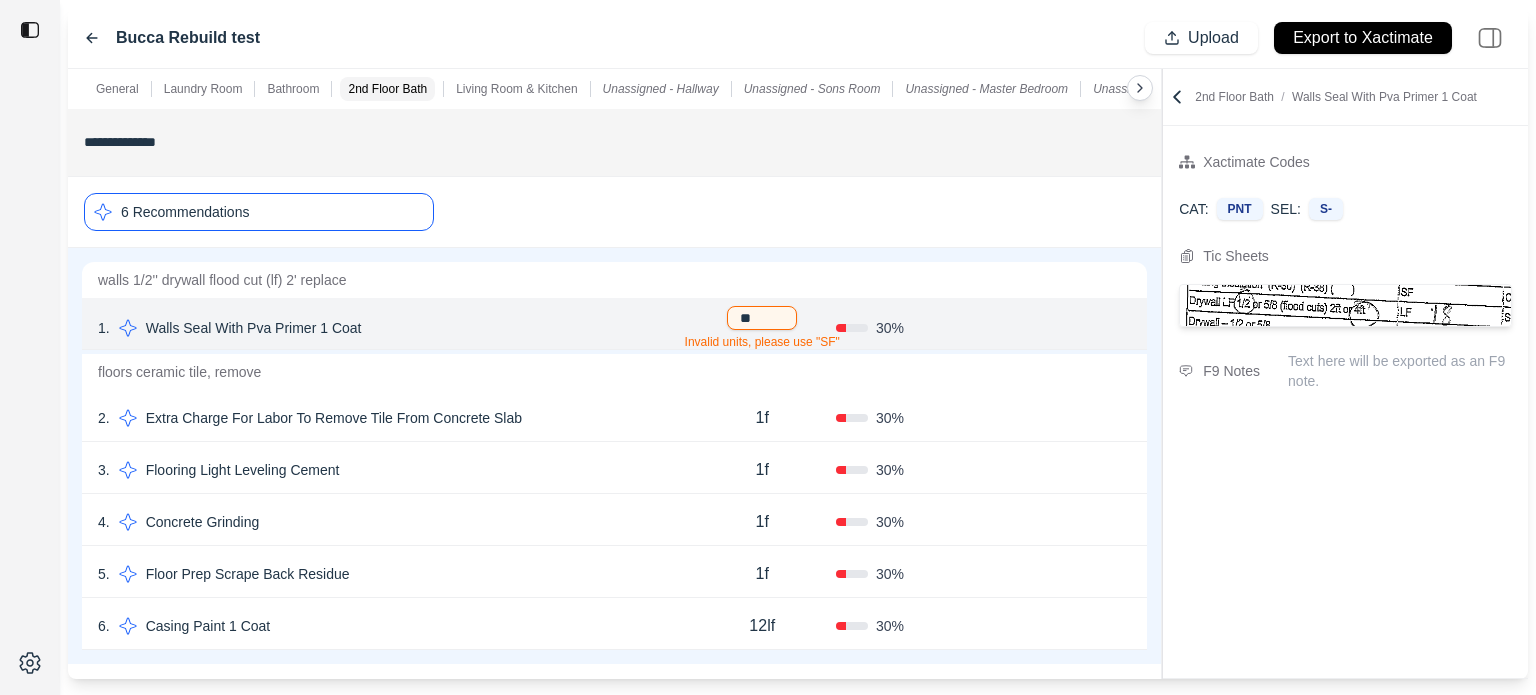type on "*" 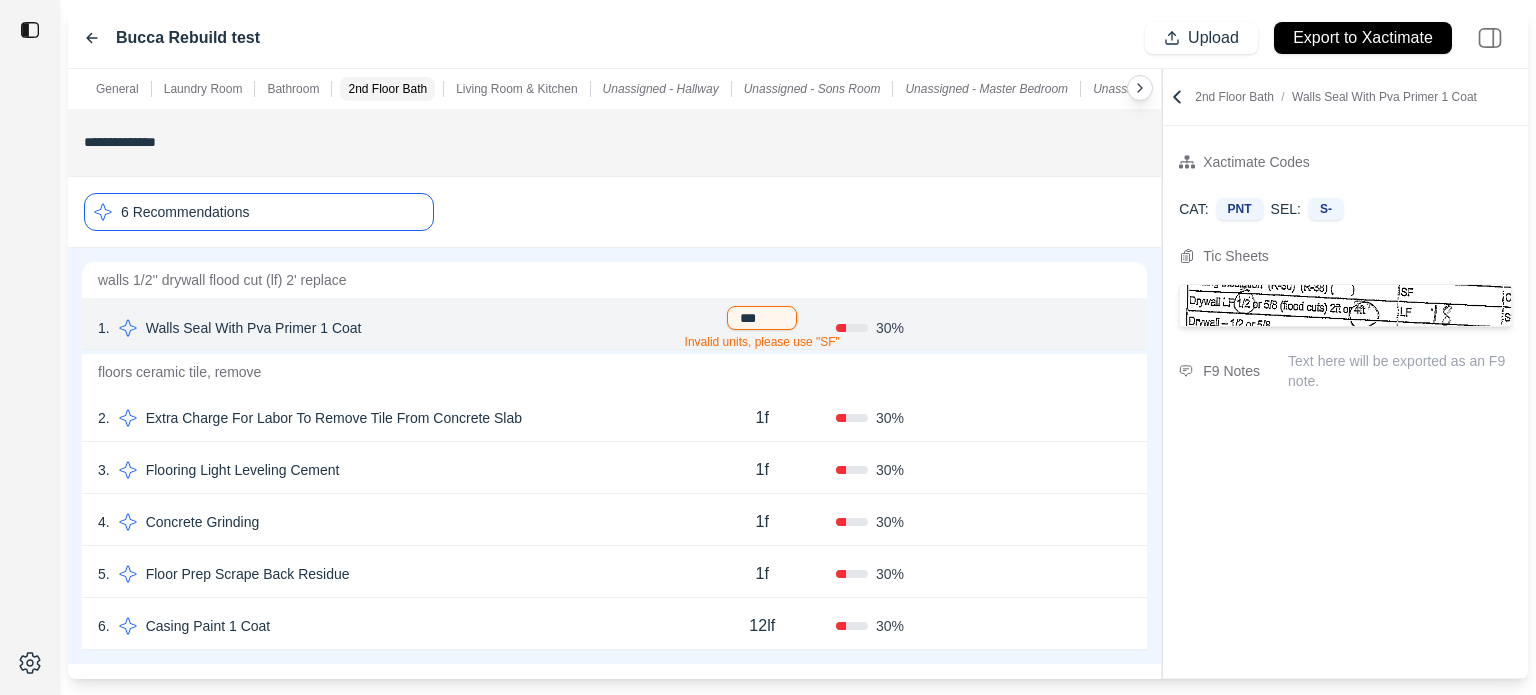 type on "****" 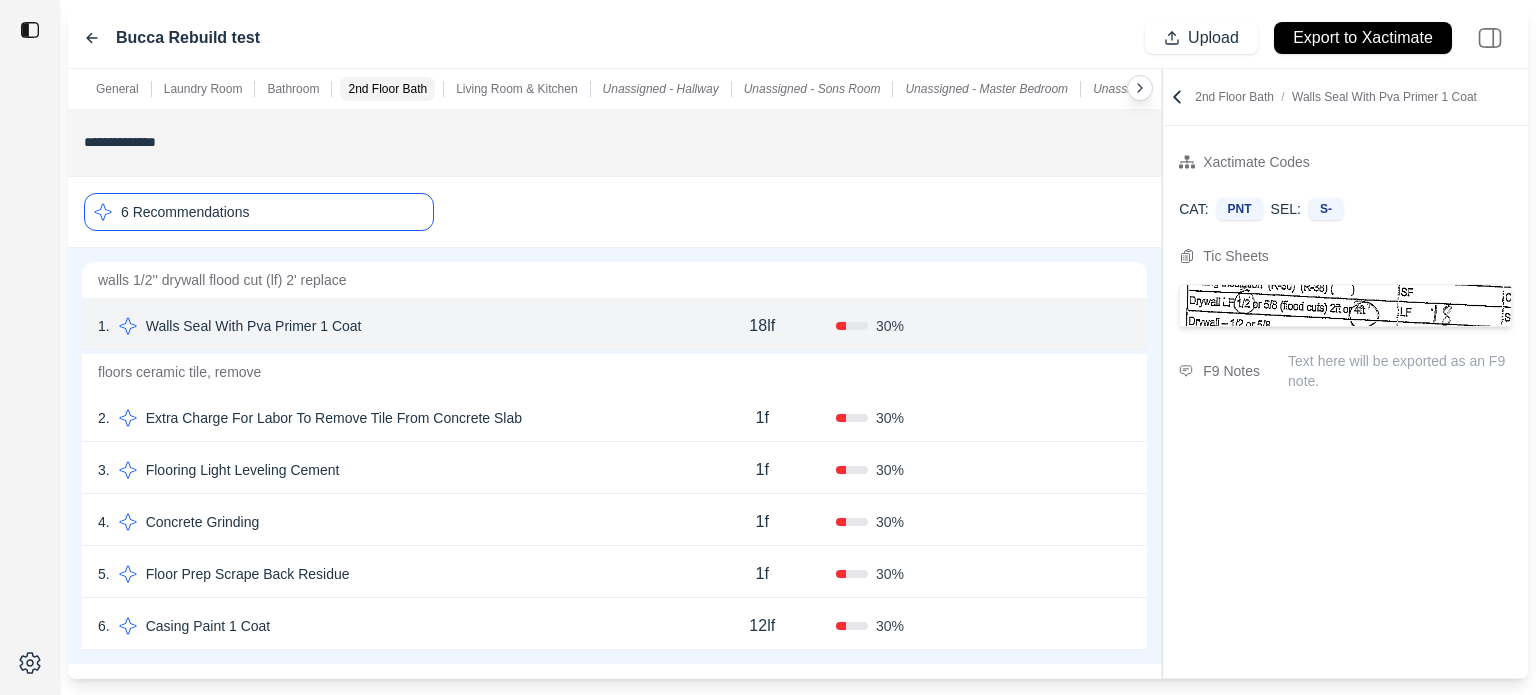 click on "Confirm" at bounding box center [1074, 326] 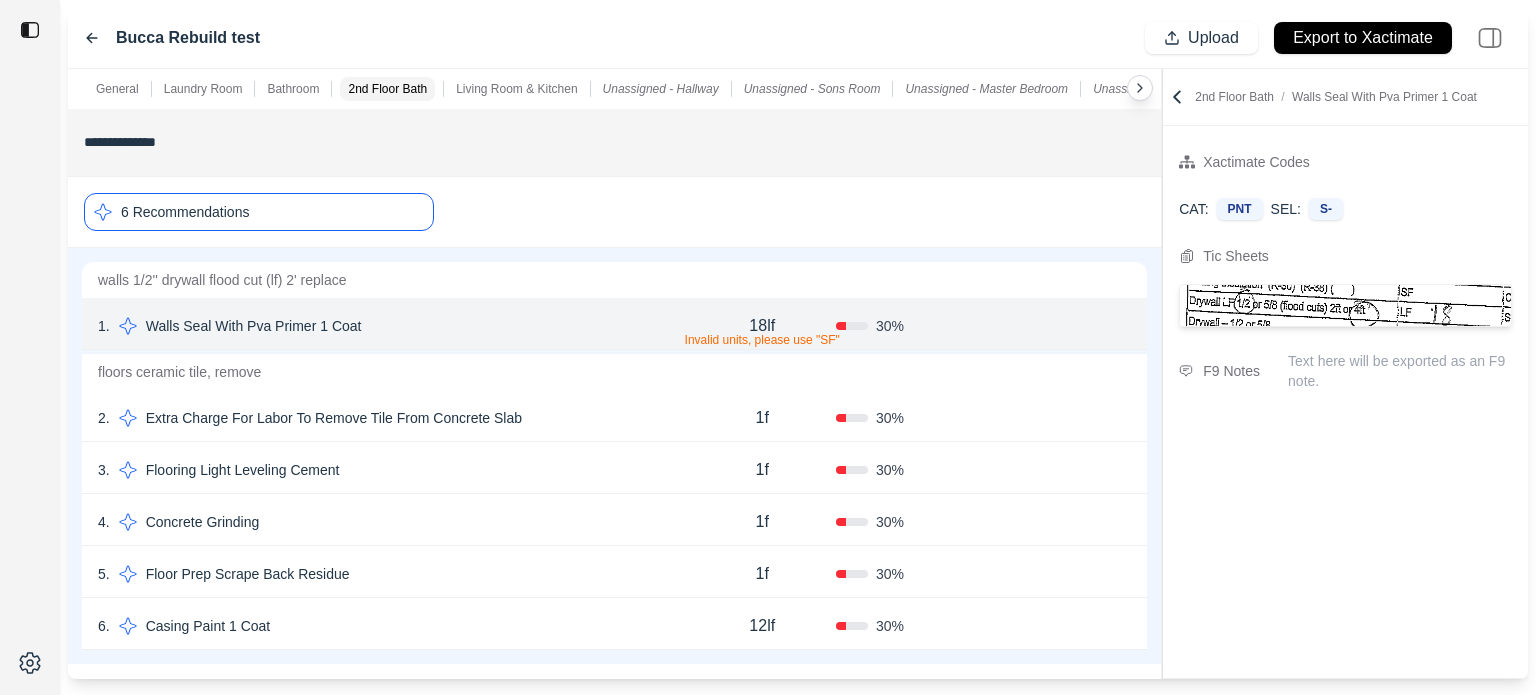 click on "18lf" at bounding box center [762, 326] 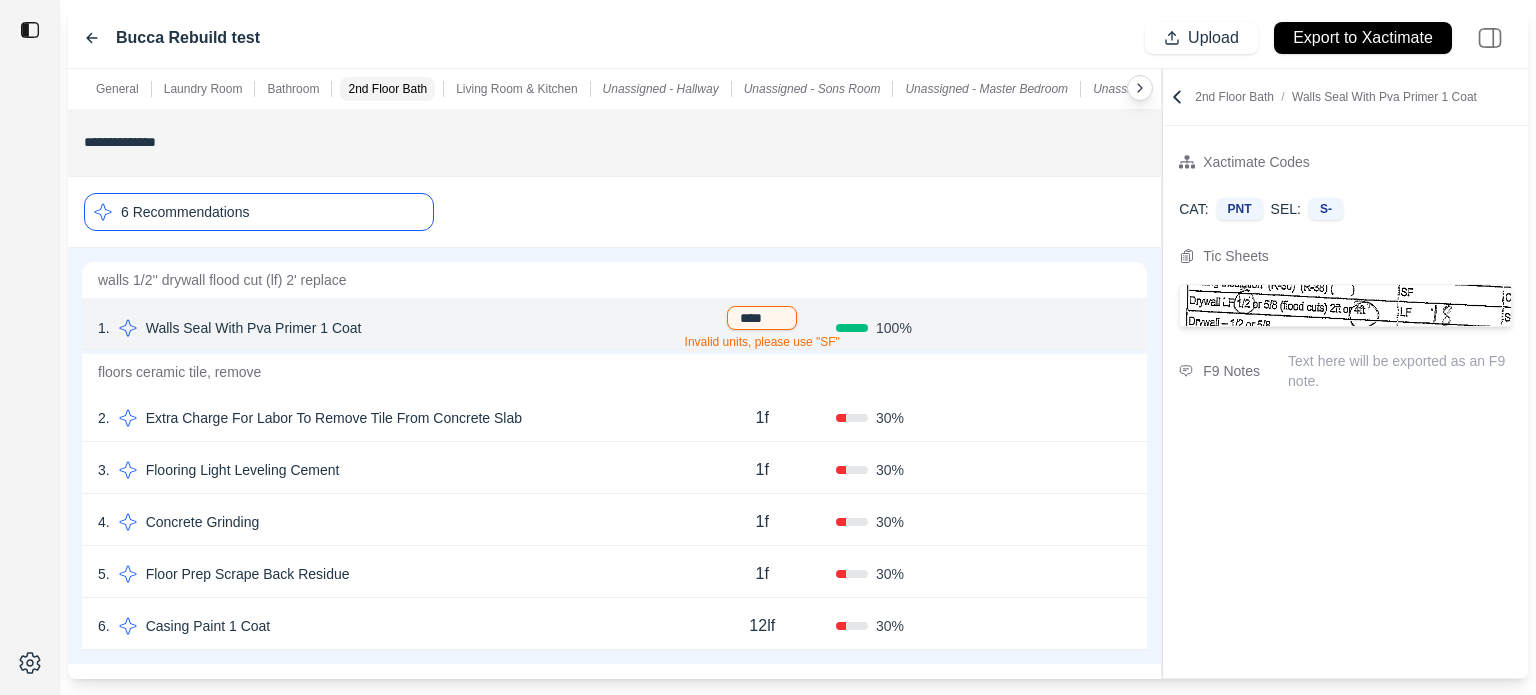 click on "****" at bounding box center [762, 318] 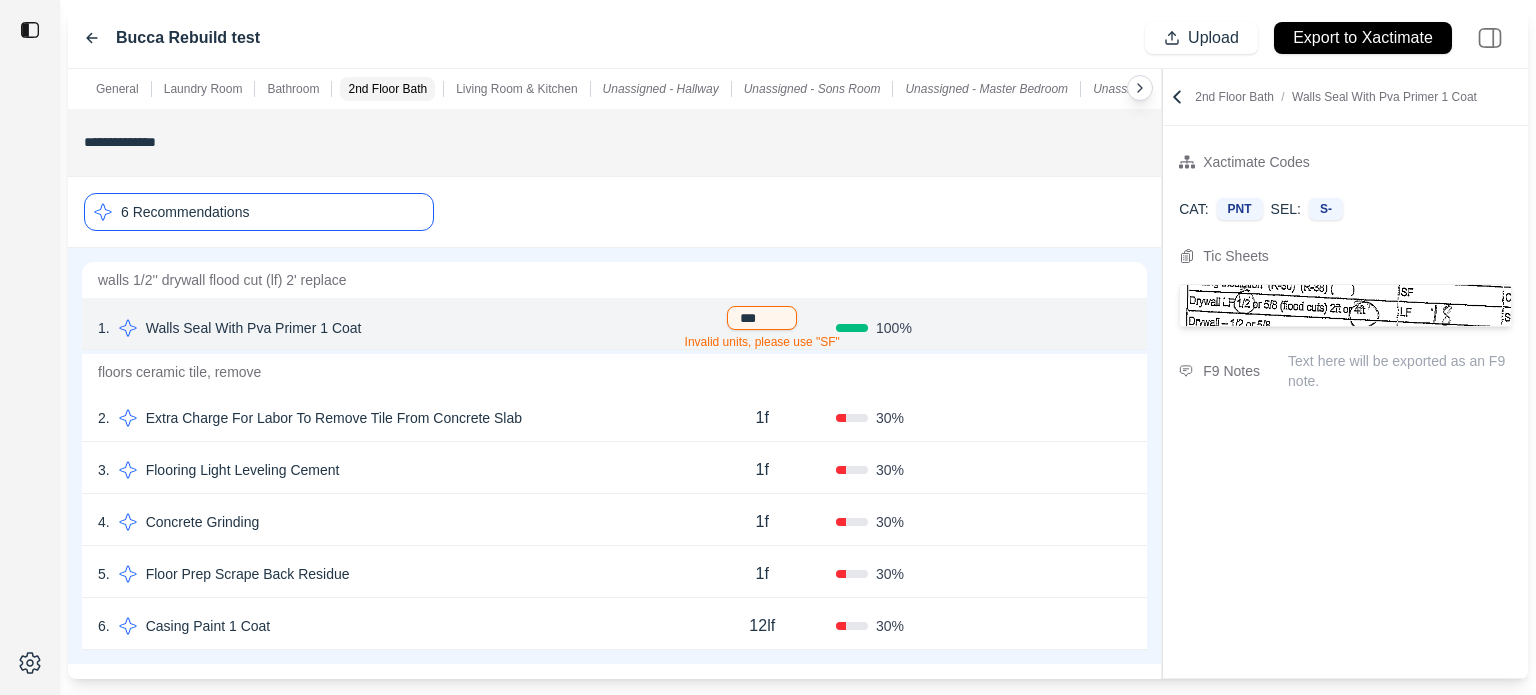 type on "****" 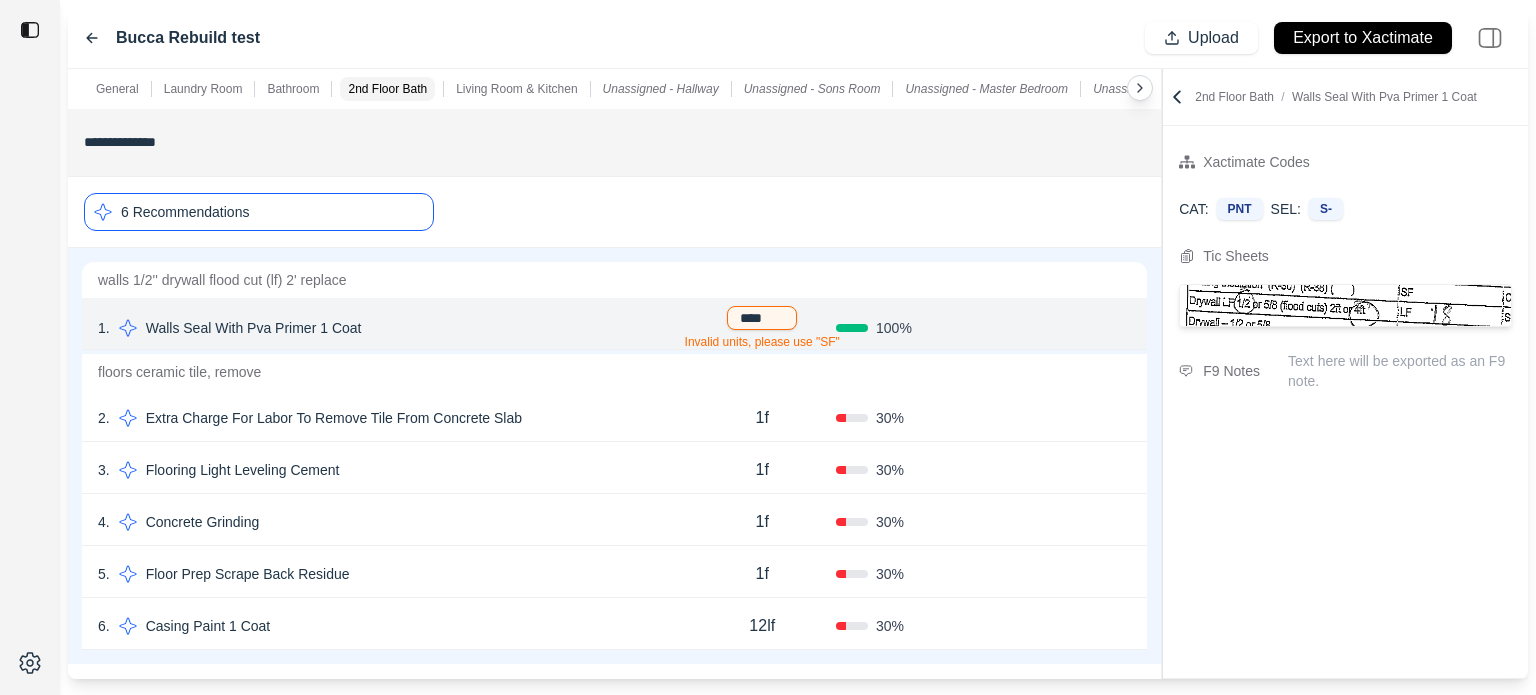 click on "1 . Walls Seal With Pva Primer 1 Coat **** Invalid units, please use "SF" 100 % Confirm" at bounding box center [614, 324] 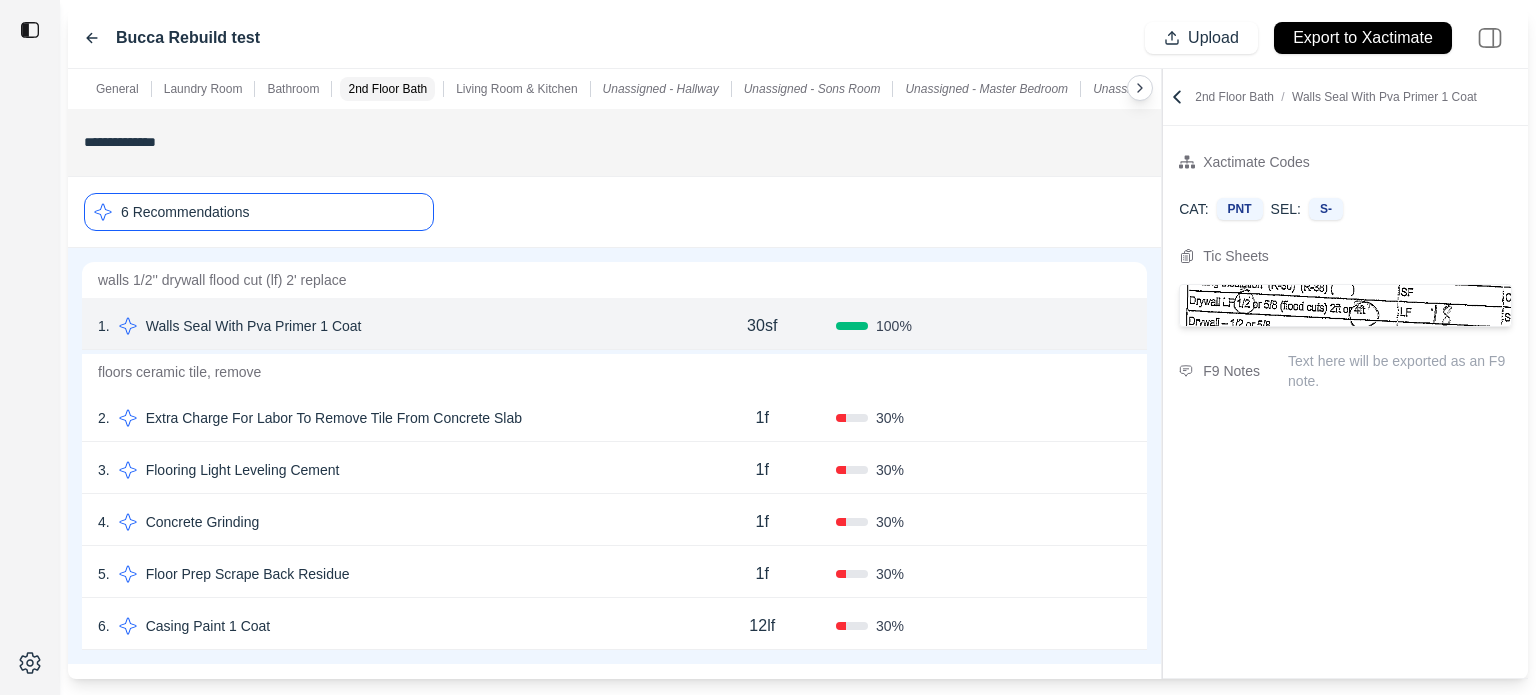click on "Confirm" at bounding box center [1074, 326] 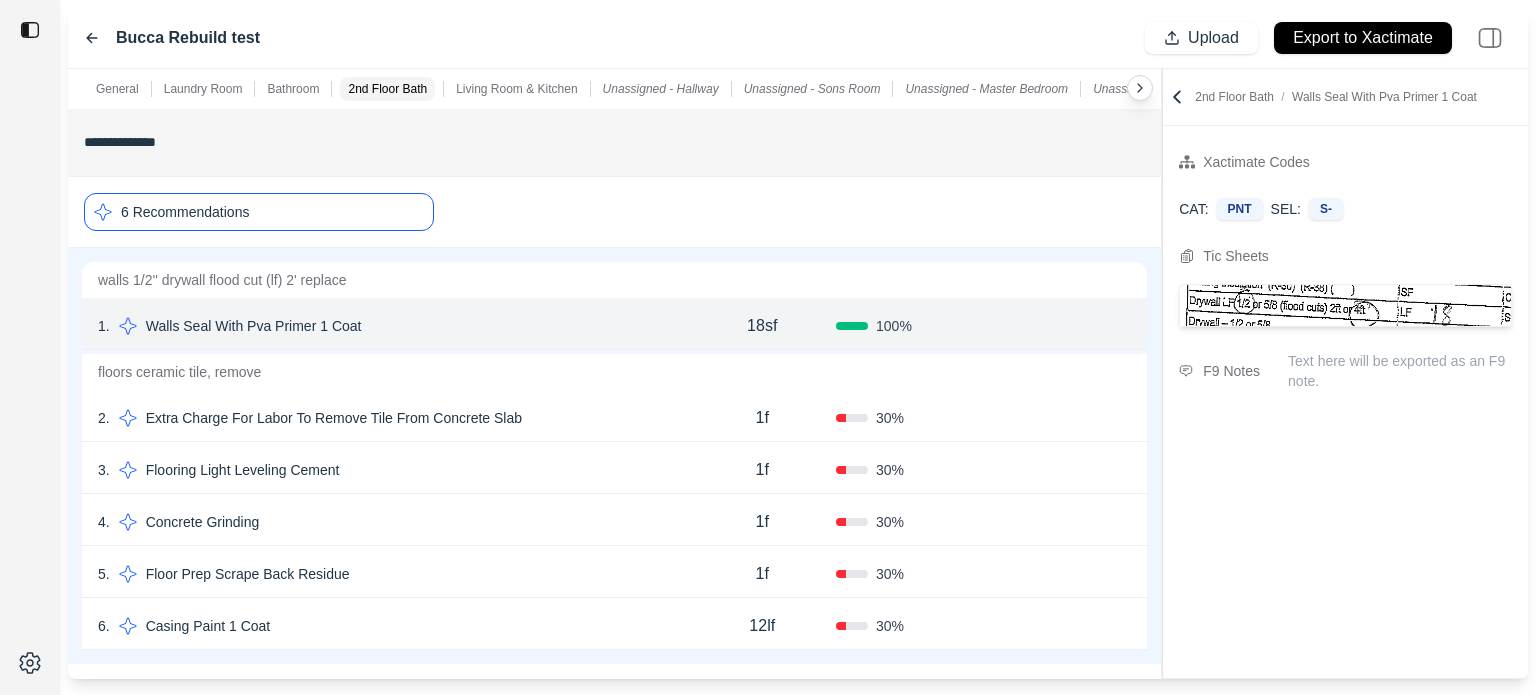 click on "Confirm" at bounding box center [1074, 326] 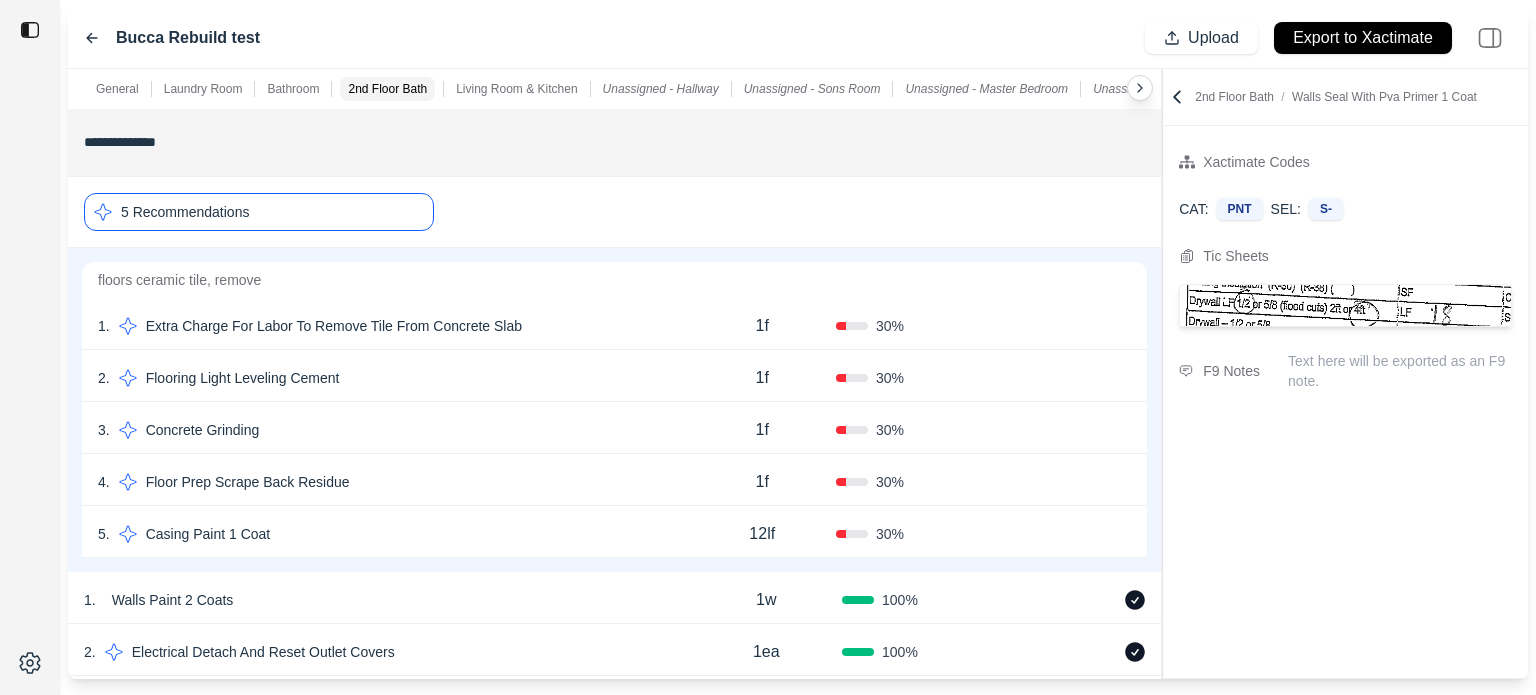 click on "30 %" at bounding box center [910, 326] 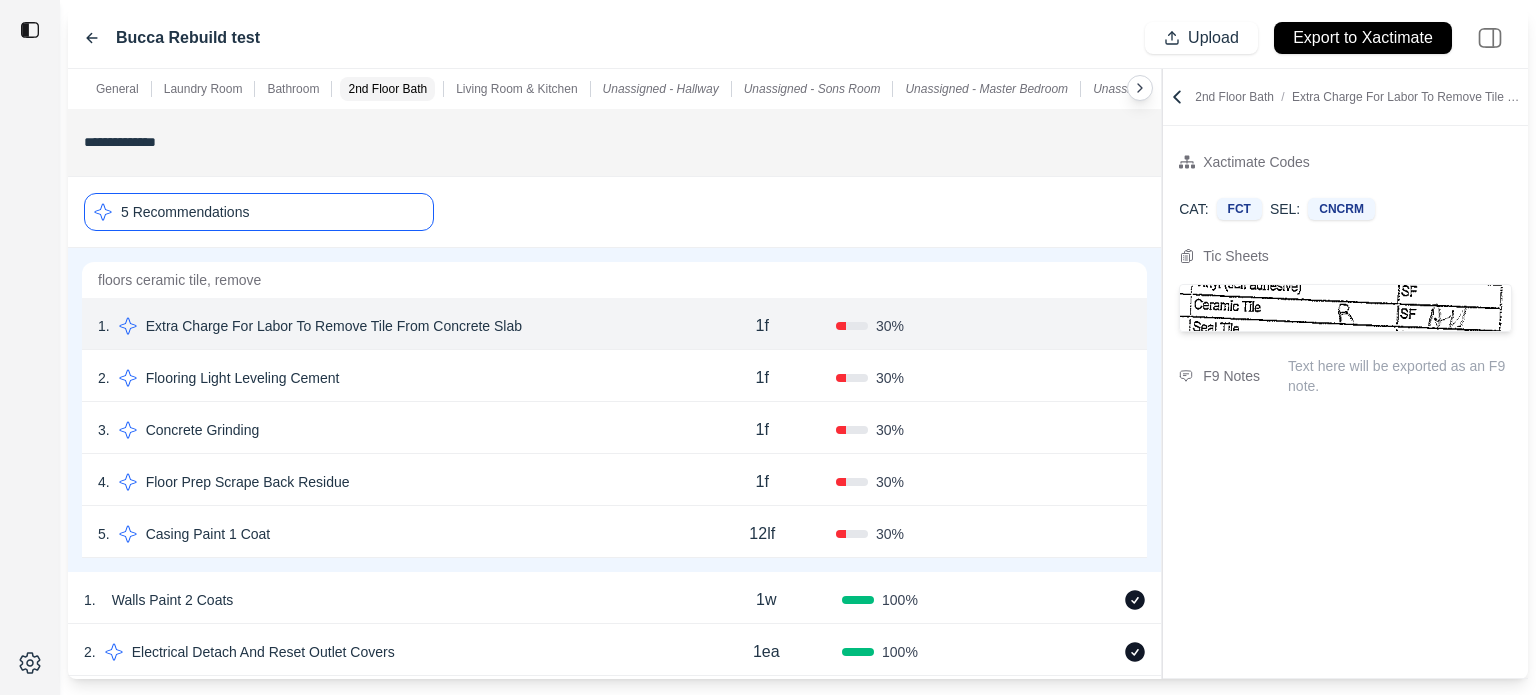 click 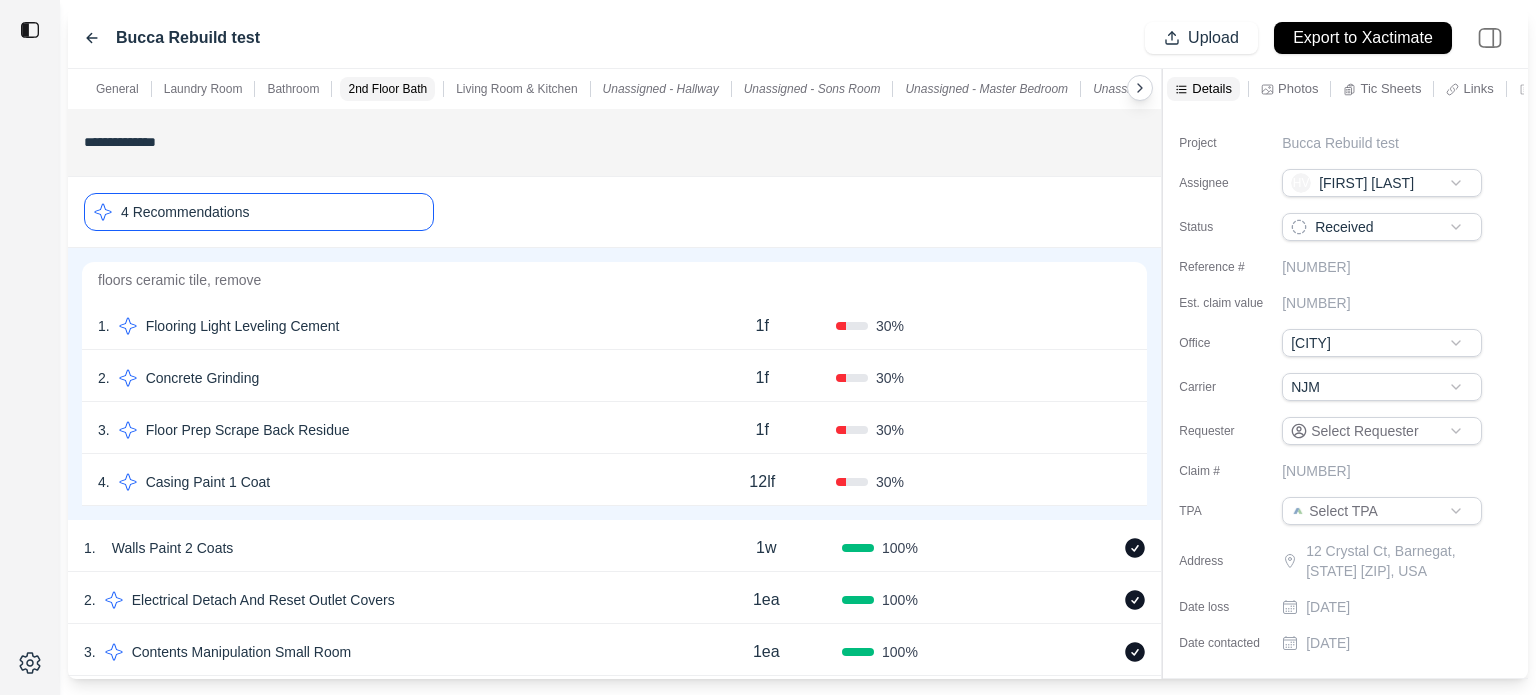 click 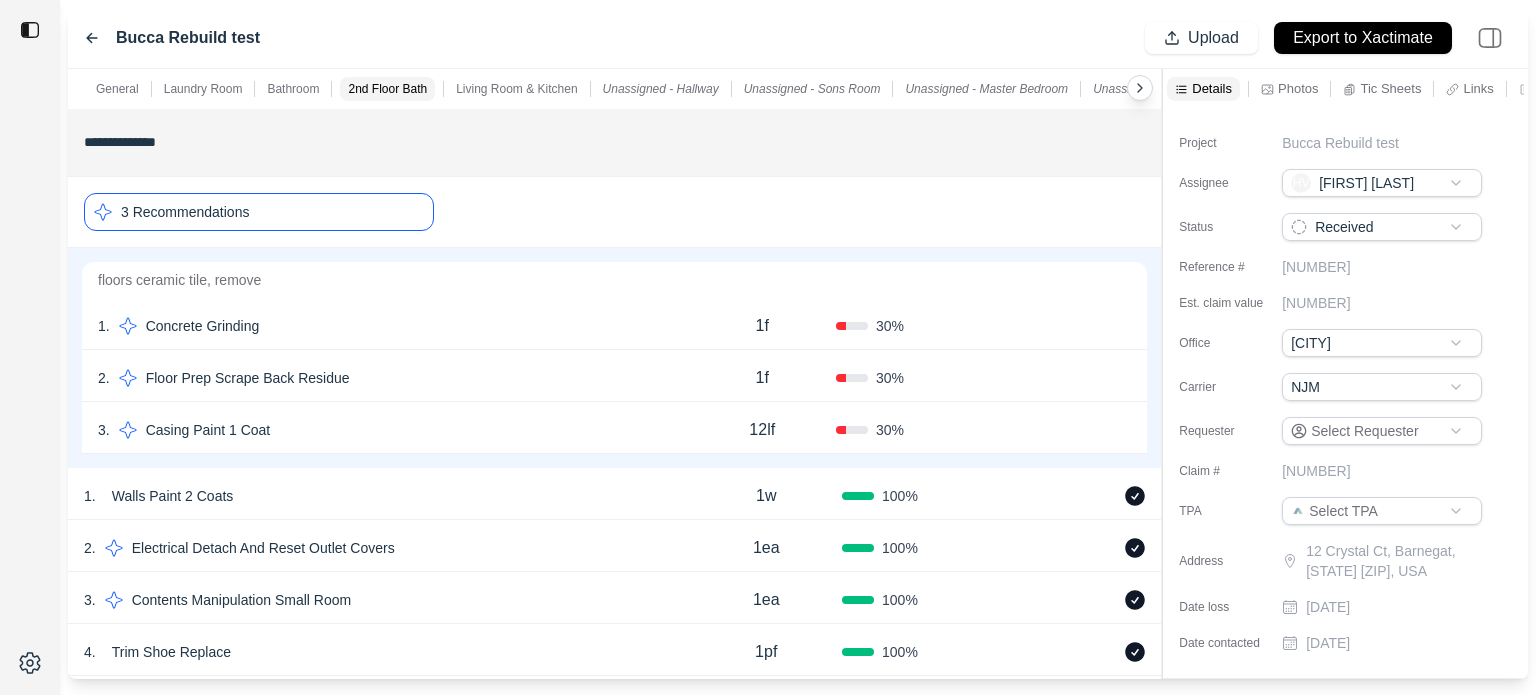 click 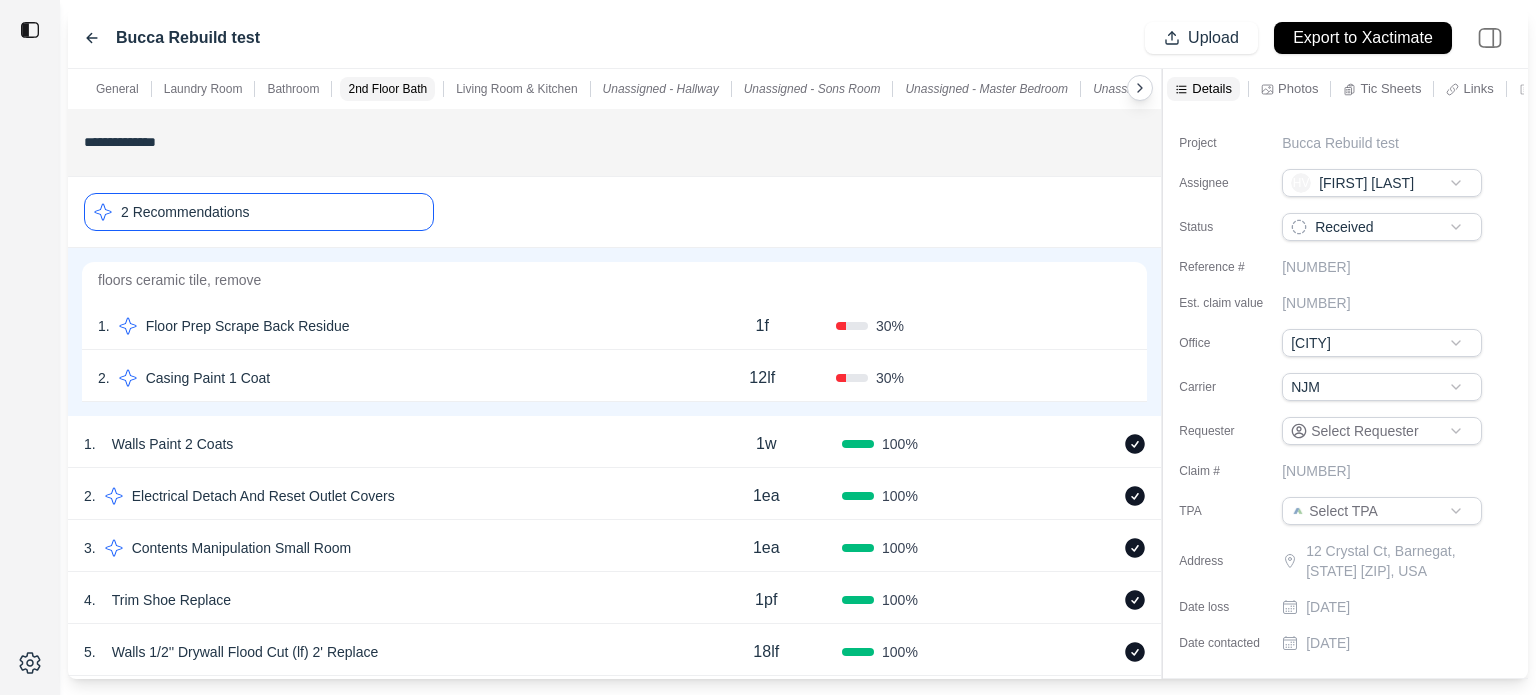 click 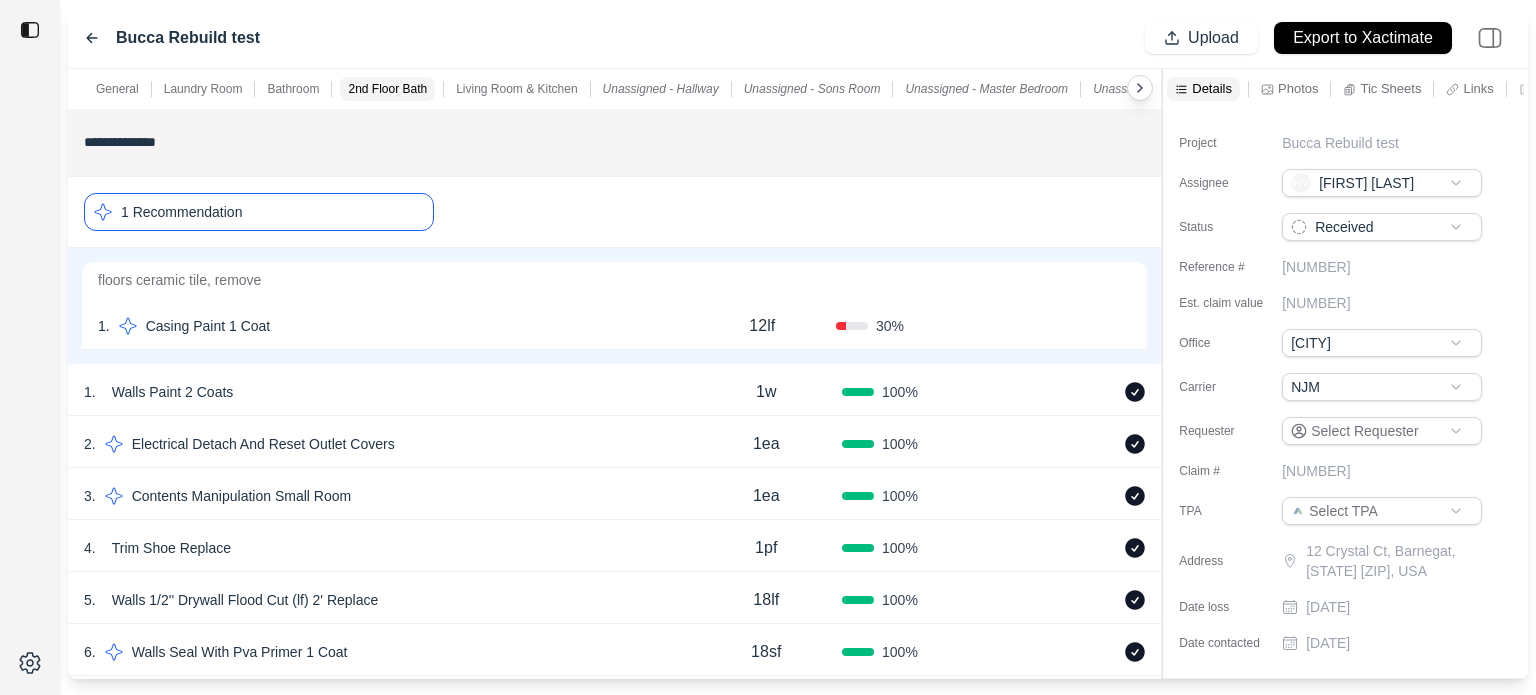 click on "Confirm" at bounding box center [1058, 326] 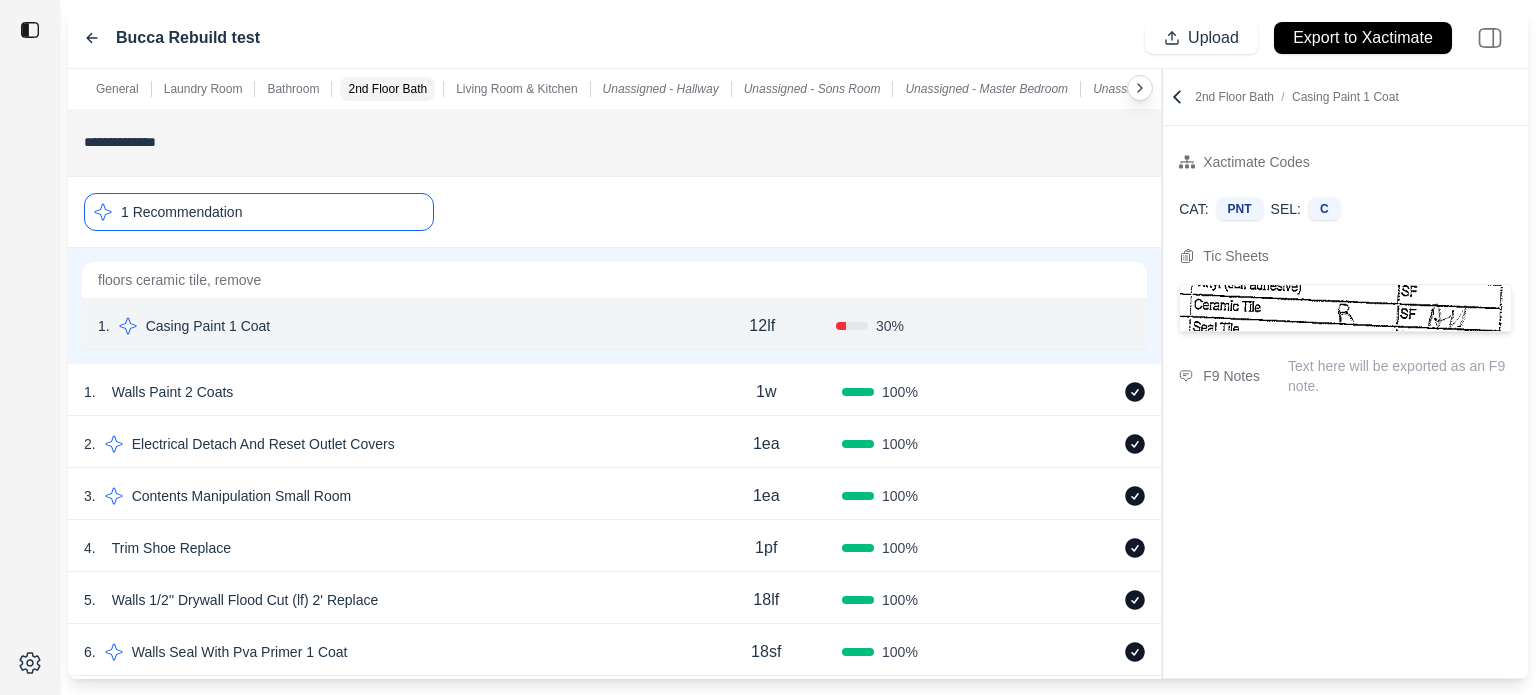 click 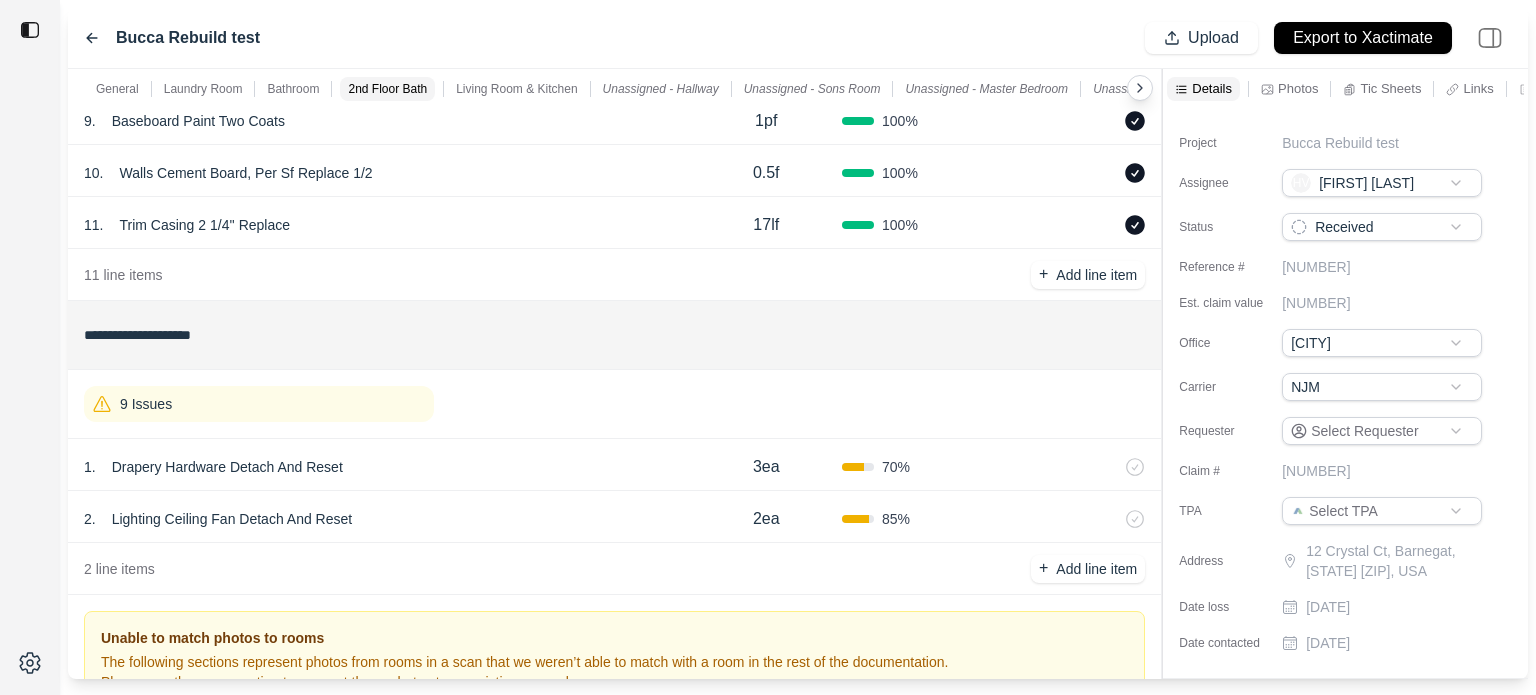 scroll, scrollTop: 1913, scrollLeft: 0, axis: vertical 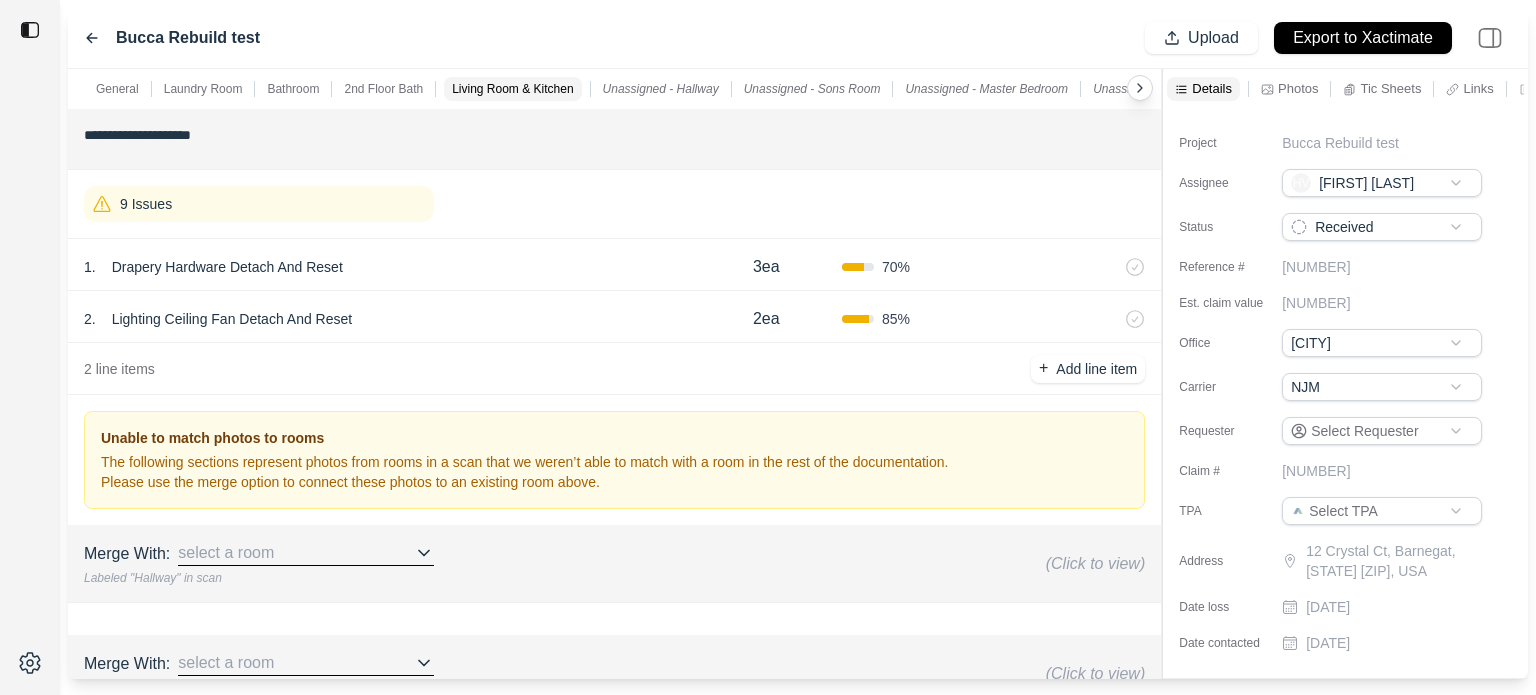 click on "1 . Drapery Hardware Detach And Reset" at bounding box center [387, 267] 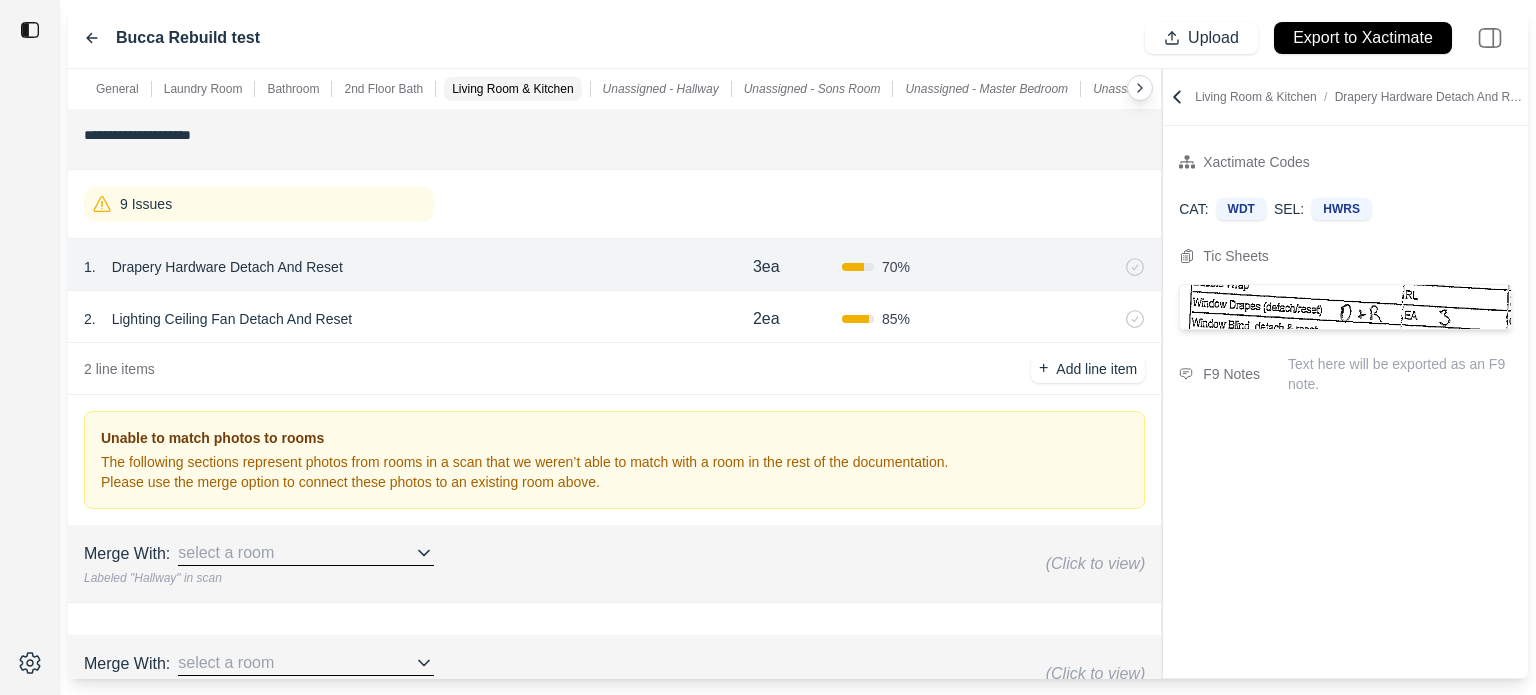 click 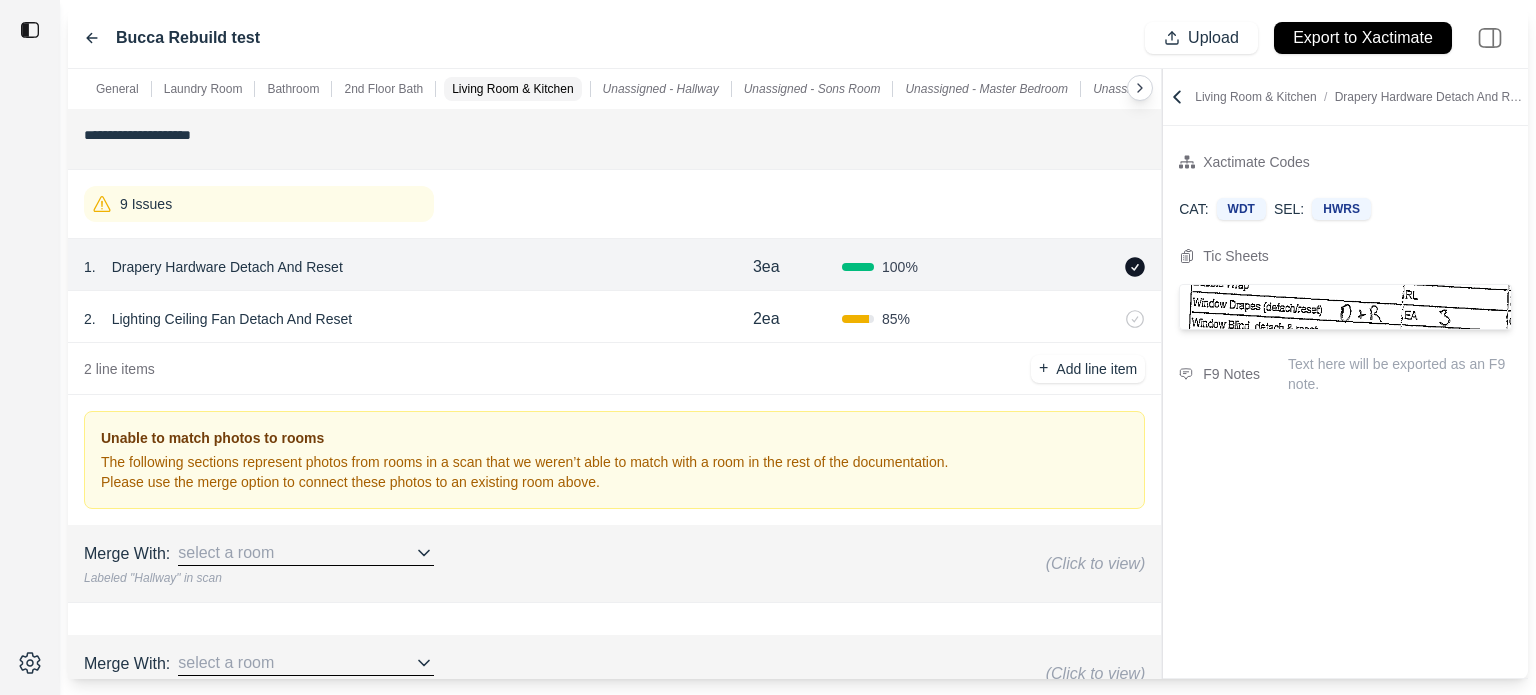 click at bounding box center [1070, 319] 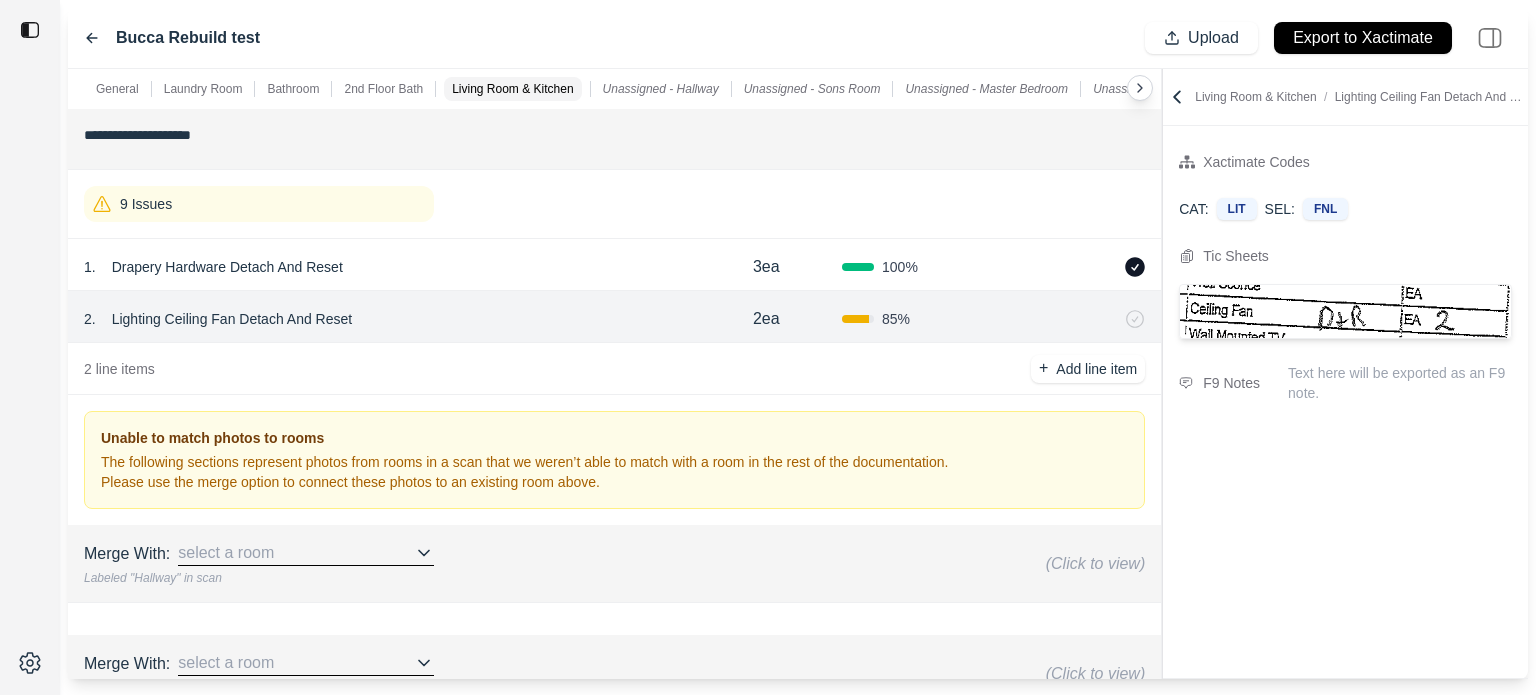 click 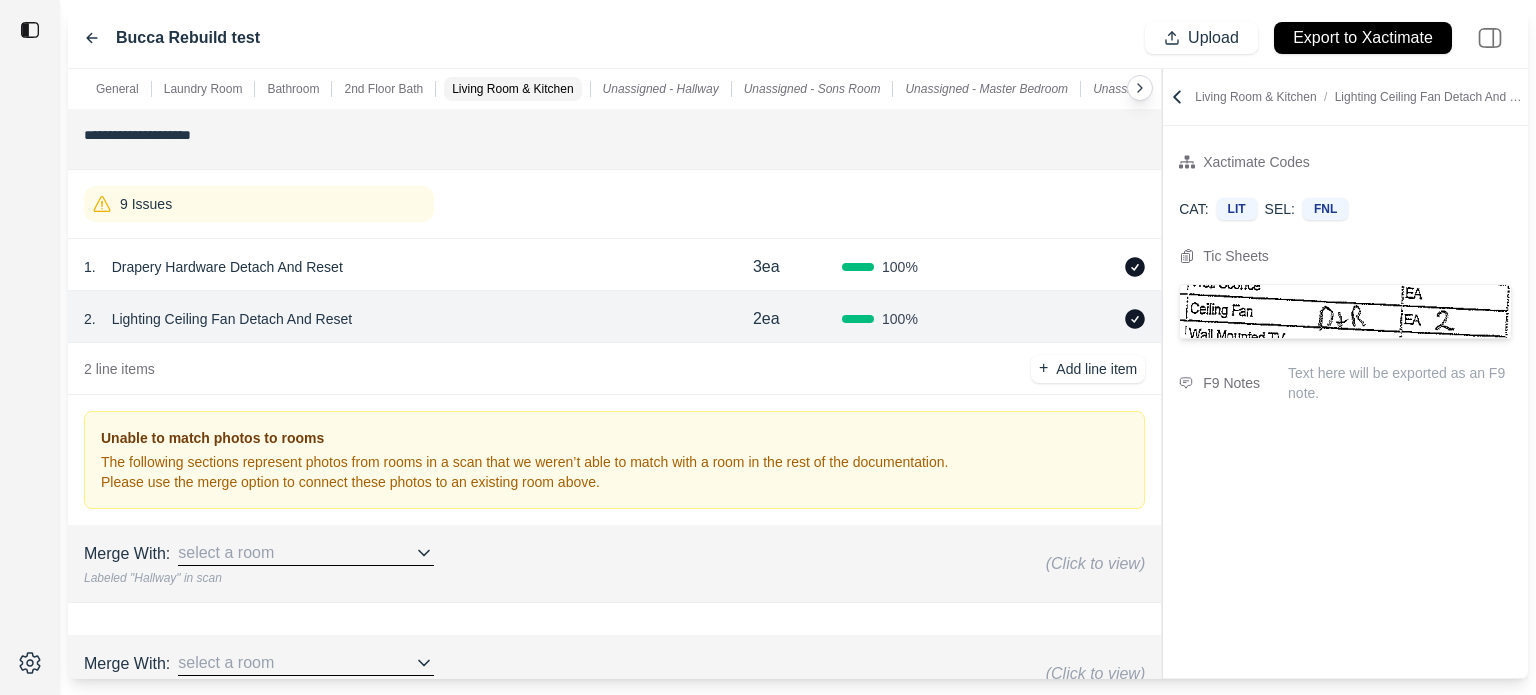 click on "9   Issues" at bounding box center [259, 204] 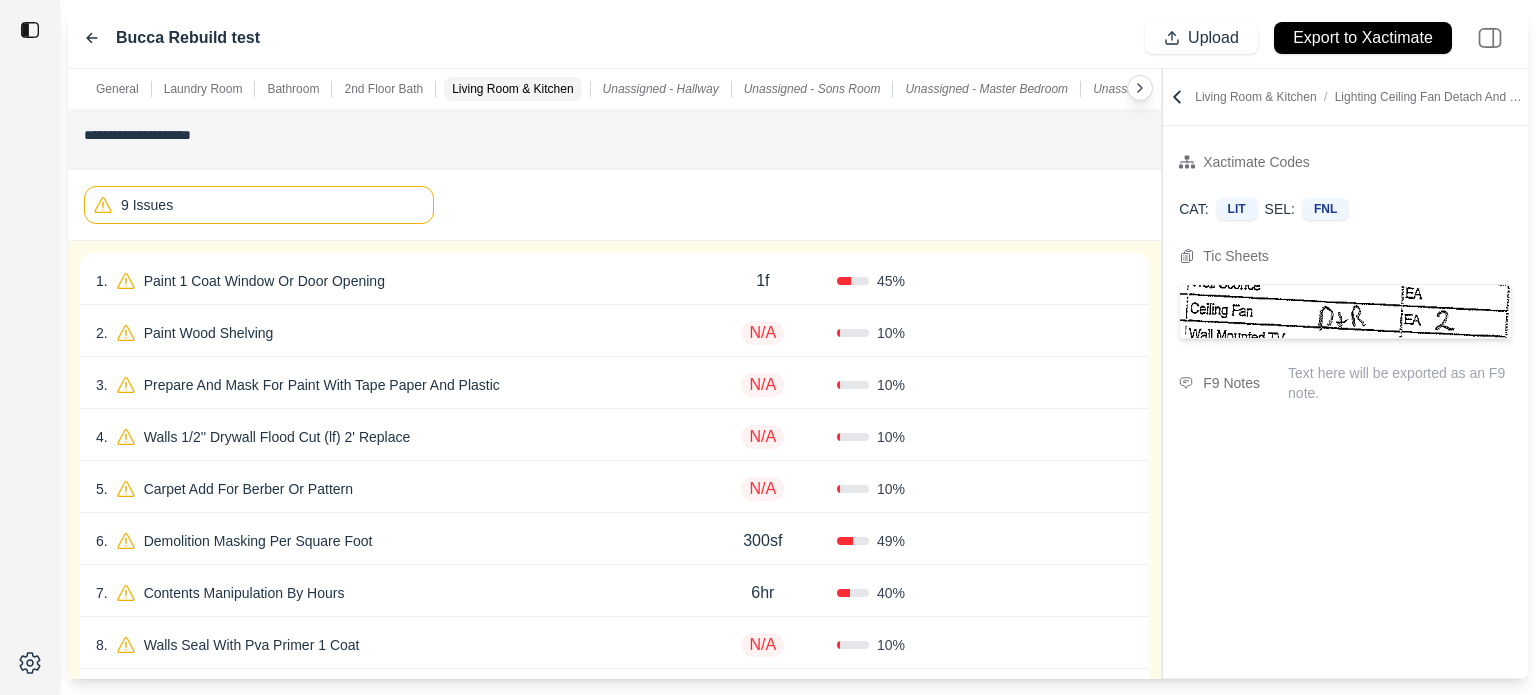 click on "1 . Paint 1 Coat Window Or Door Opening" at bounding box center [392, 281] 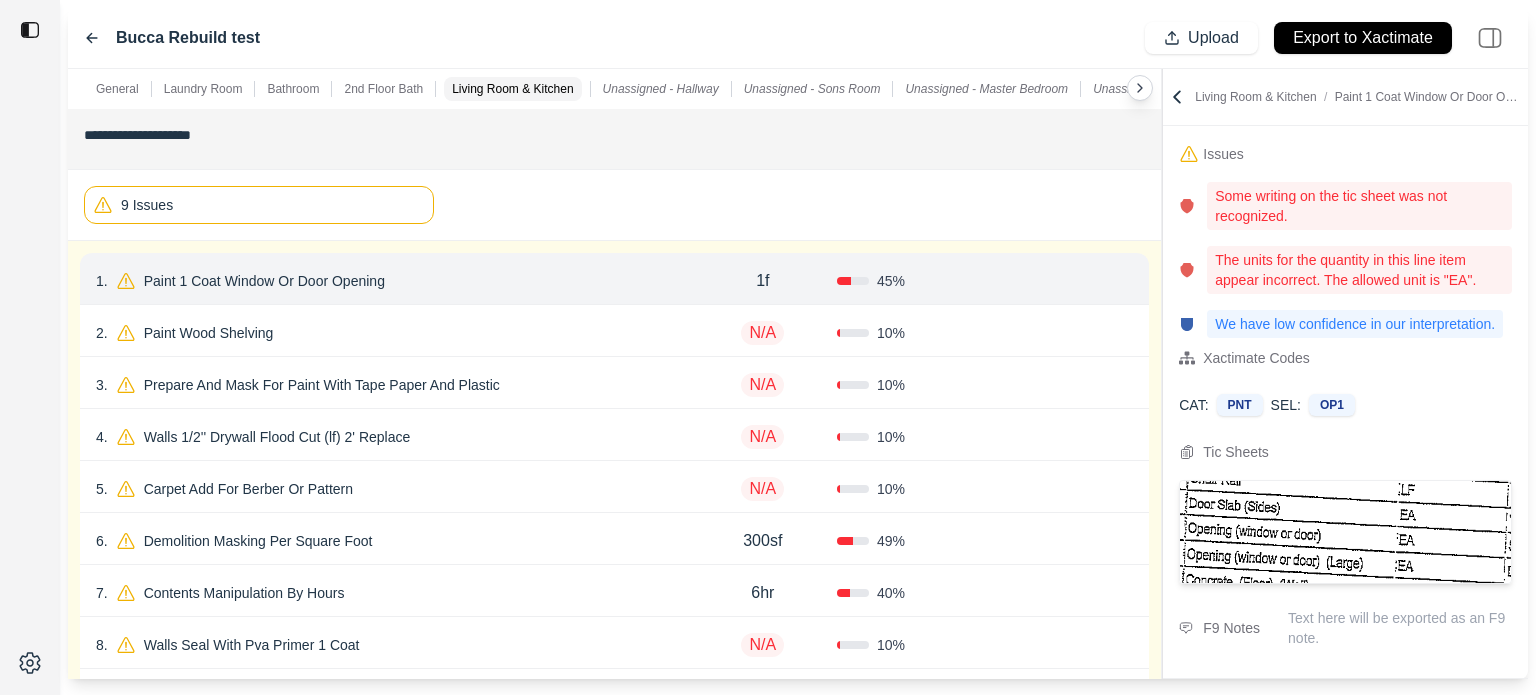 click 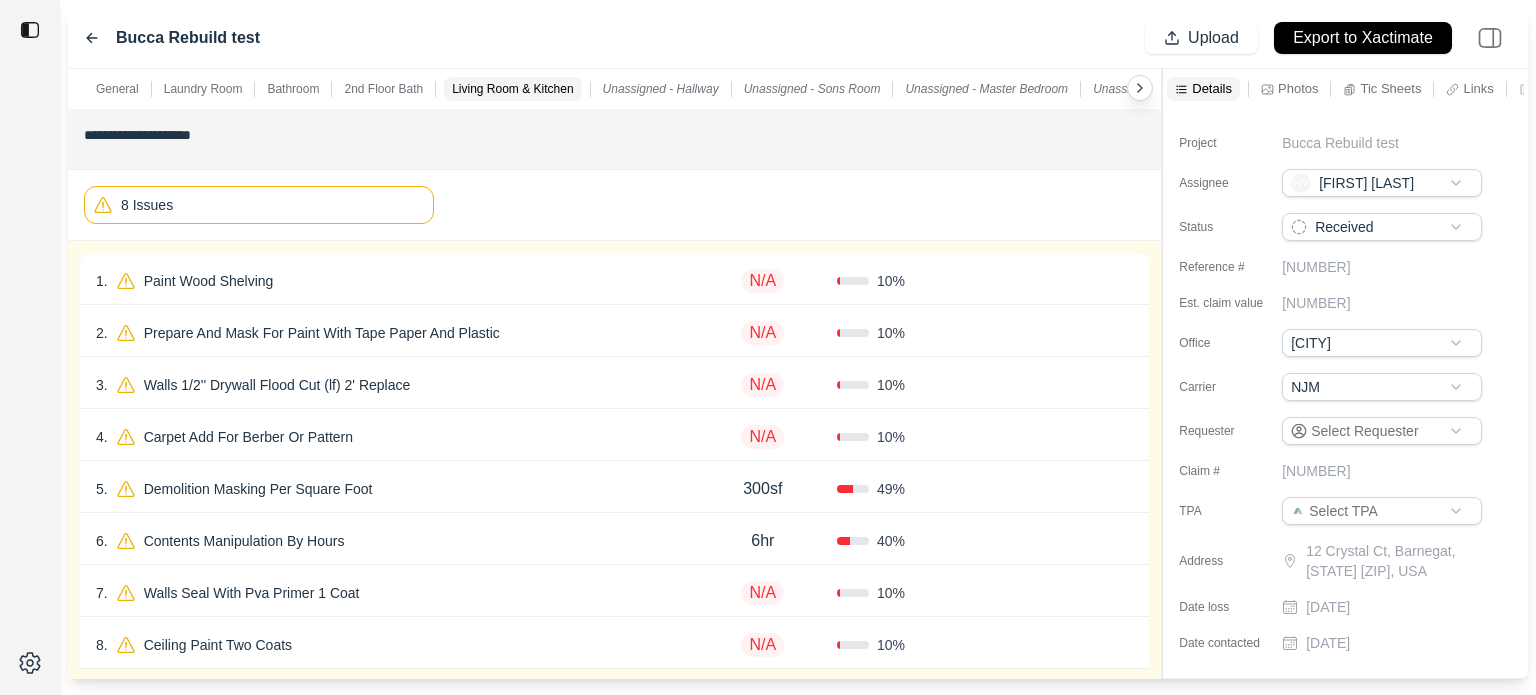 click on "Confirm" at bounding box center [1059, 281] 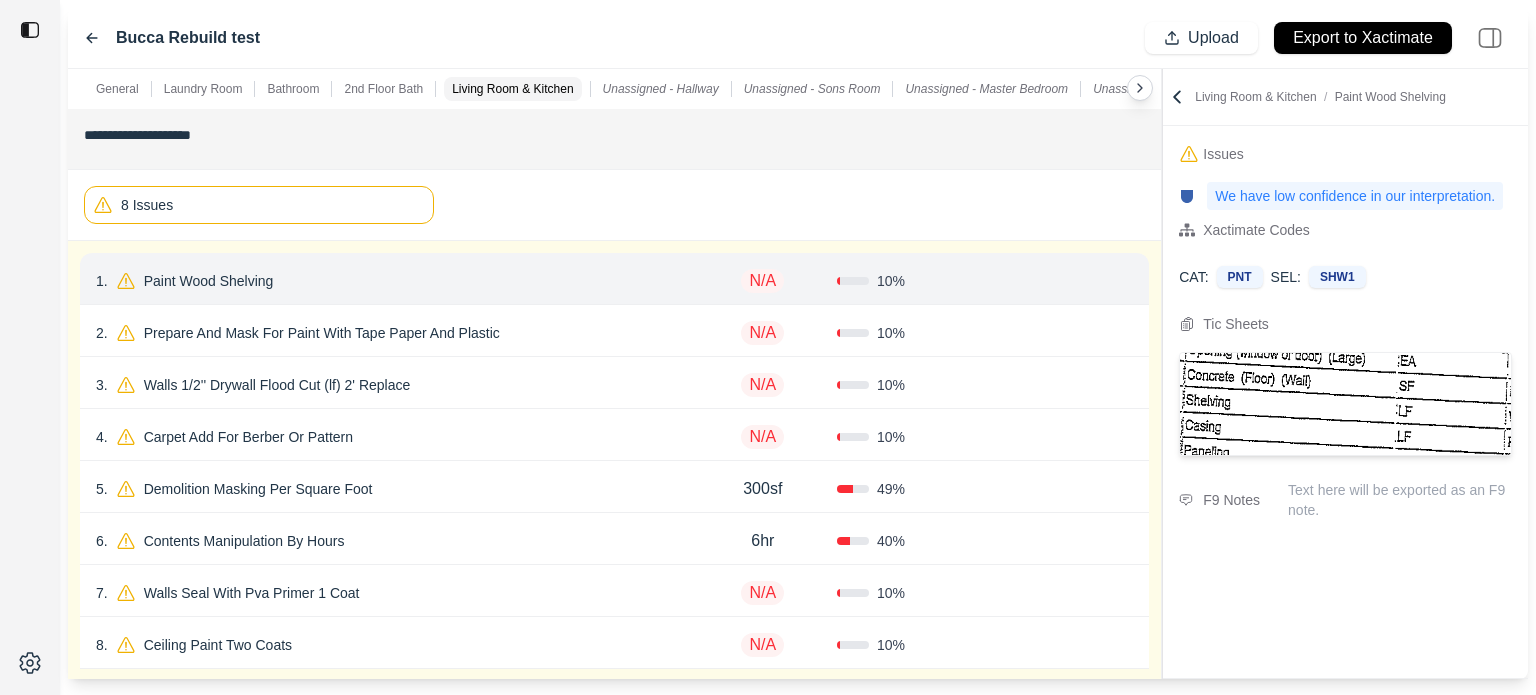 click 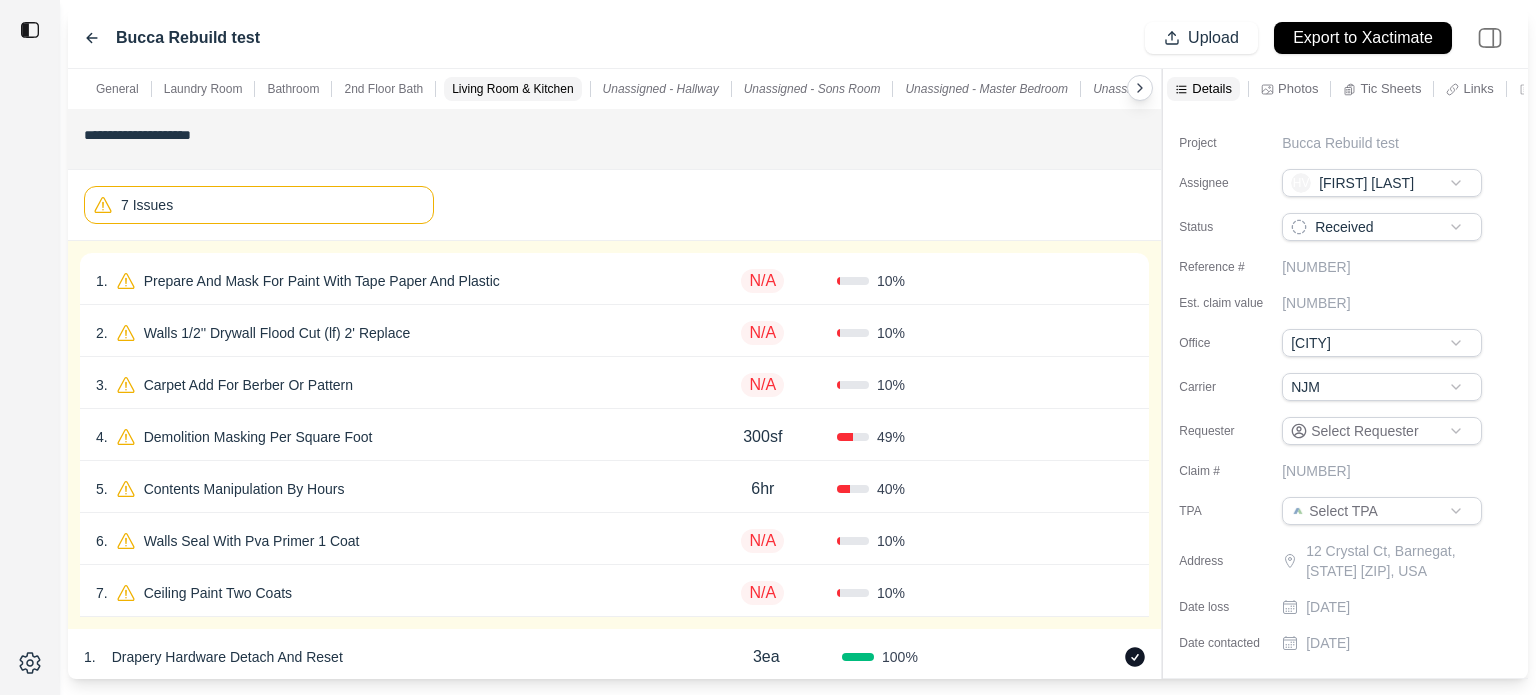 drag, startPoint x: 995, startPoint y: 284, endPoint x: 1058, endPoint y: 284, distance: 63 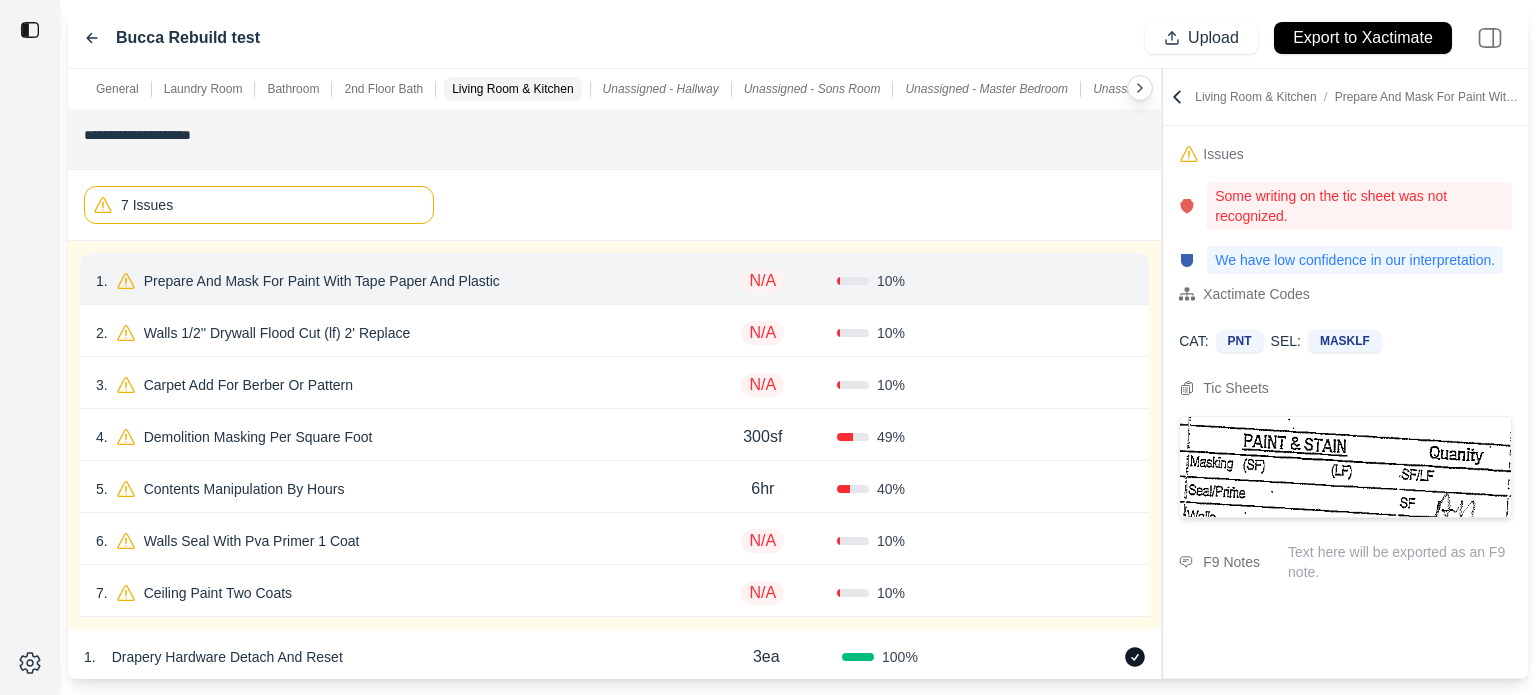 click 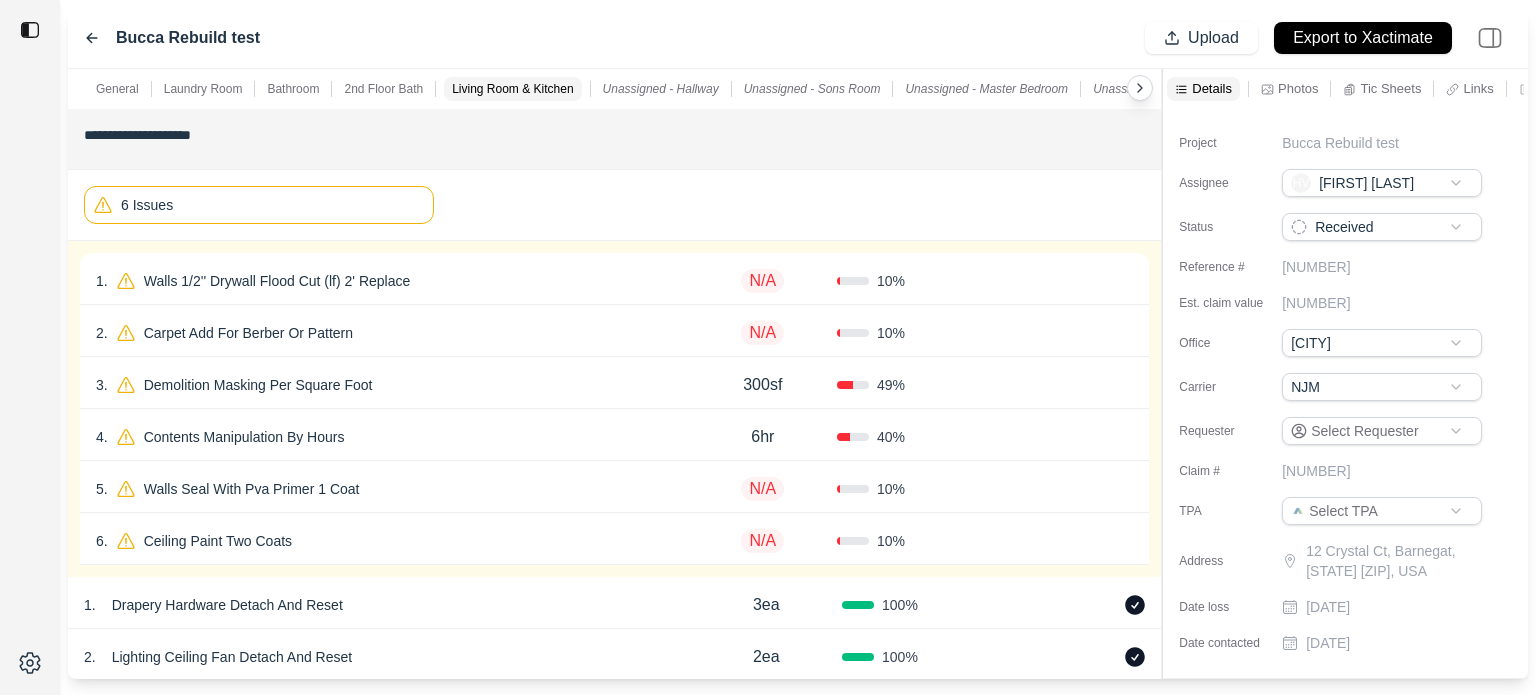 click on "Confirm" at bounding box center [1059, 281] 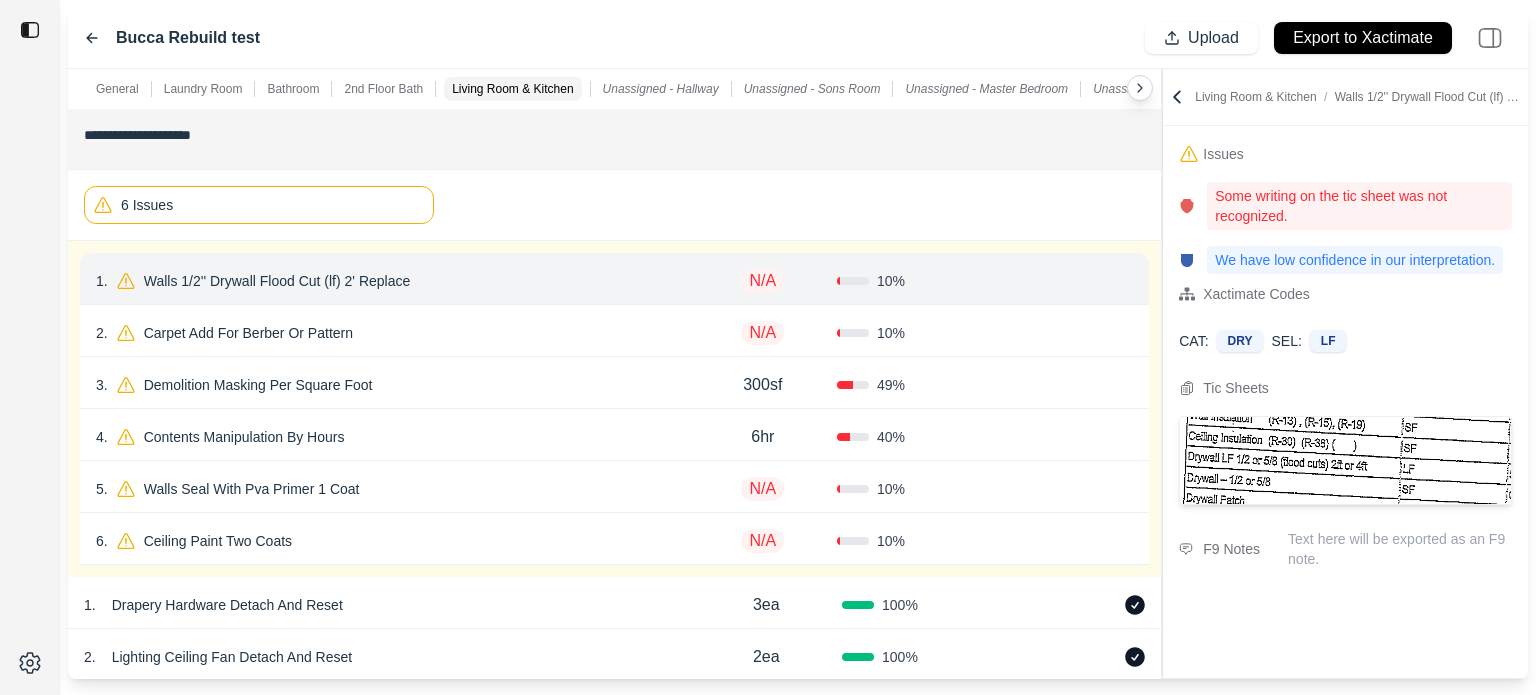 click 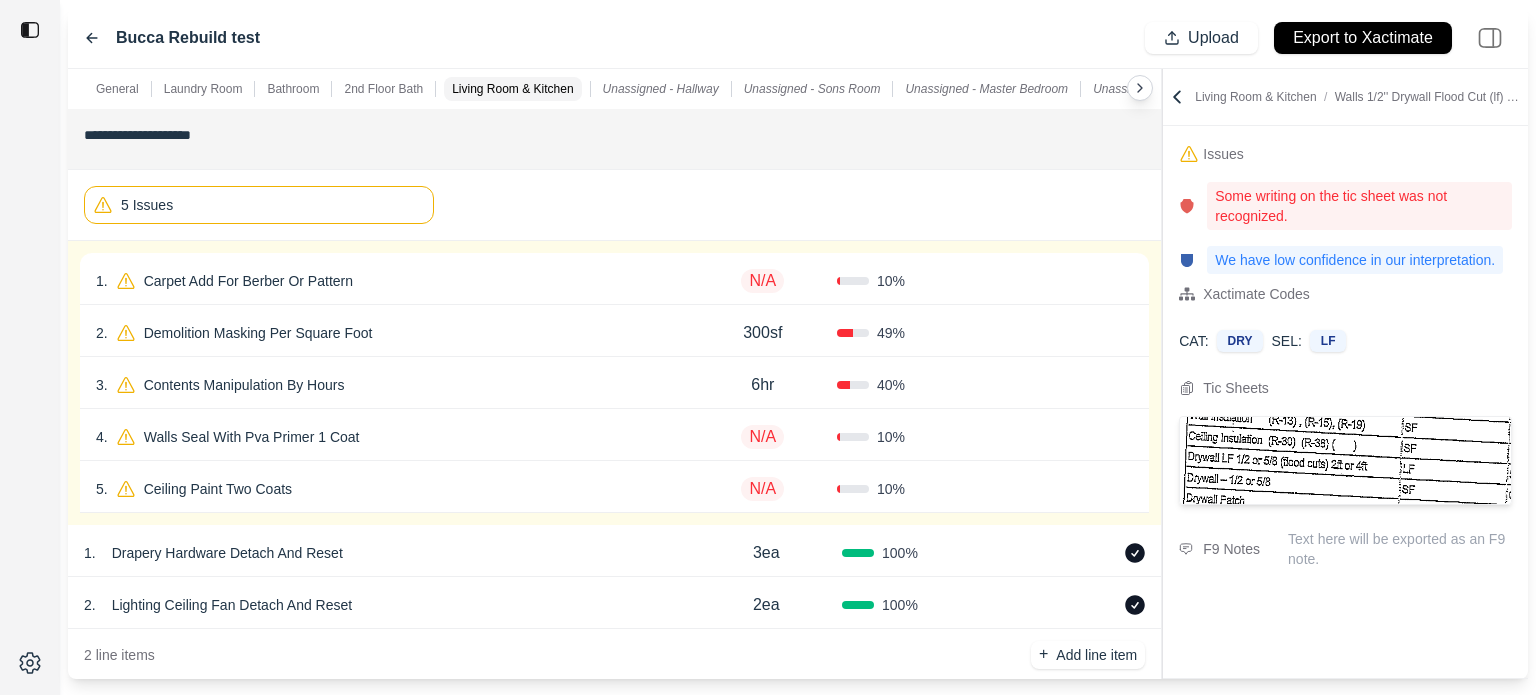 click on "Confirm" at bounding box center [1059, 281] 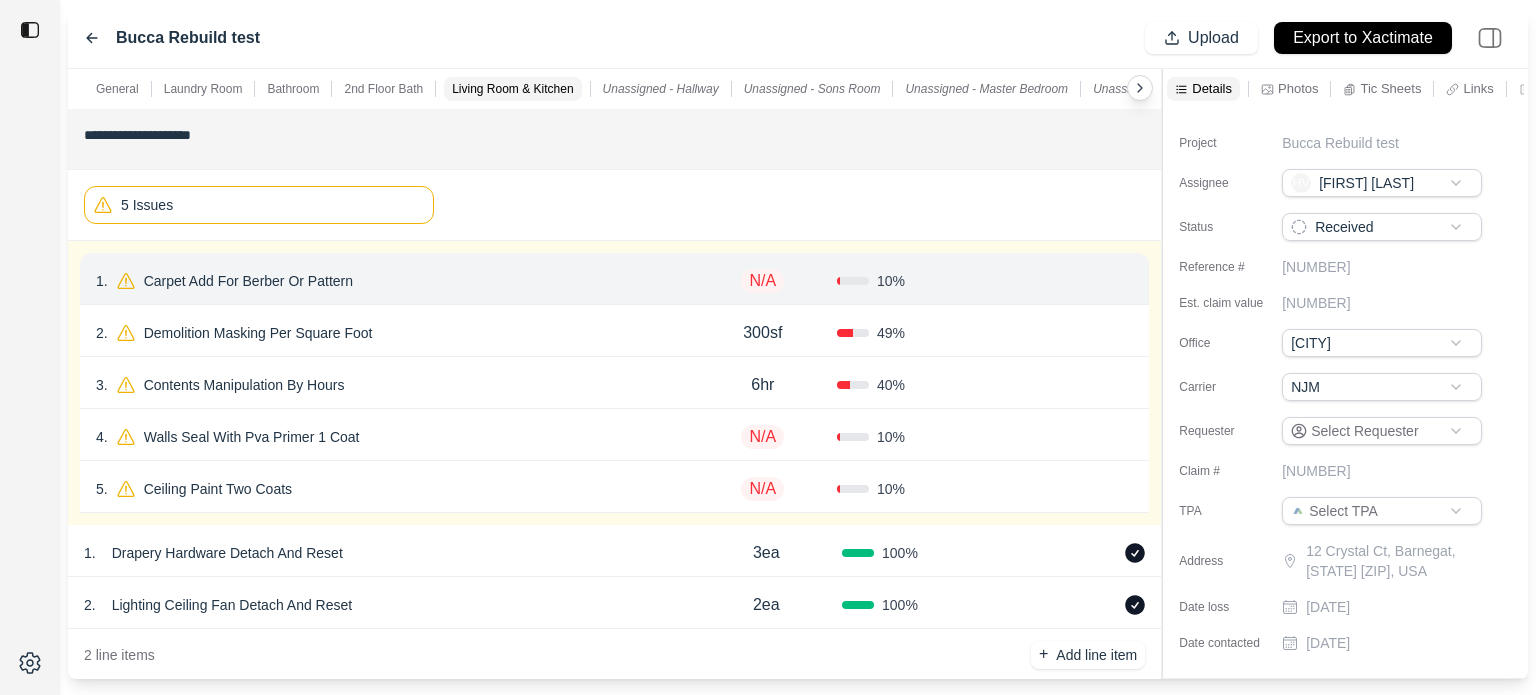 click on "10 %" at bounding box center [911, 281] 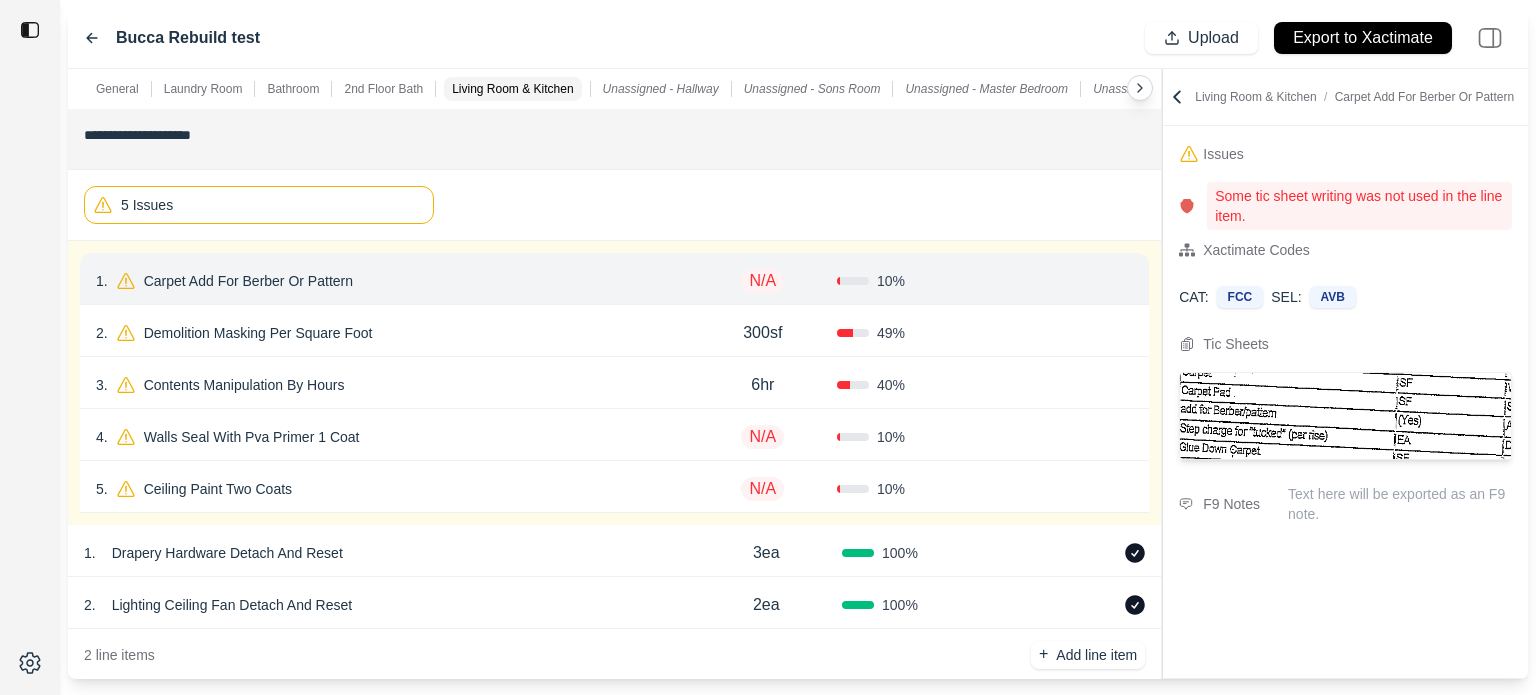 click 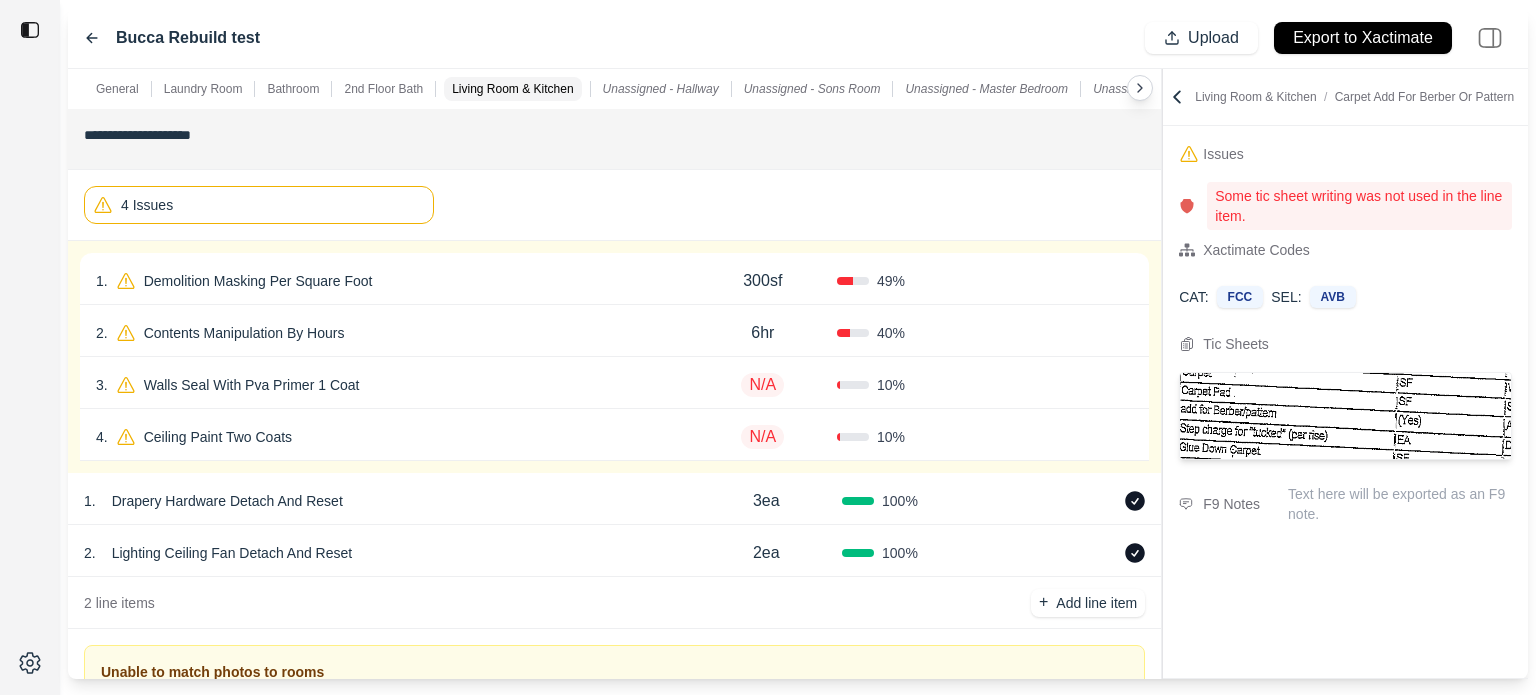 click on "49 %" at bounding box center [911, 281] 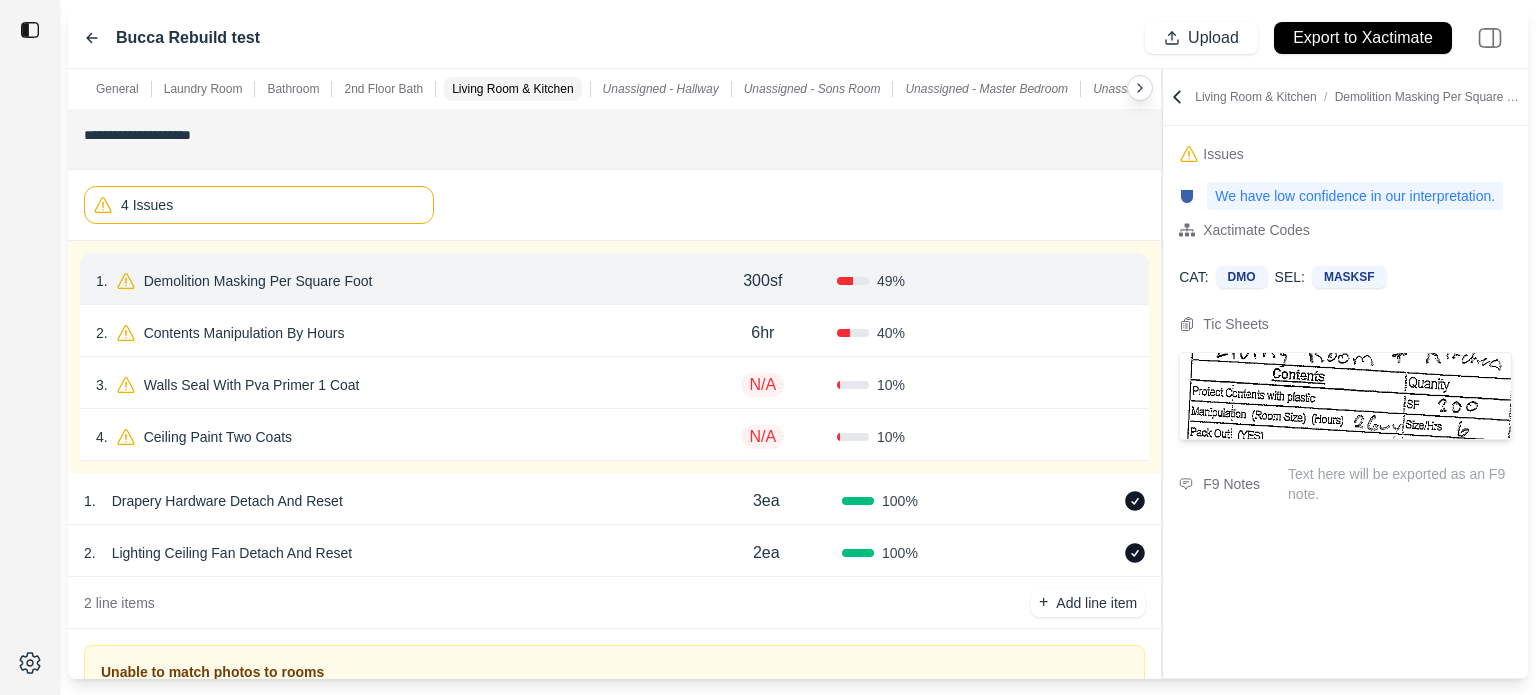 click on "Confirm" at bounding box center [1076, 281] 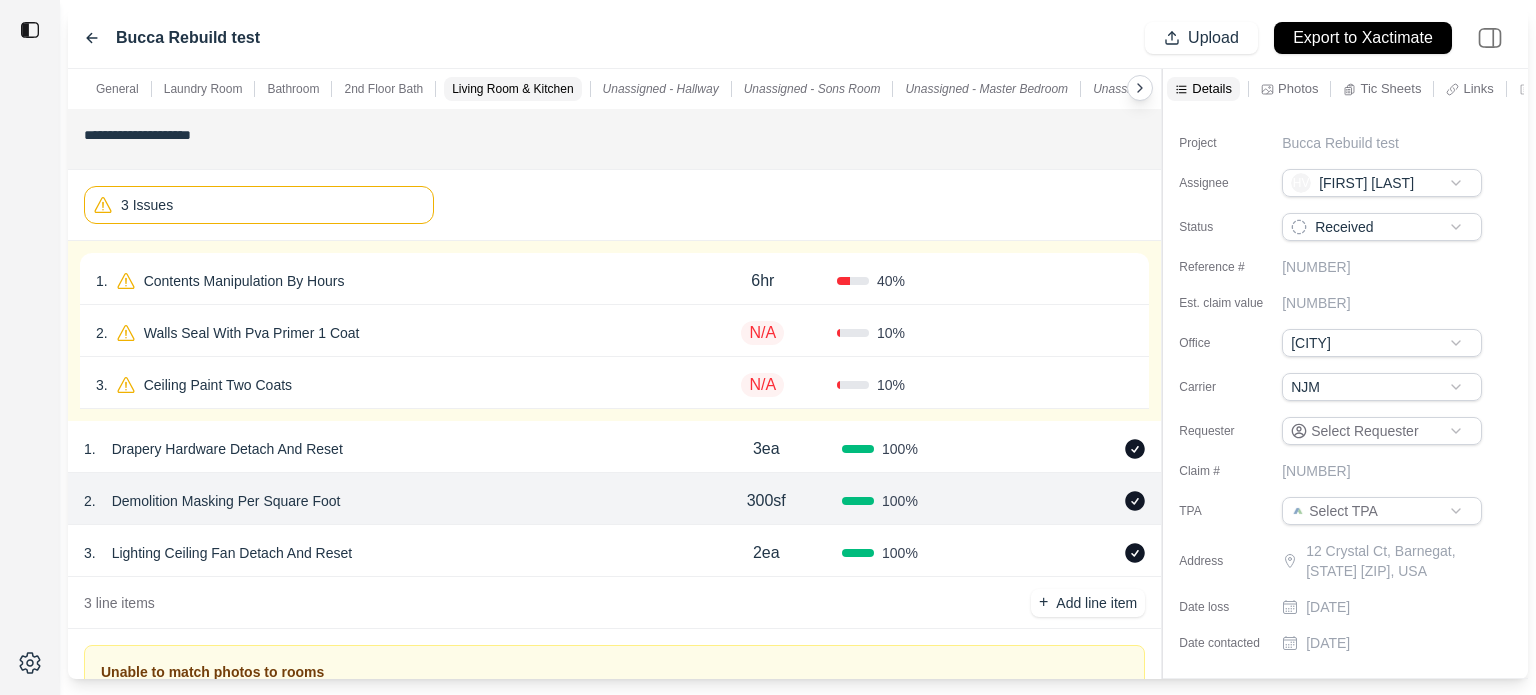 click on "40 %" at bounding box center [911, 281] 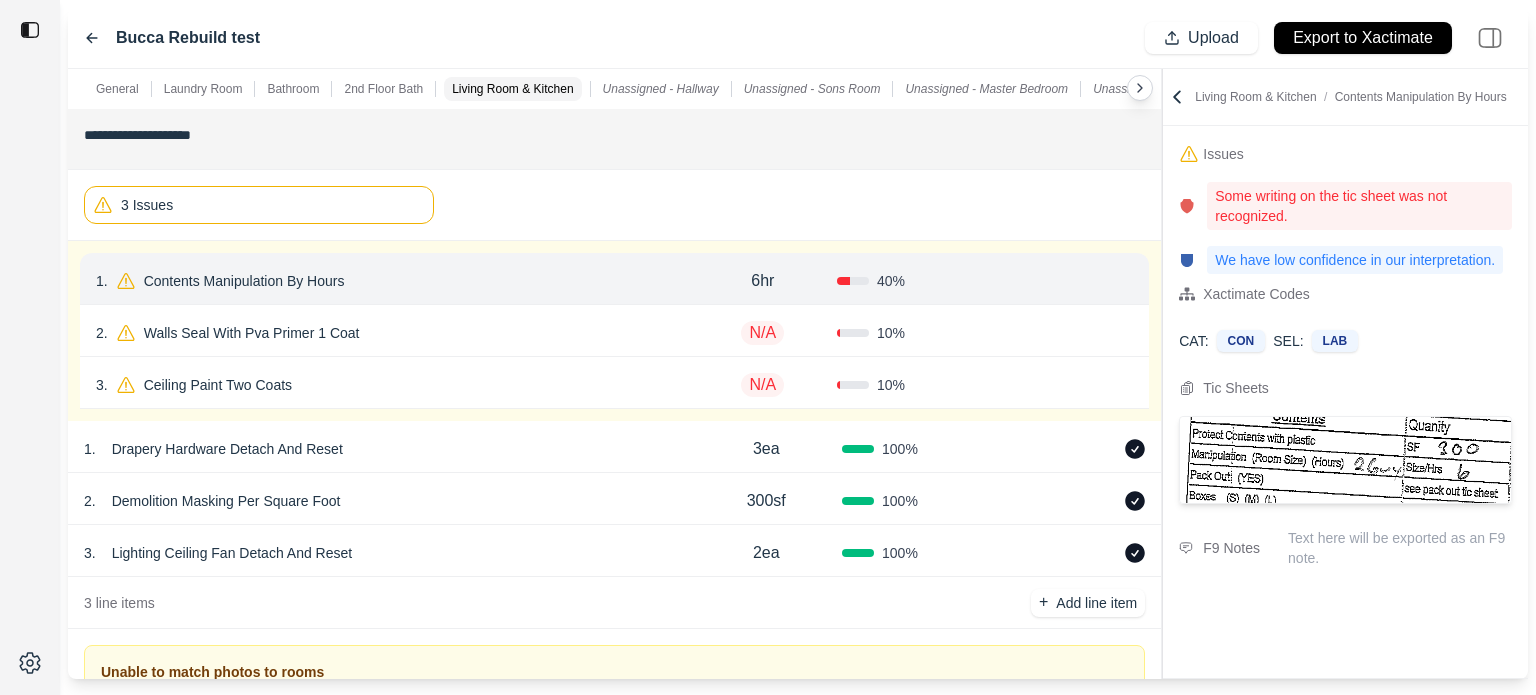click on "Confirm" at bounding box center [1076, 281] 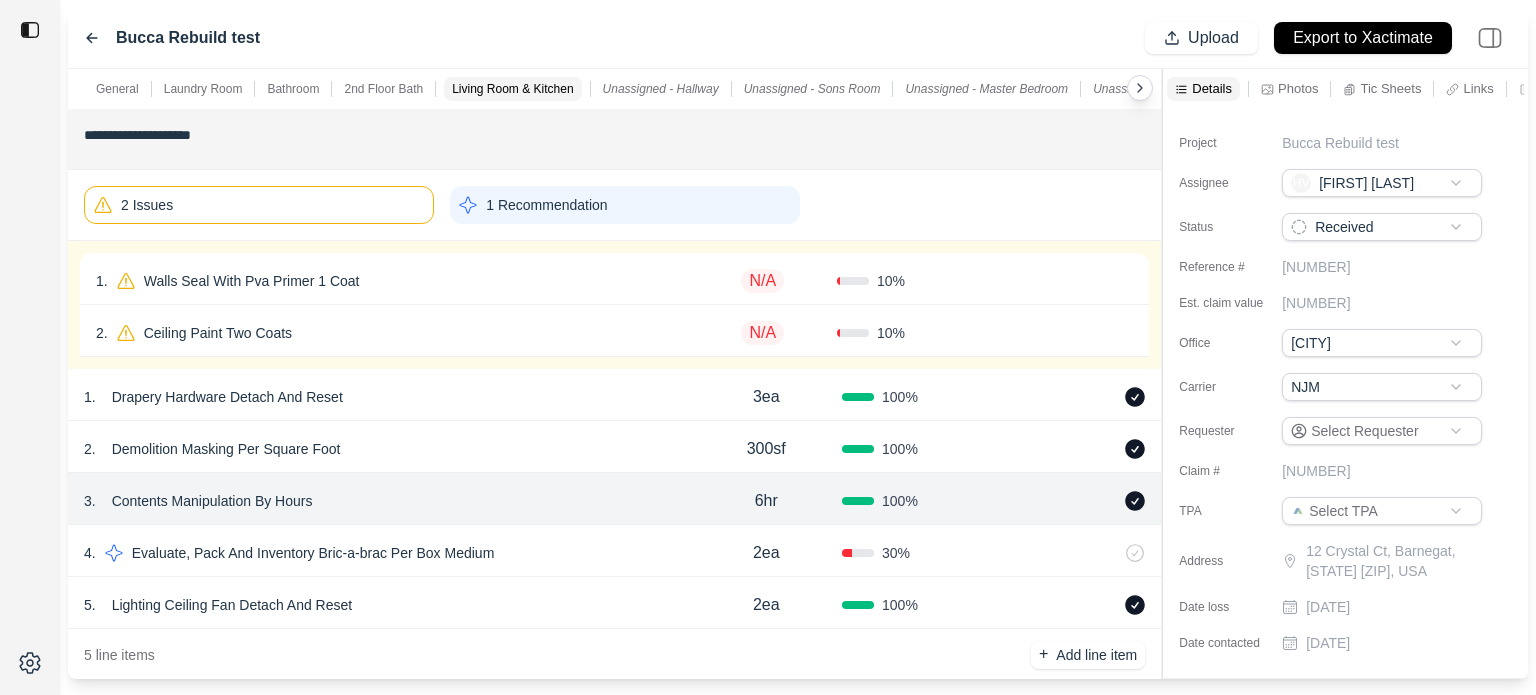 click on "10 %" at bounding box center (911, 281) 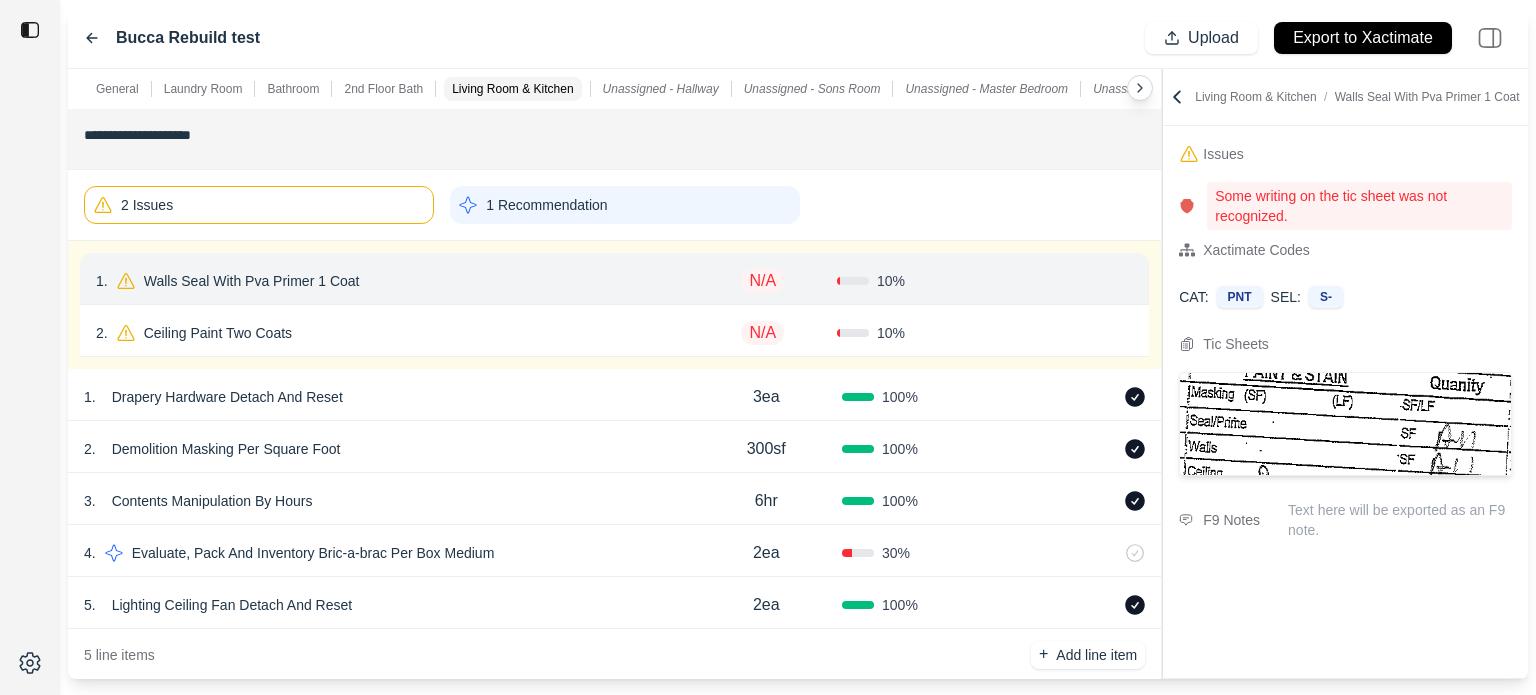 click on "N/A" at bounding box center [762, 281] 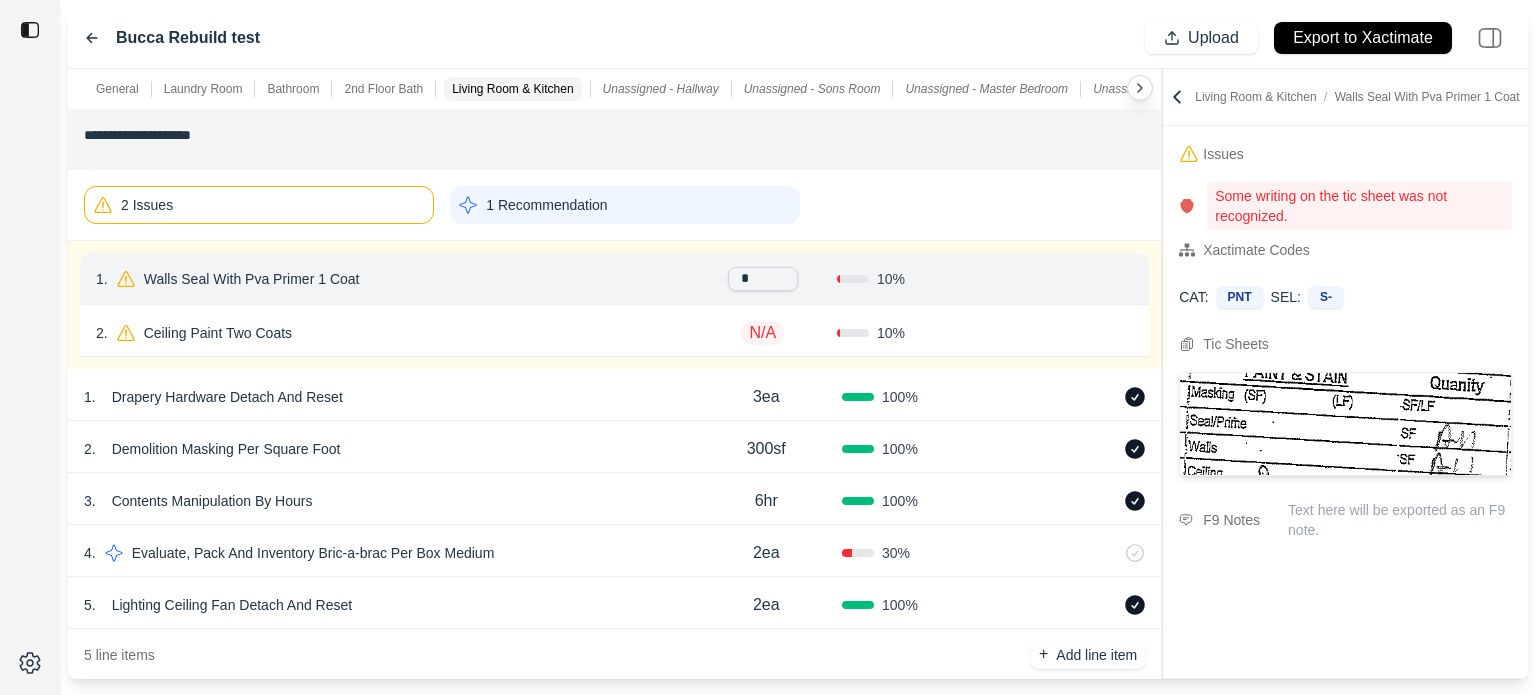 type on "**" 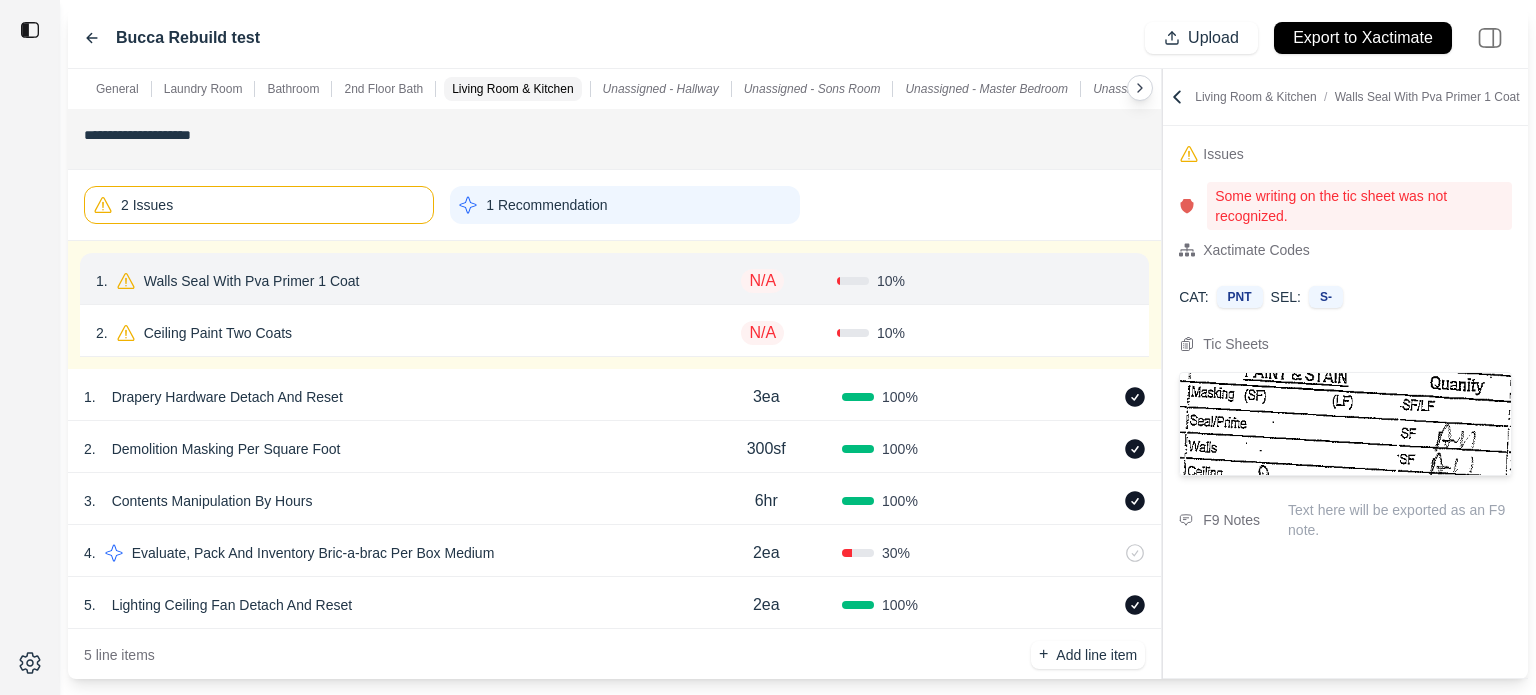 click on "1 . Walls Seal With Pva Primer 1 Coat N/A 10 % Confirm" at bounding box center (614, 279) 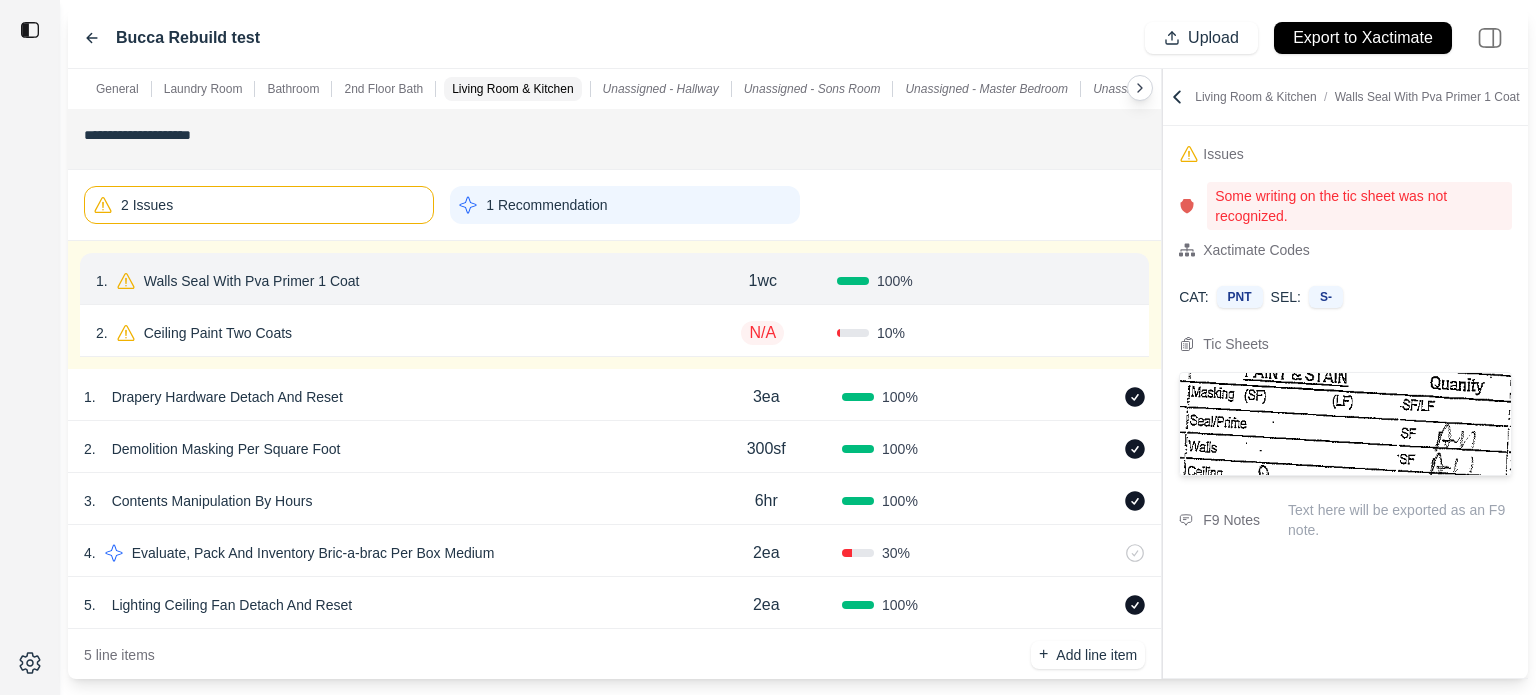 click on "Confirm" at bounding box center [1076, 281] 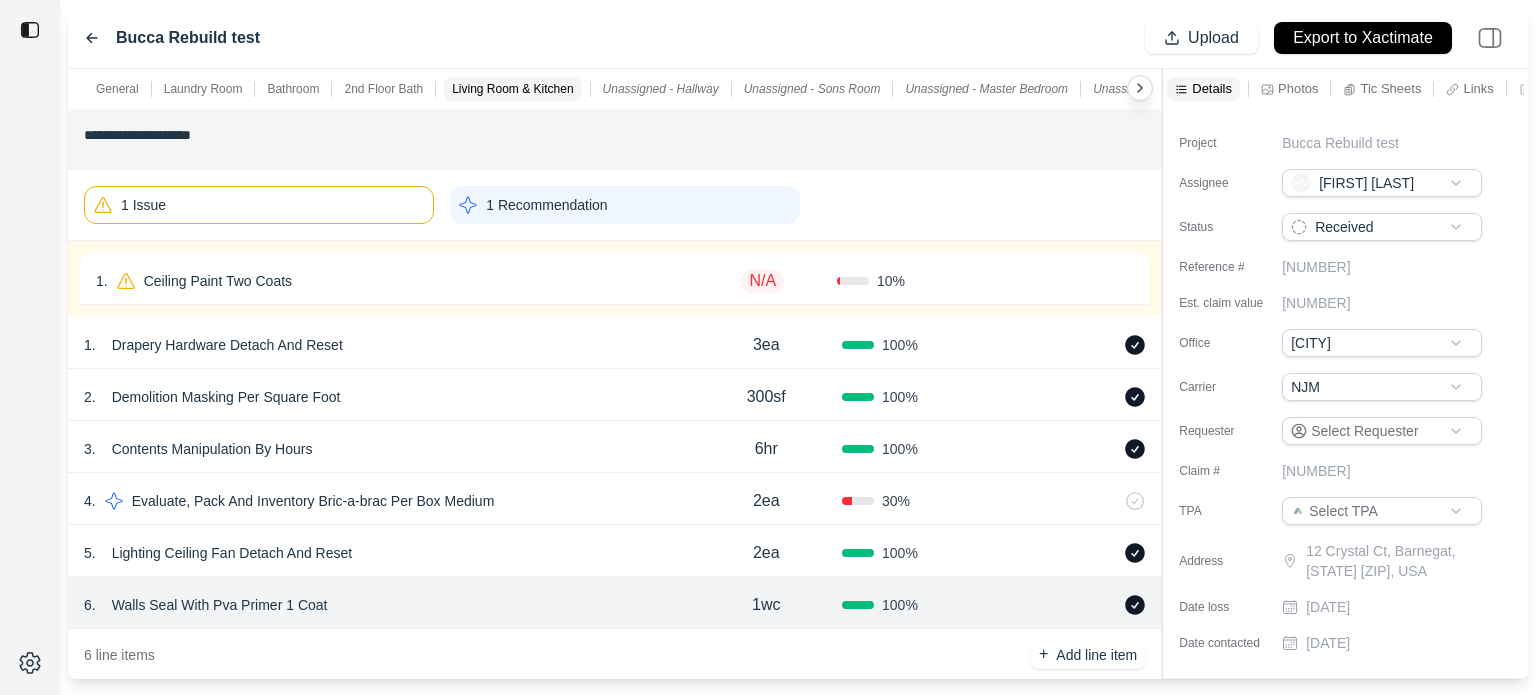 click on "10 %" at bounding box center (911, 281) 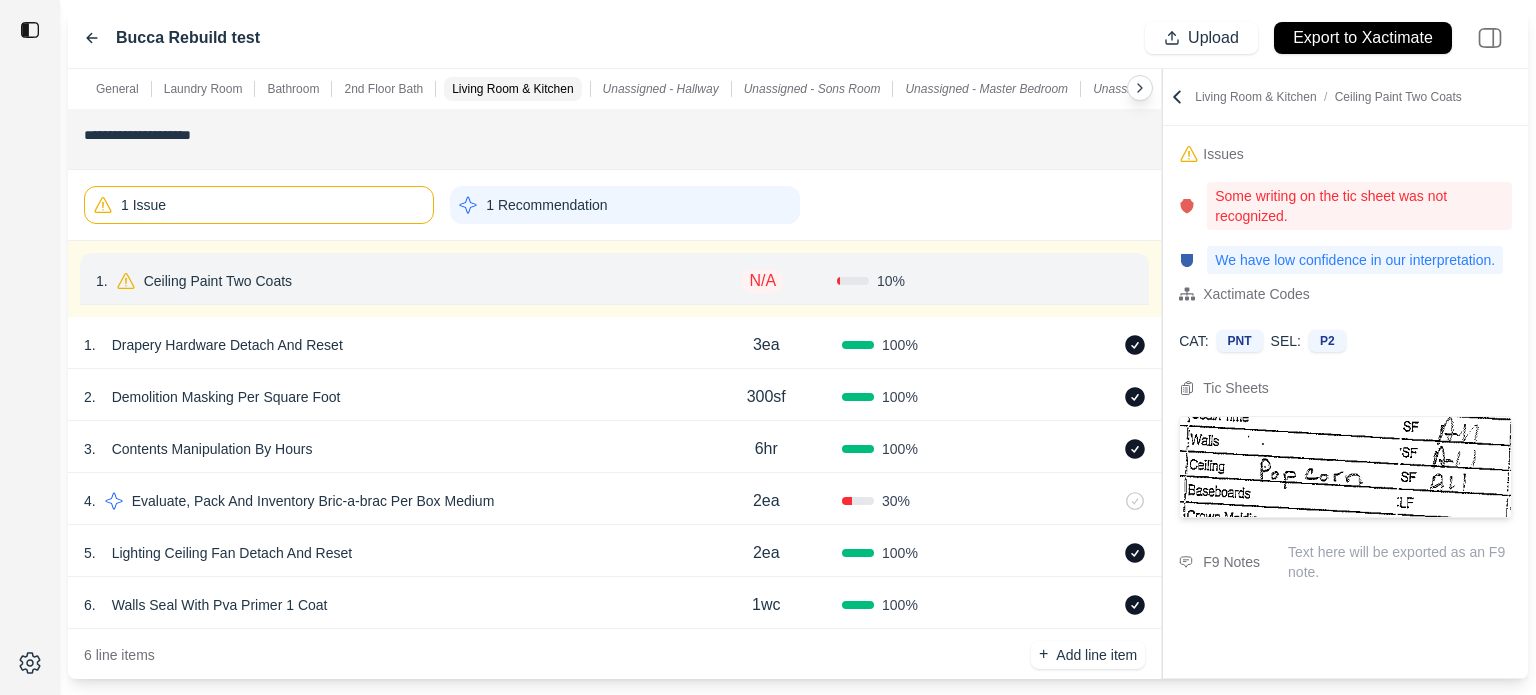 click on "N/A" at bounding box center [762, 281] 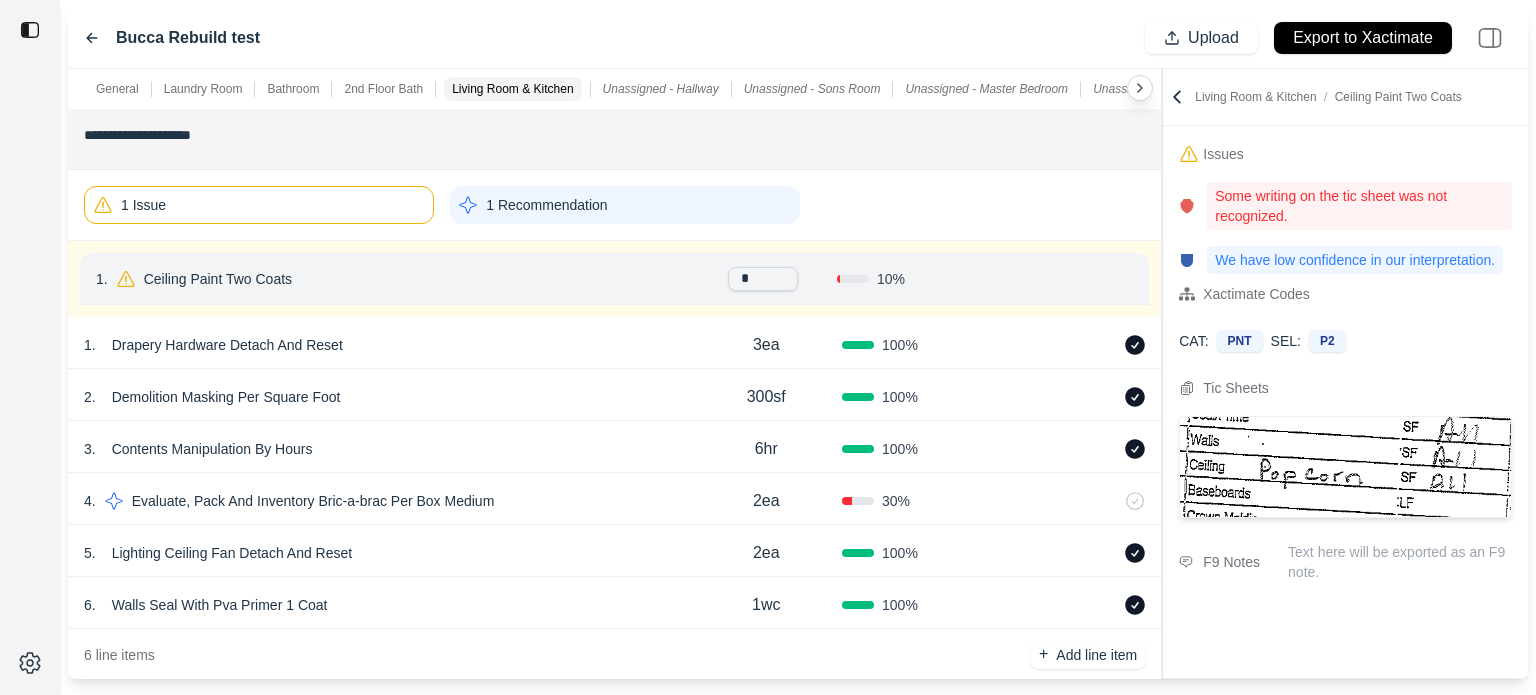 type on "**" 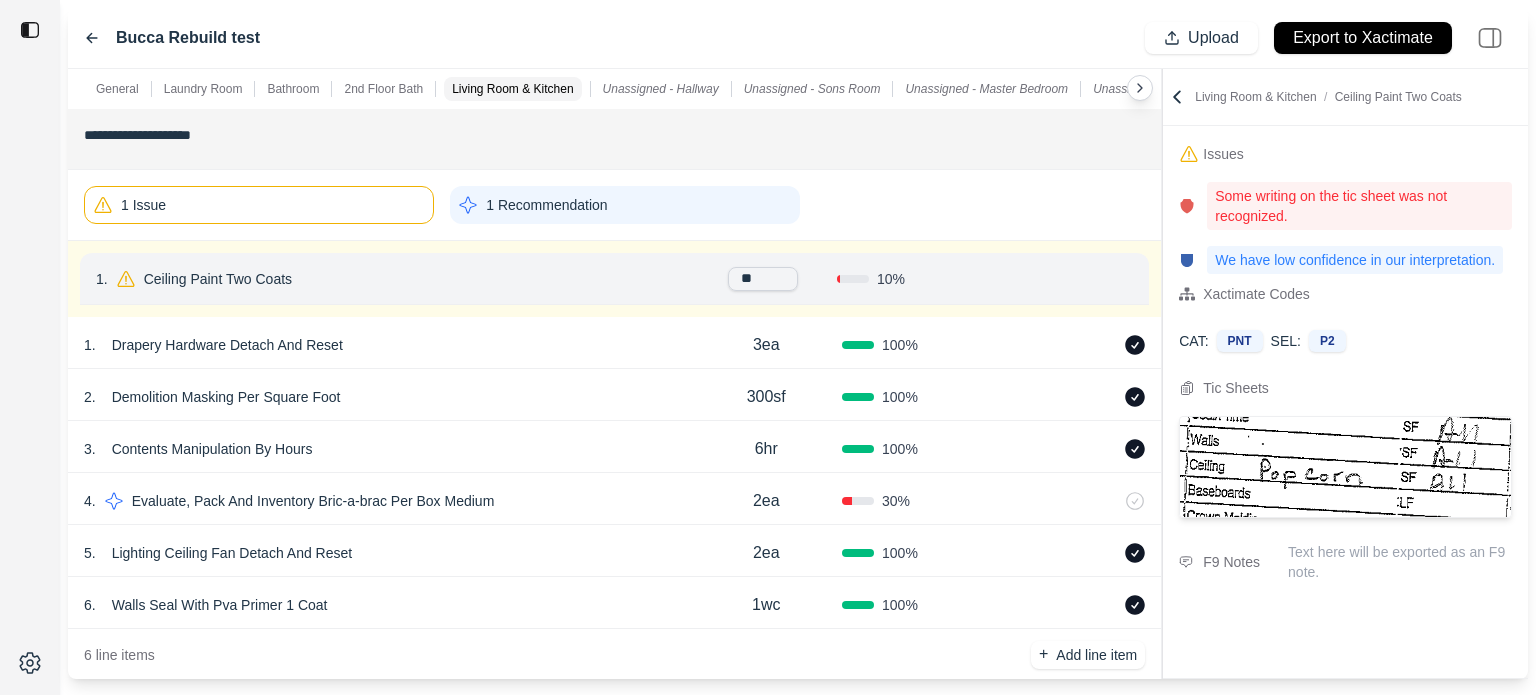 click on "Confirm" at bounding box center (1059, 279) 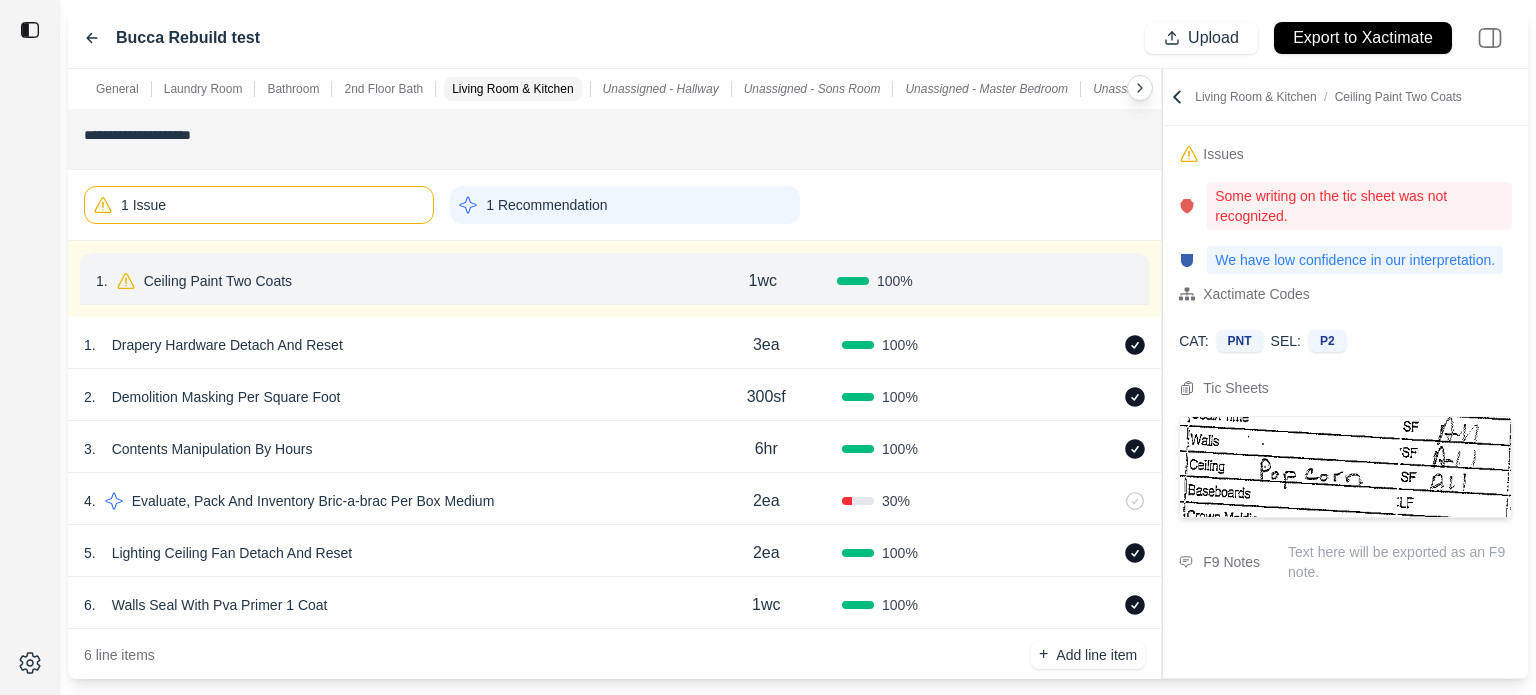 click on "Confirm" at bounding box center [1076, 281] 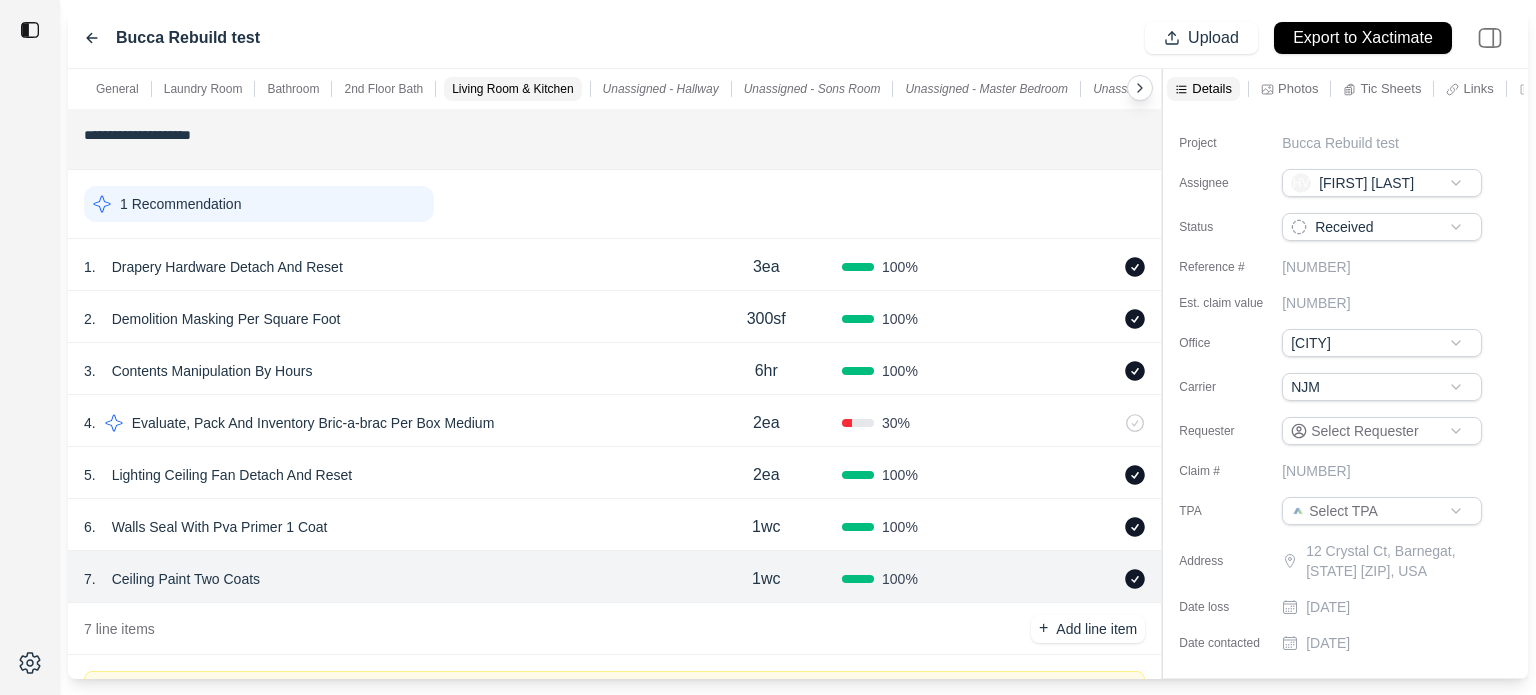 click on "1 Recommendation" at bounding box center (259, 204) 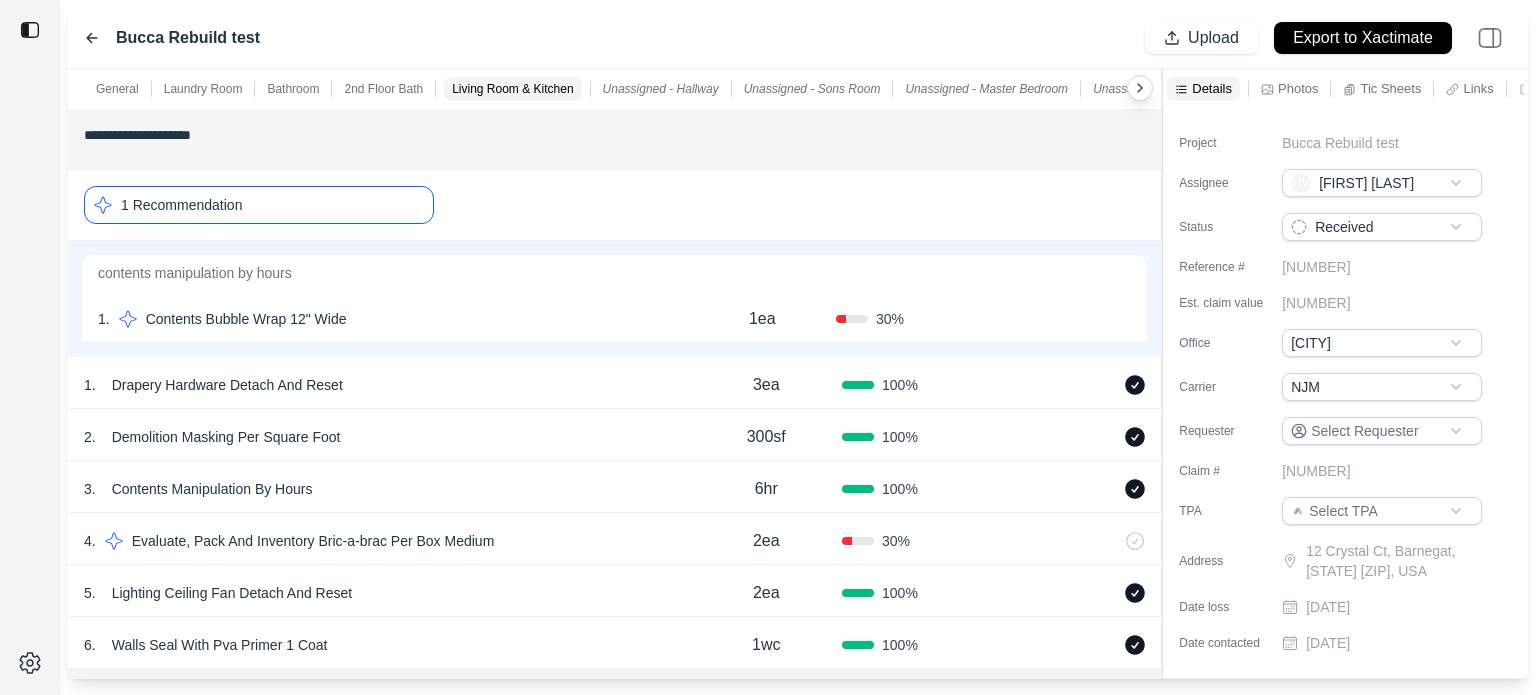 click 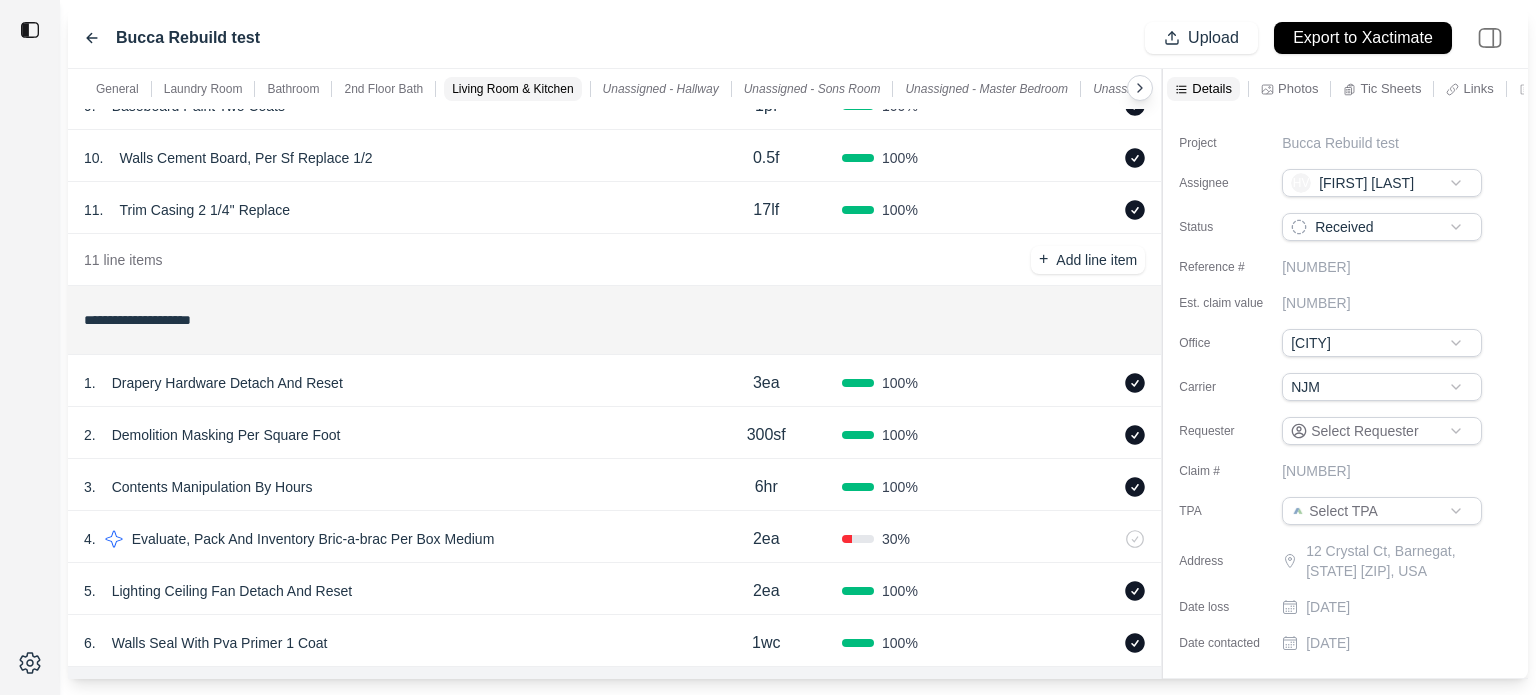 scroll, scrollTop: 1713, scrollLeft: 0, axis: vertical 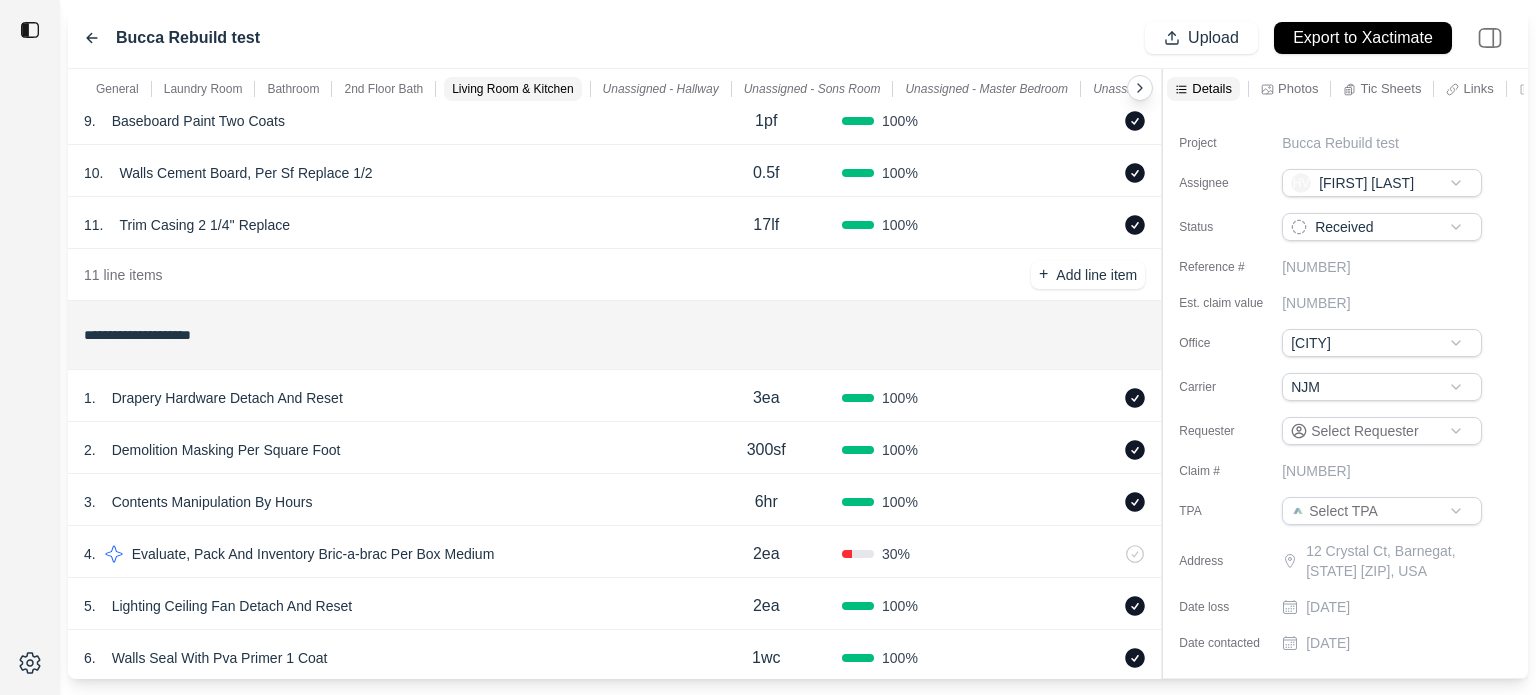 click on "**********" at bounding box center (614, -1570) 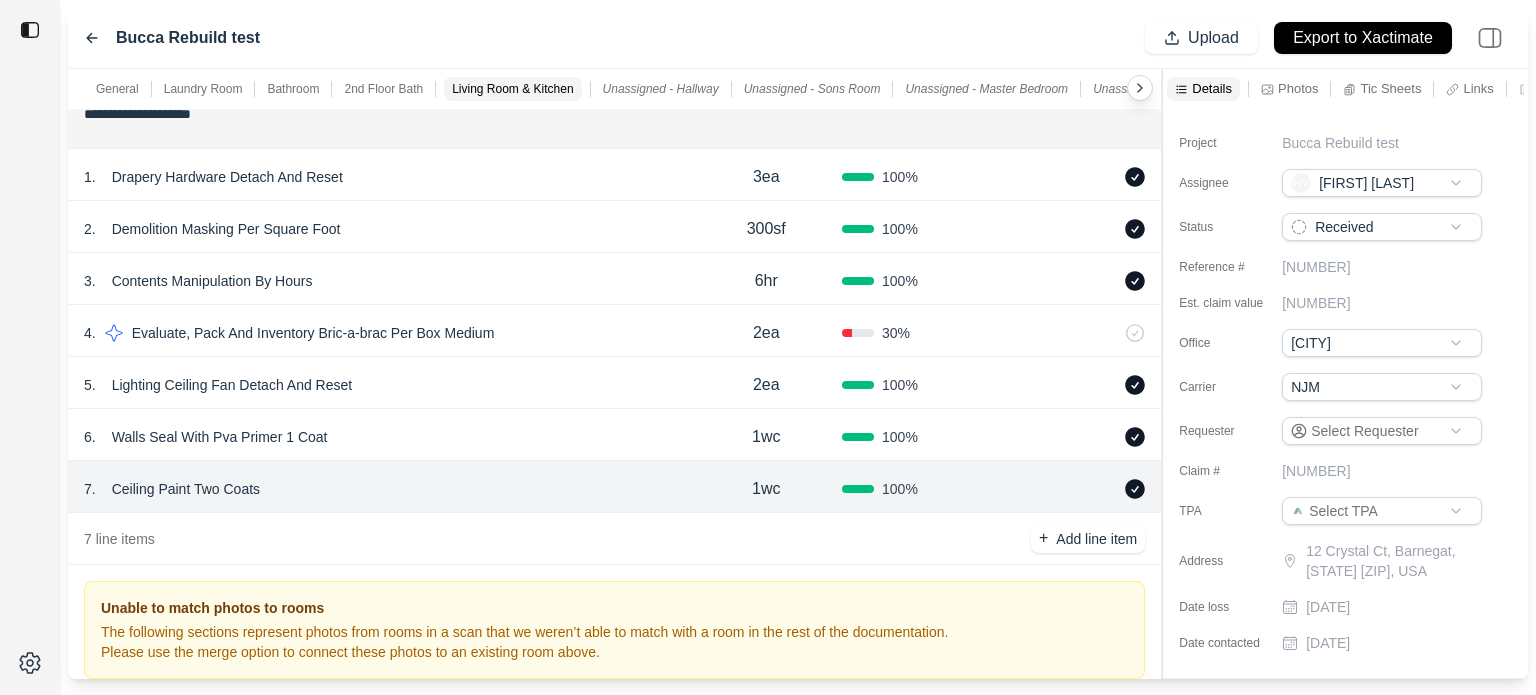 scroll, scrollTop: 1900, scrollLeft: 0, axis: vertical 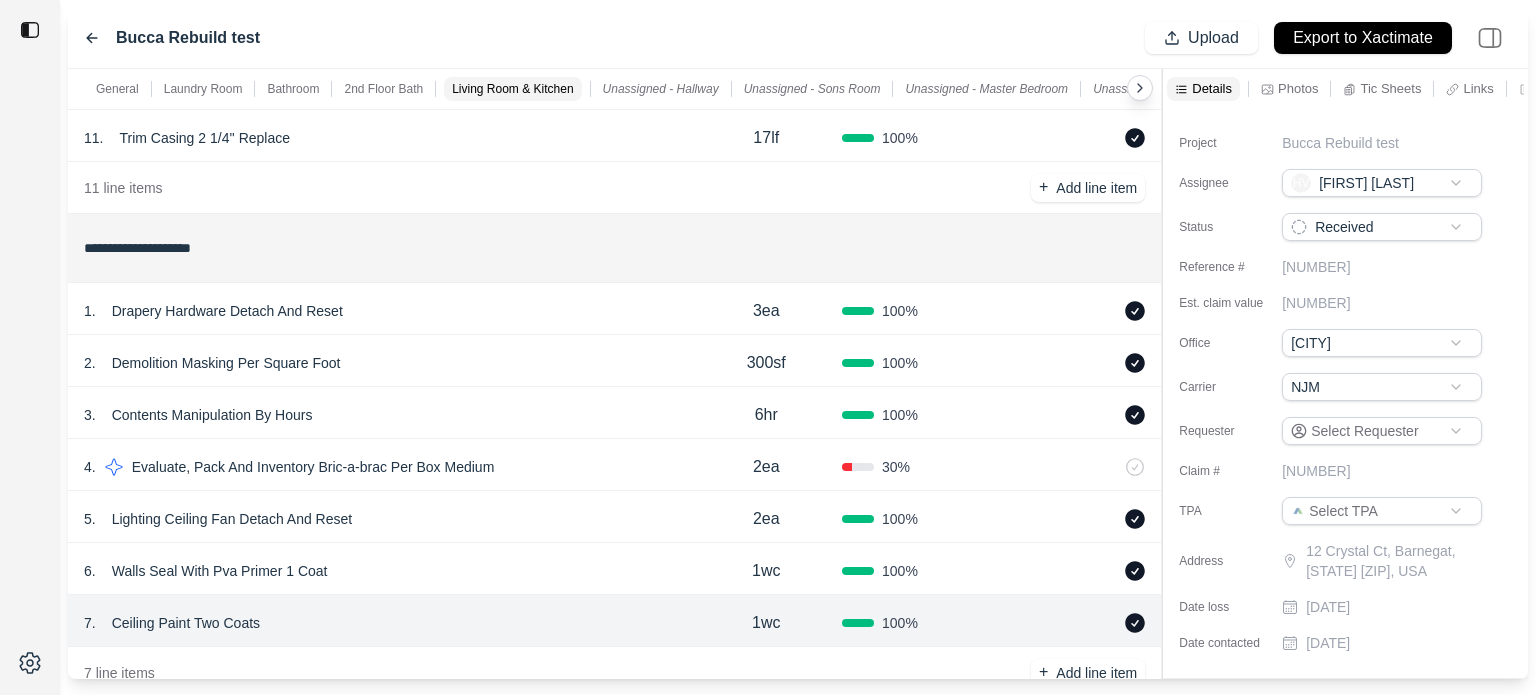 click 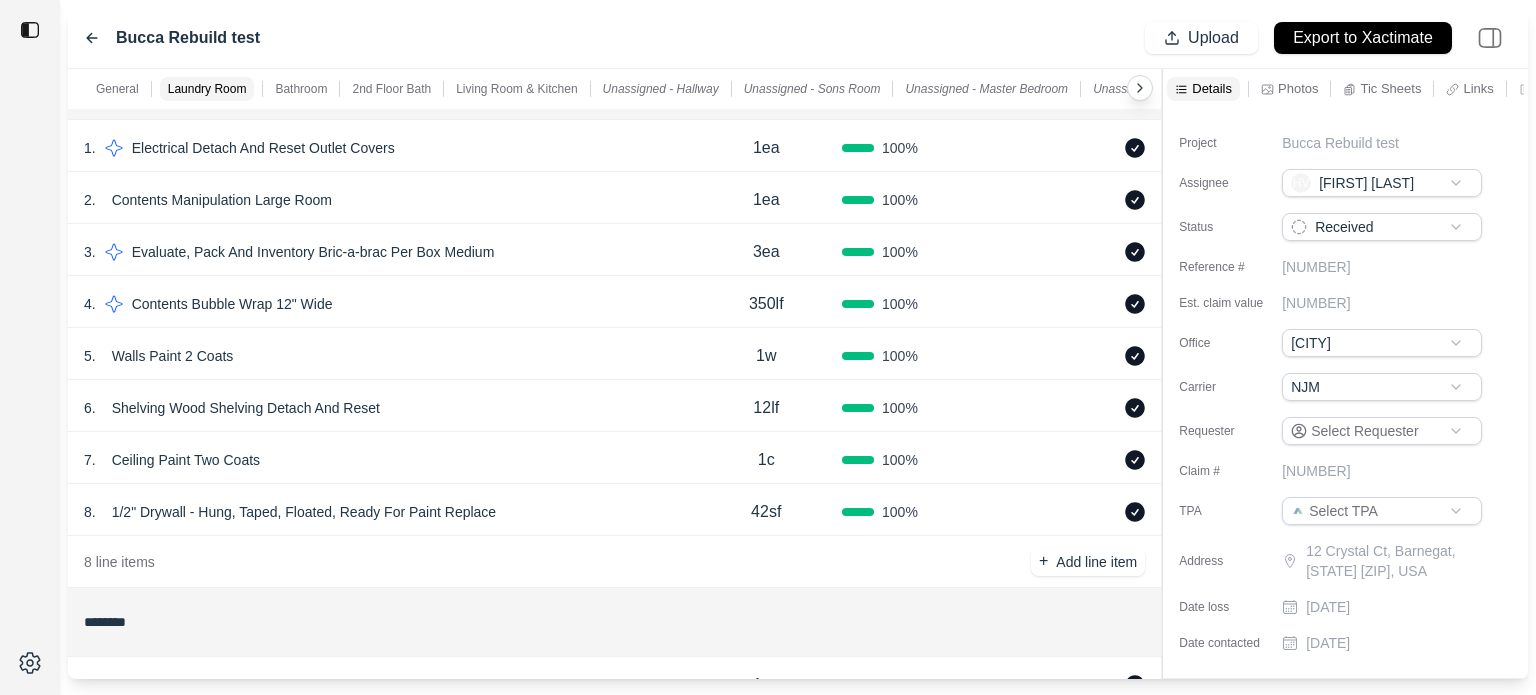 scroll, scrollTop: 200, scrollLeft: 0, axis: vertical 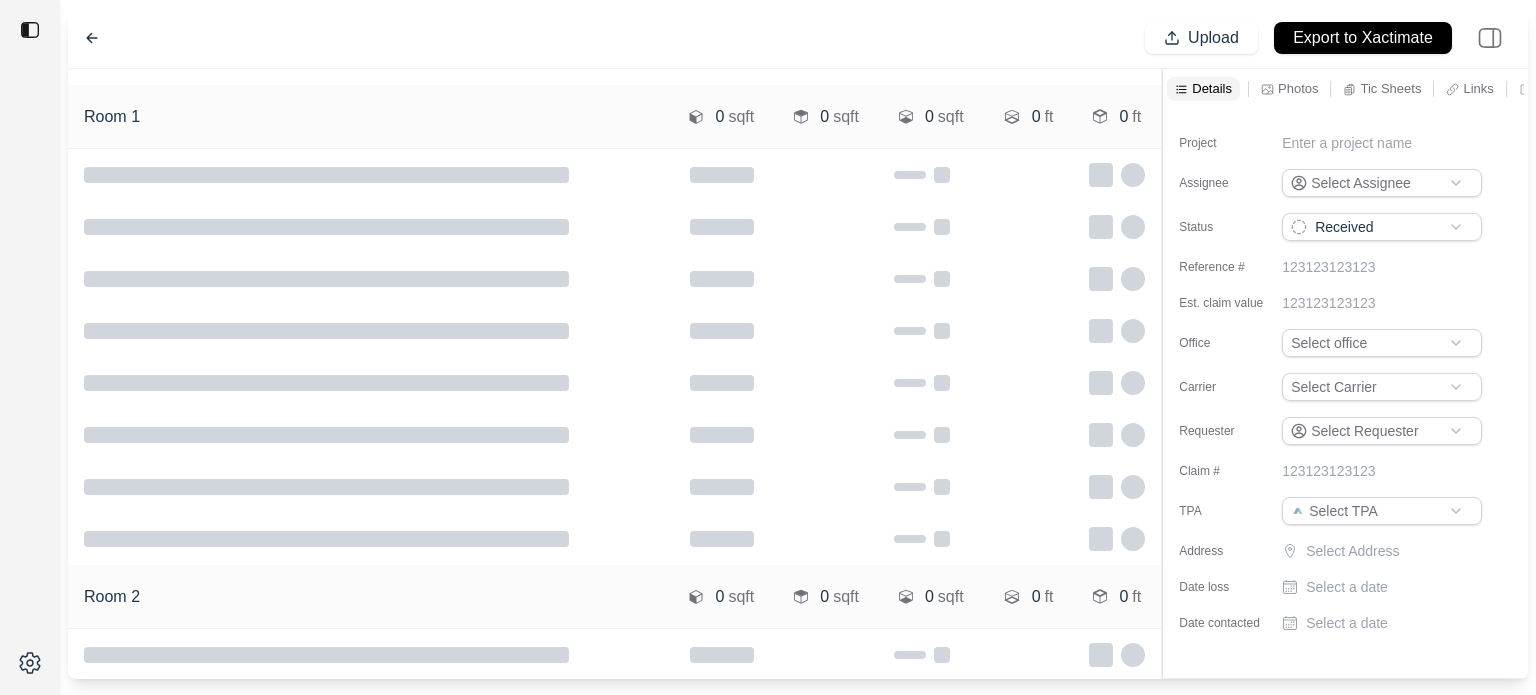 type on "**********" 